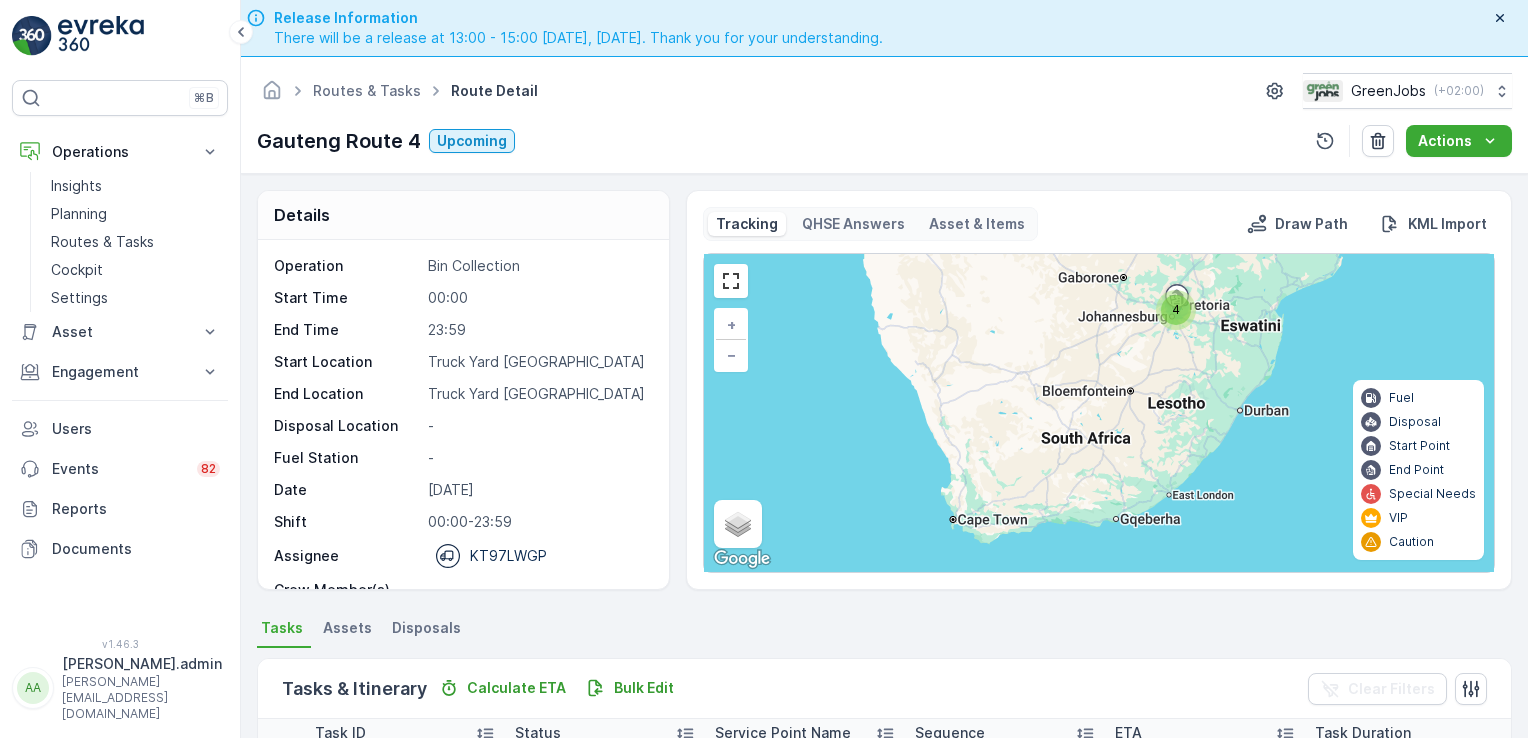 scroll, scrollTop: 0, scrollLeft: 0, axis: both 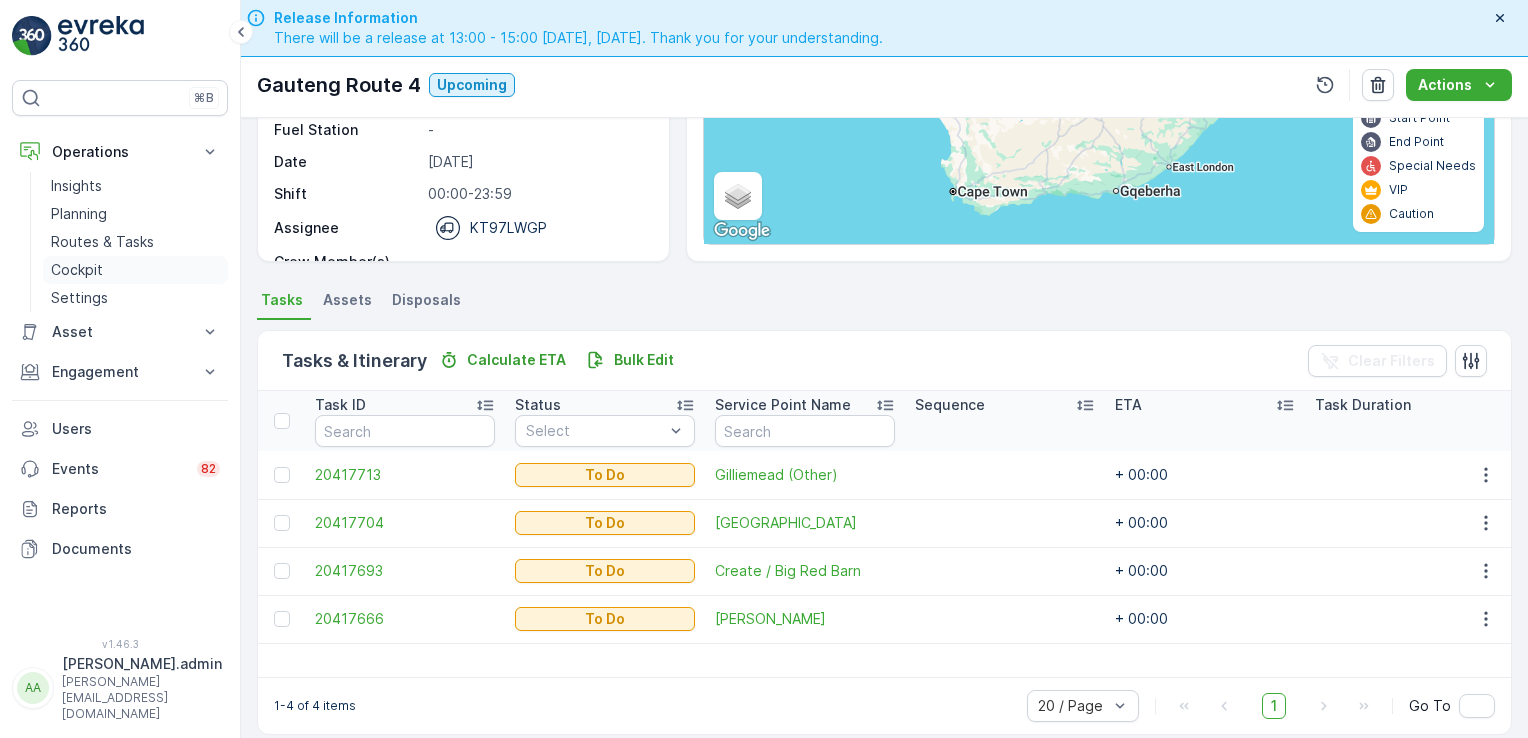 drag, startPoint x: 160, startPoint y: 4, endPoint x: 120, endPoint y: 269, distance: 268.00186 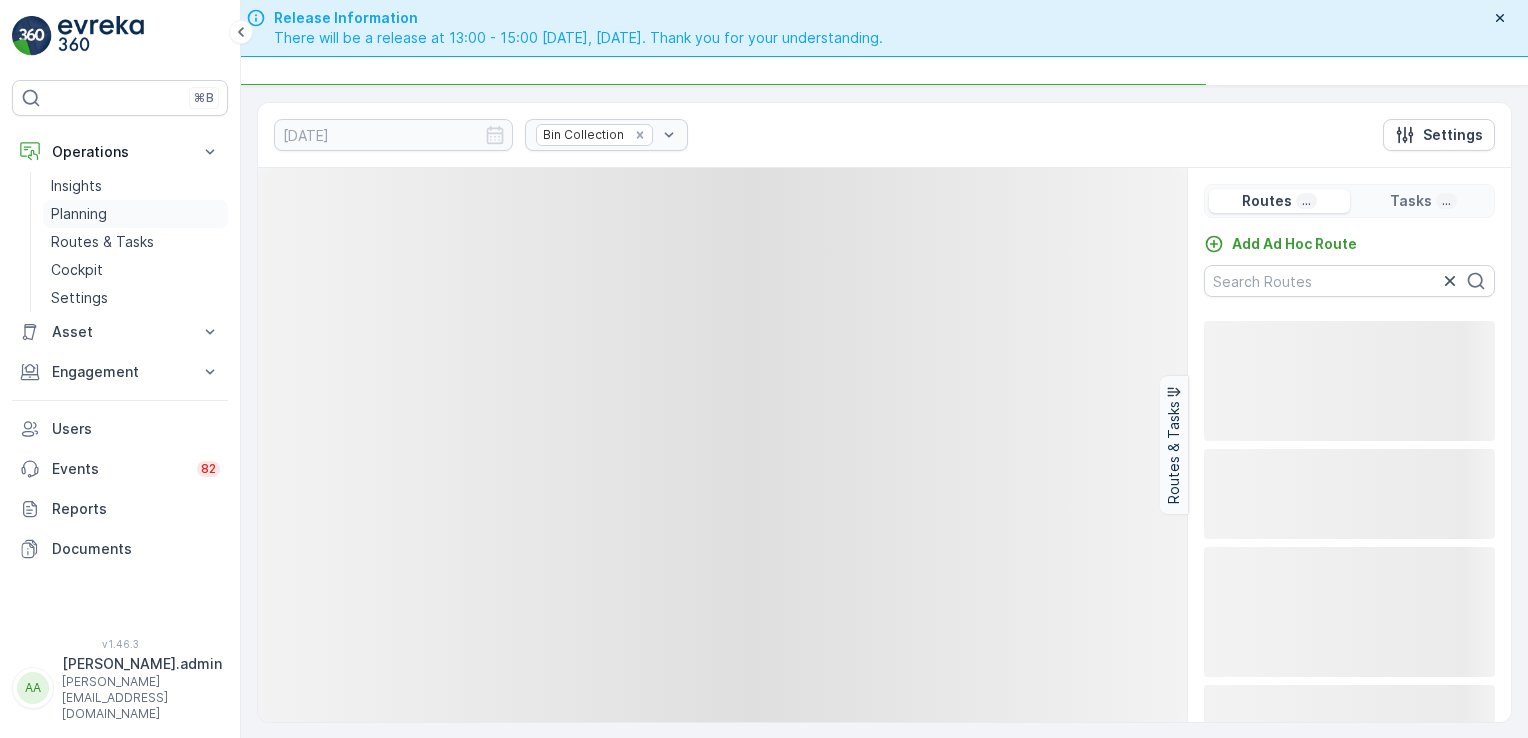 click on "Planning" at bounding box center (79, 214) 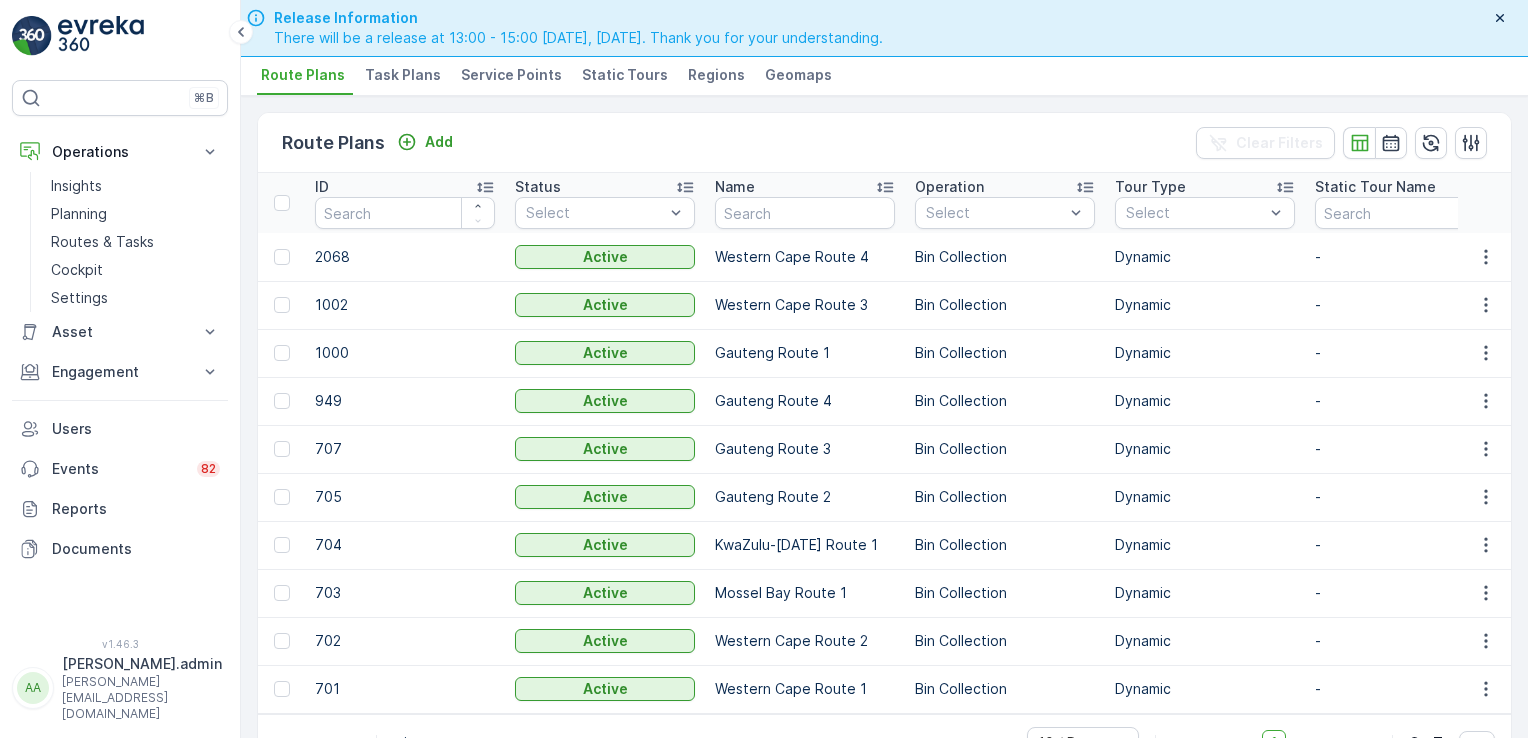 click on "Task Plans" at bounding box center [403, 75] 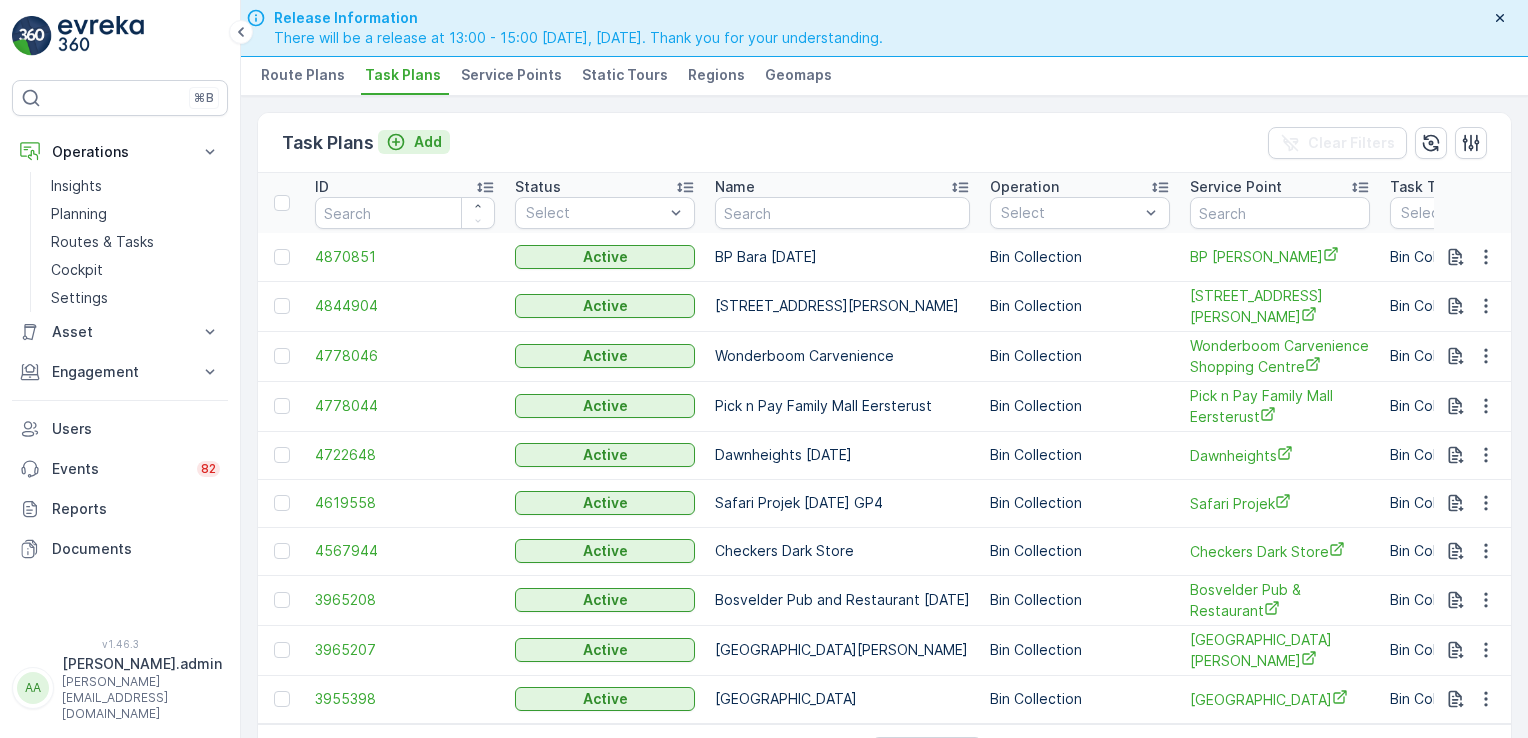 click on "Add" at bounding box center (414, 142) 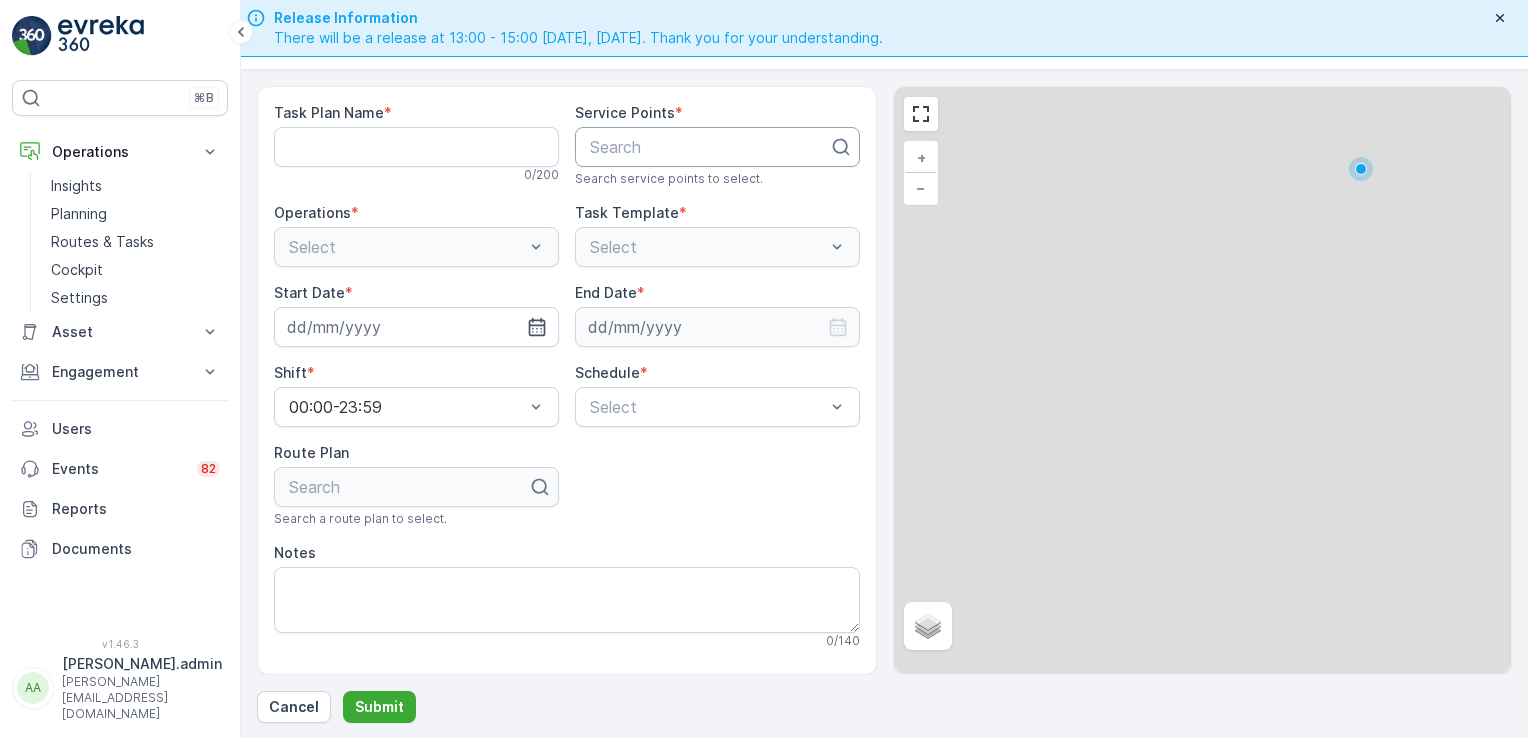 click at bounding box center (709, 147) 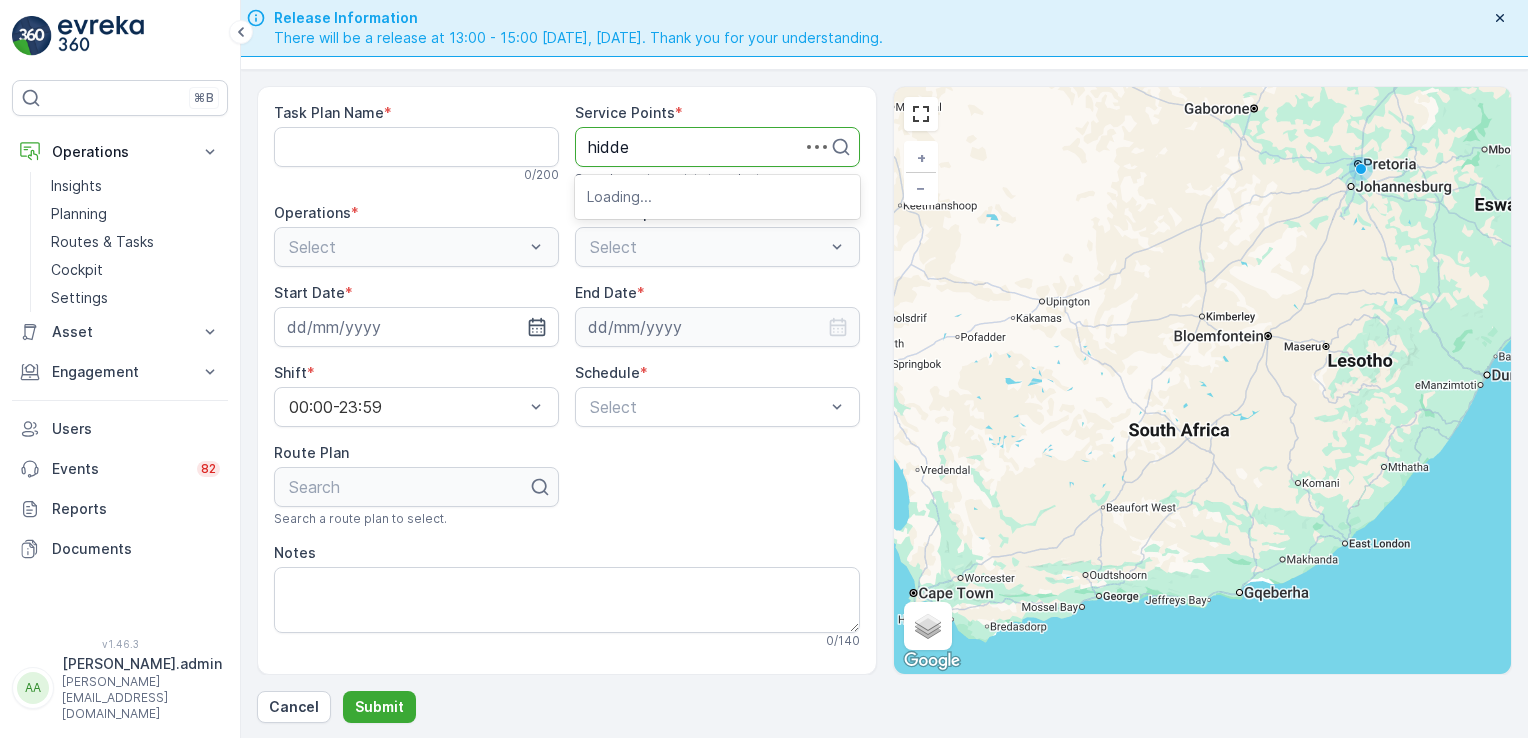 type on "hidden" 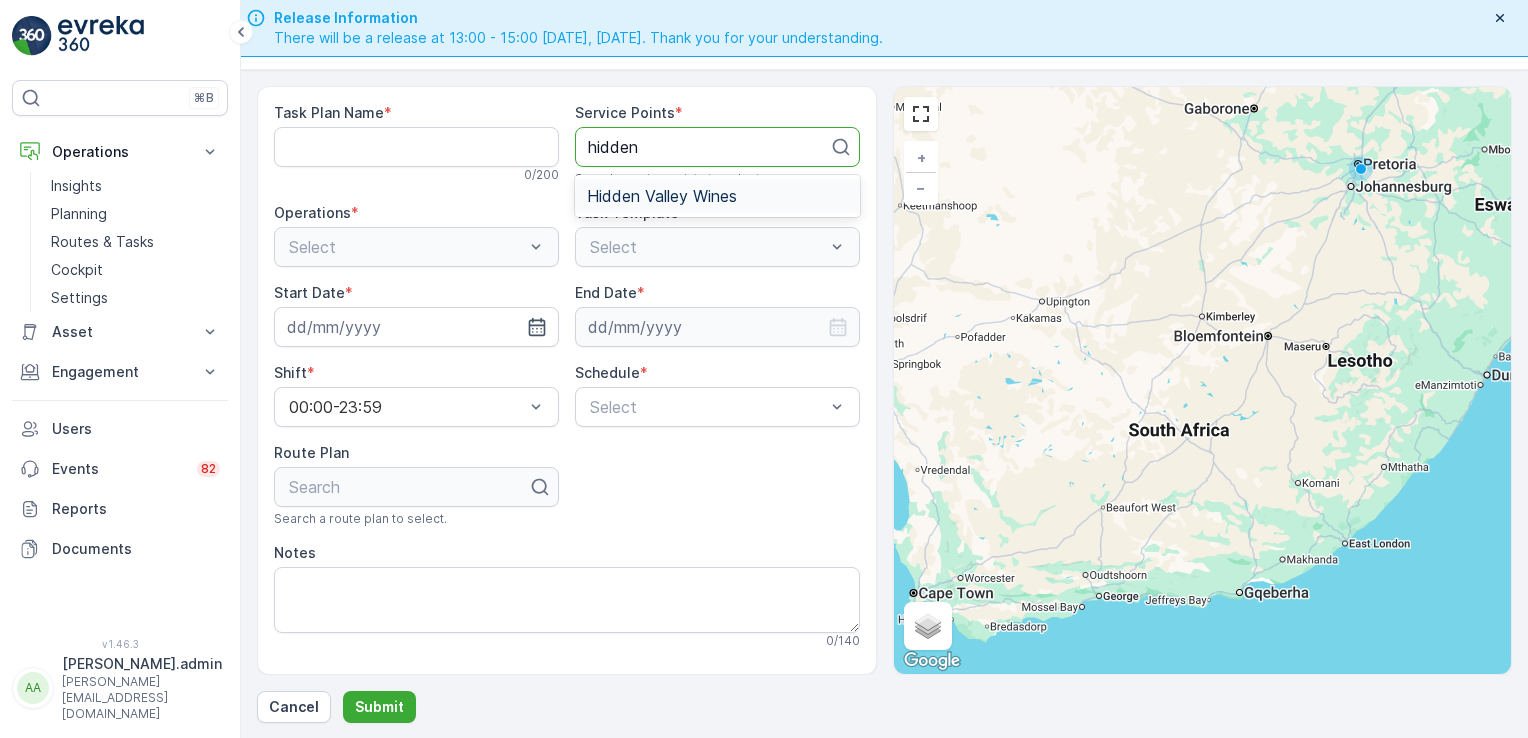 click on "Hidden Valley Wines" at bounding box center (662, 196) 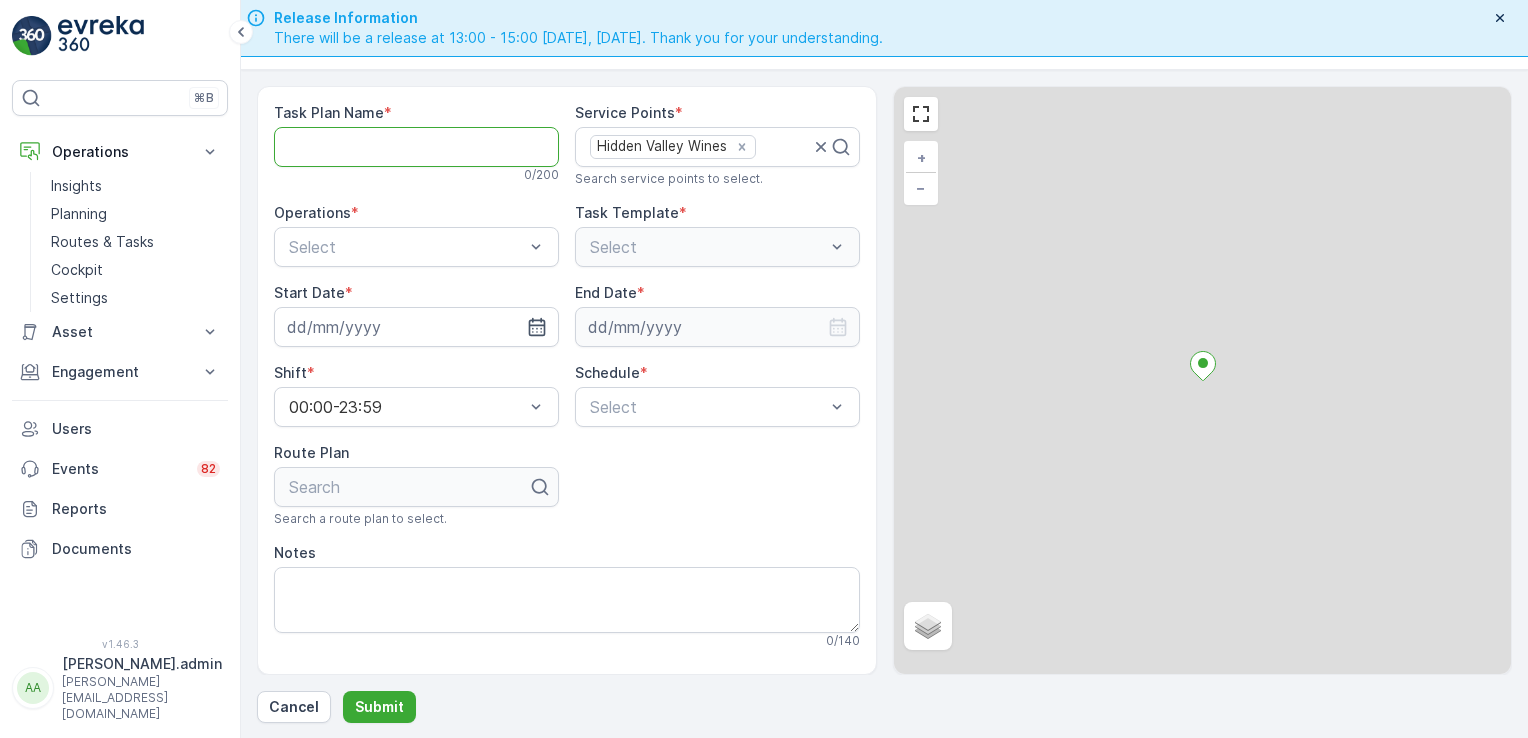 click on "Task Plan Name" at bounding box center [416, 147] 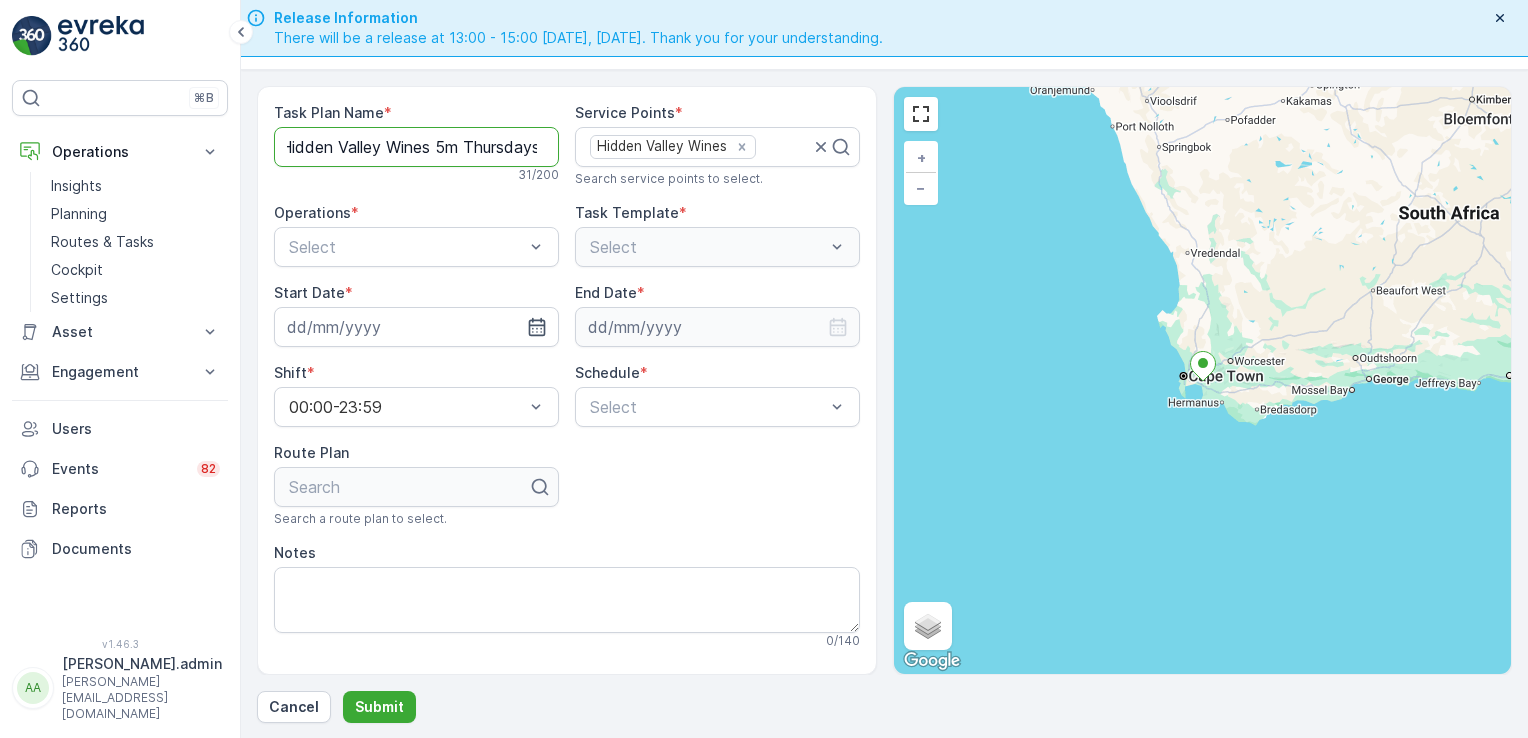 scroll, scrollTop: 0, scrollLeft: 15, axis: horizontal 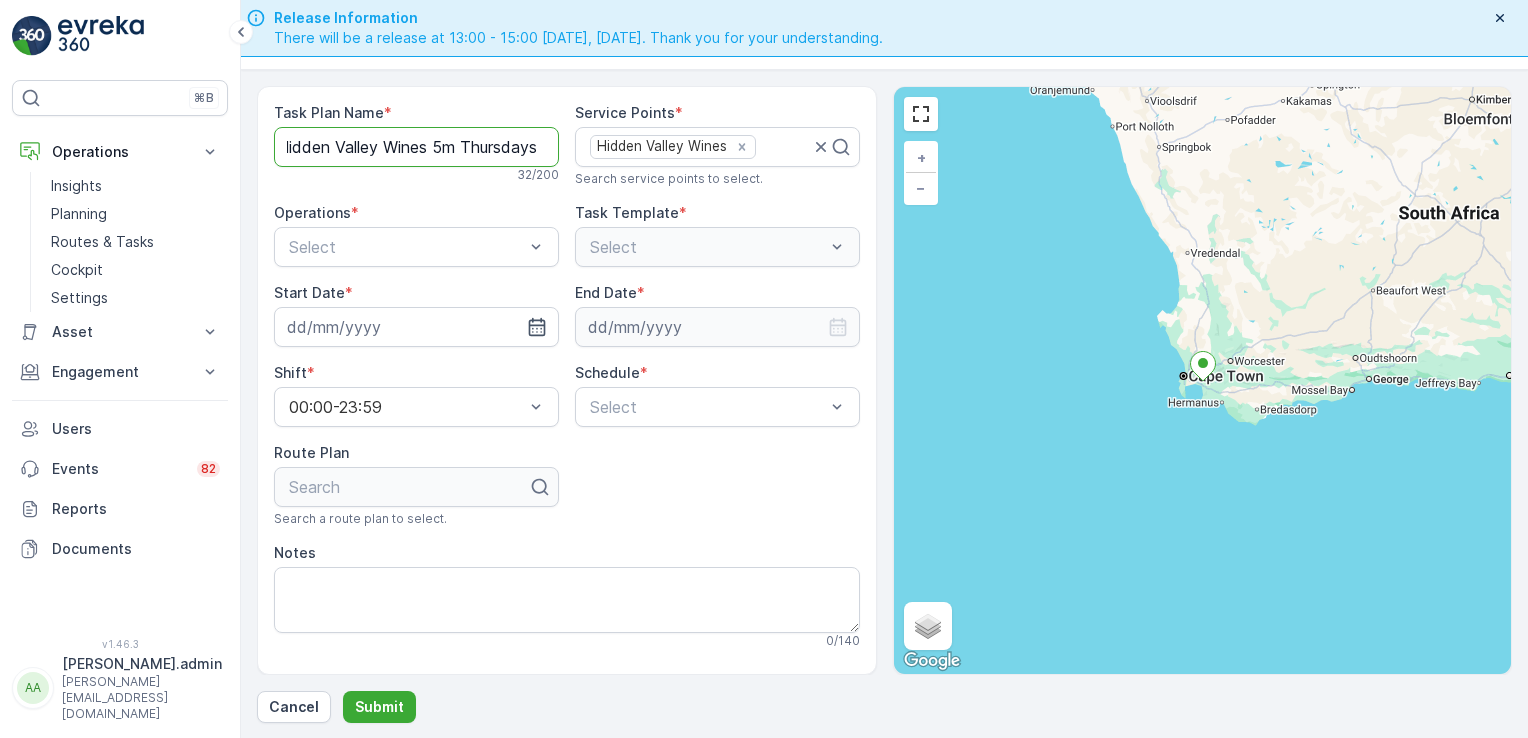 click on "Hidden Valley Wines 5m Thursdays" at bounding box center (416, 147) 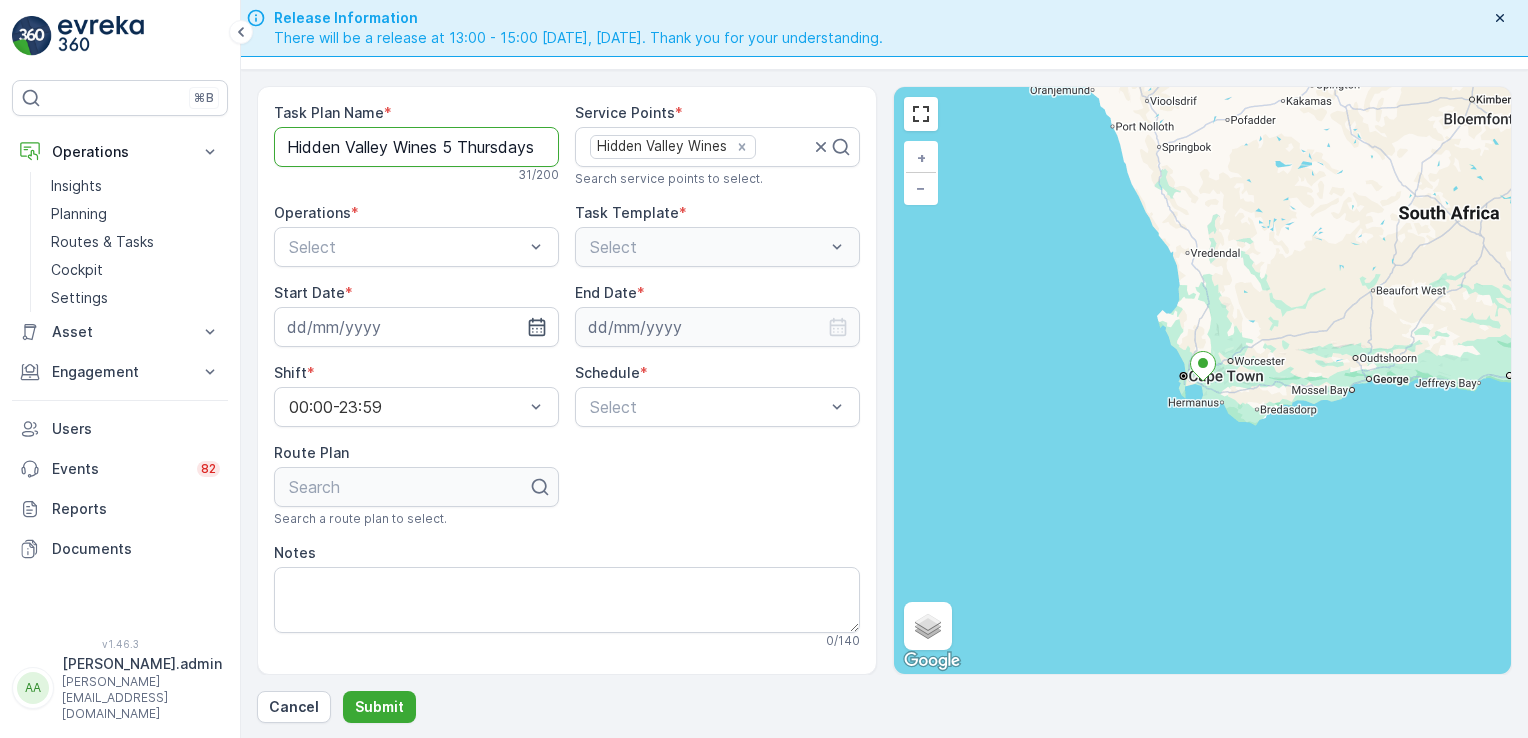 scroll, scrollTop: 0, scrollLeft: 1, axis: horizontal 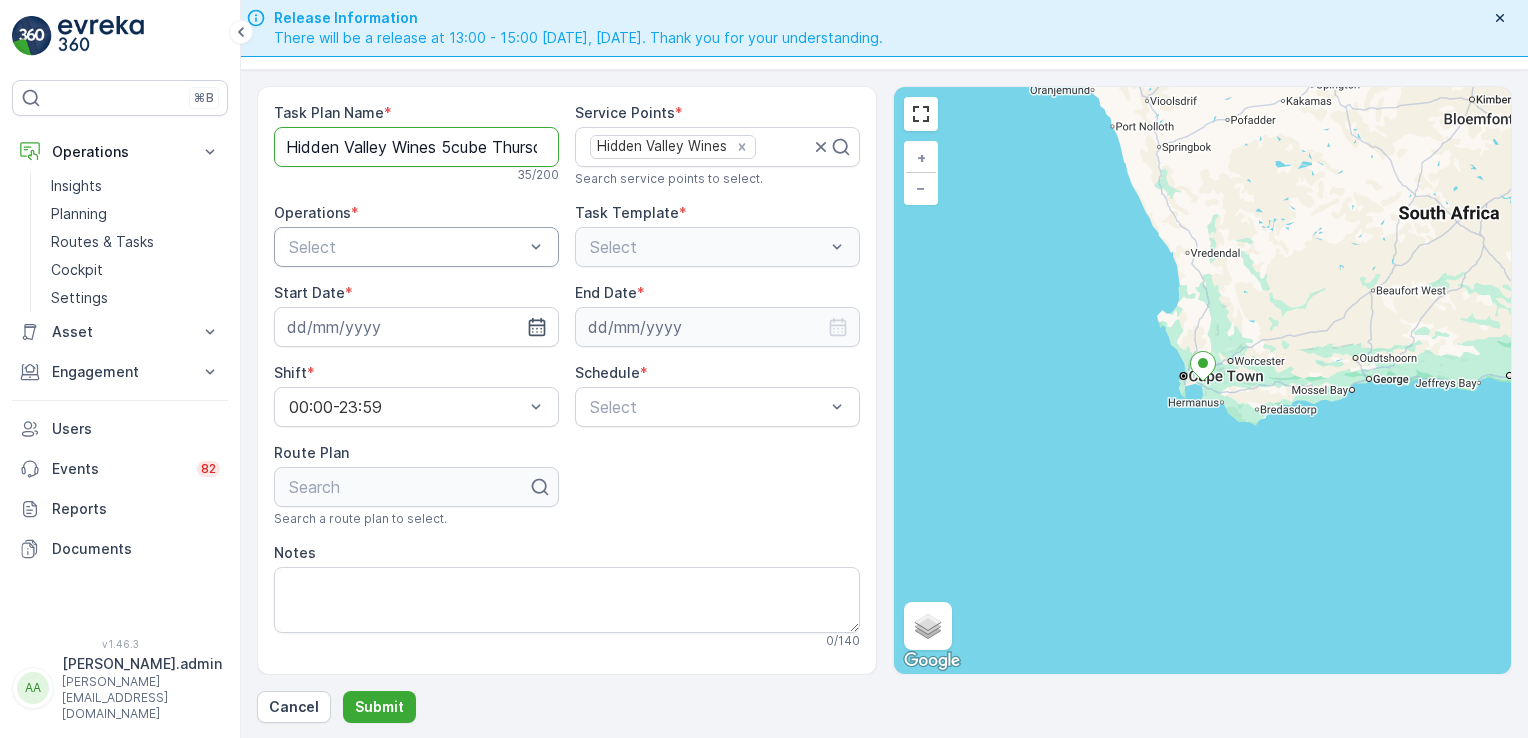 type on "Hidden Valley Wines 5cube Thursdays" 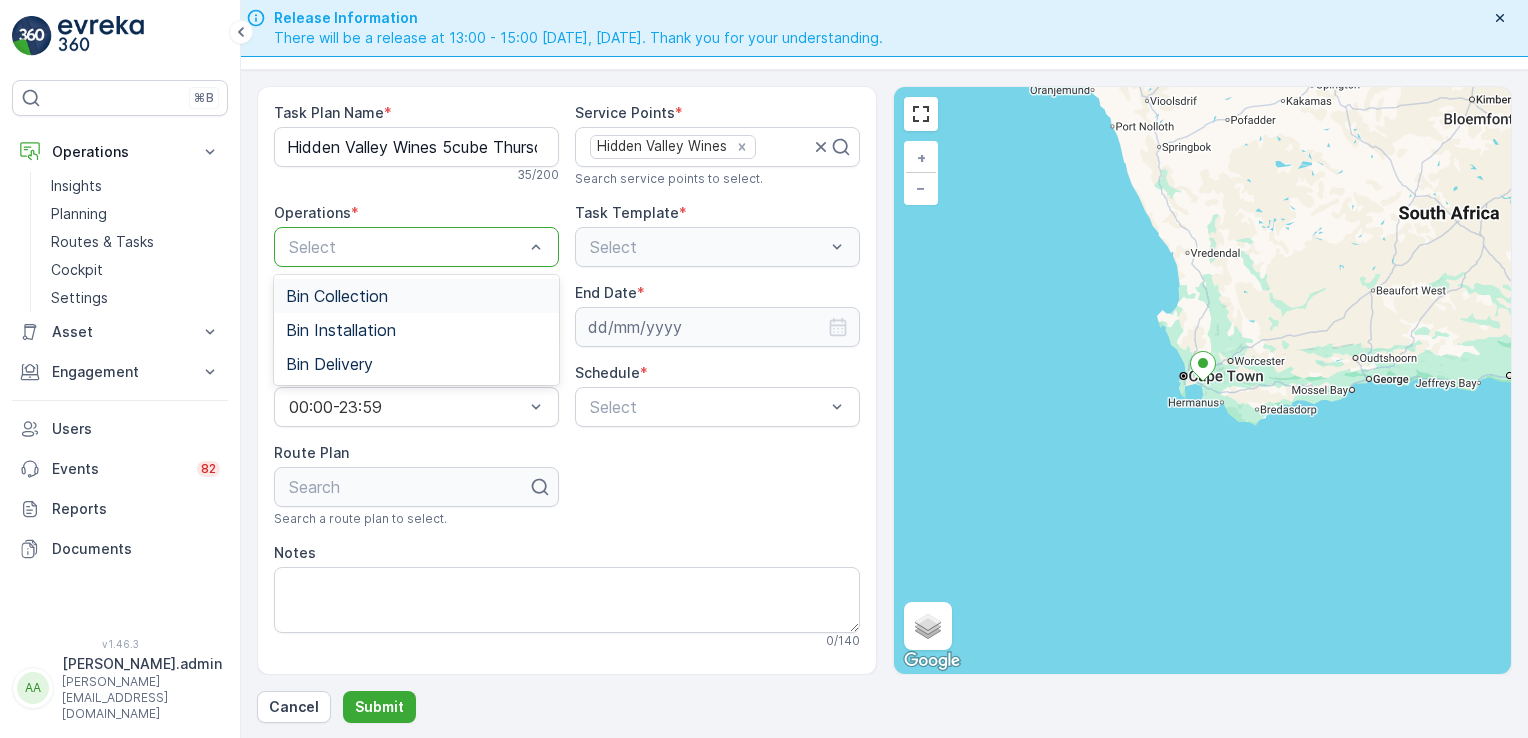 click on "Bin Collection" at bounding box center (337, 296) 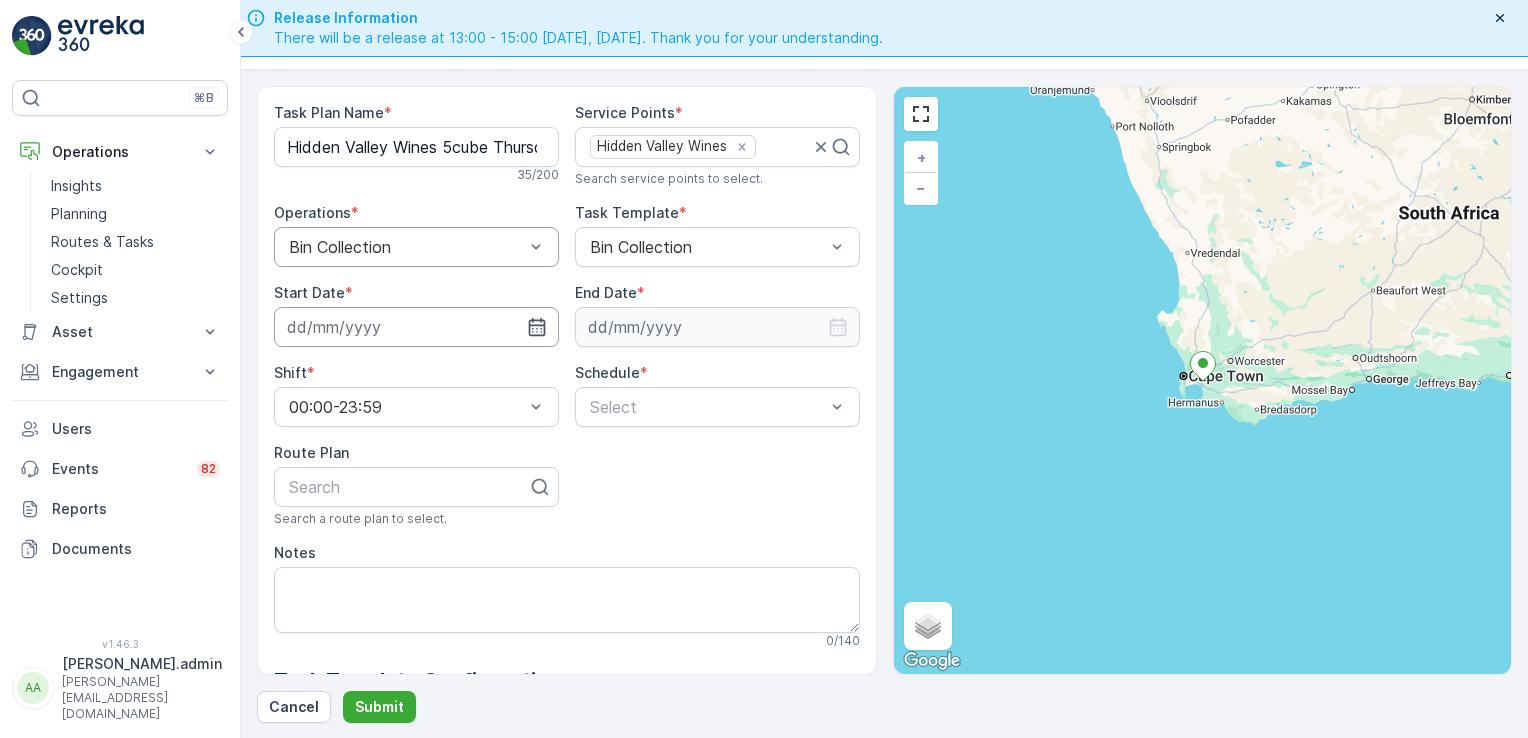 click at bounding box center [416, 327] 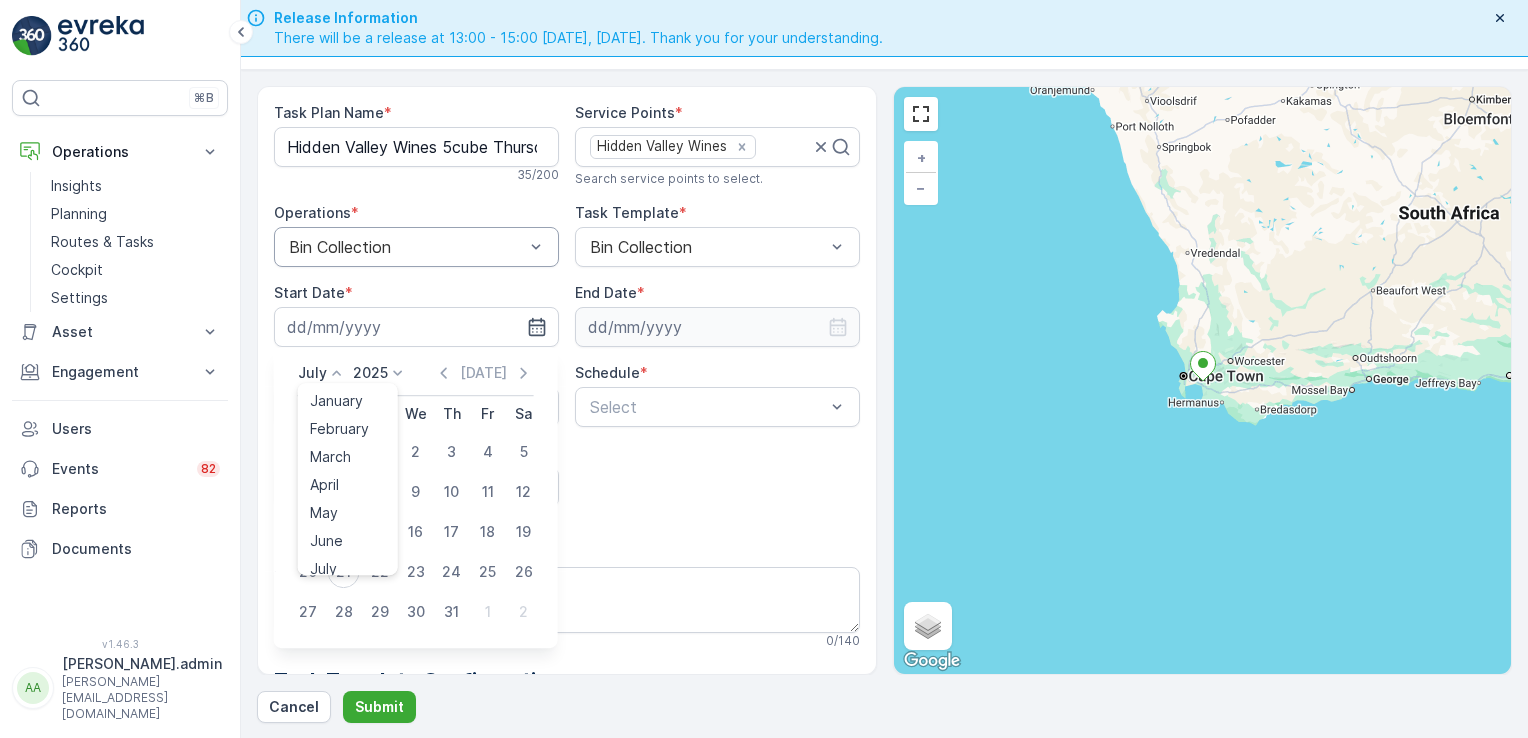 click 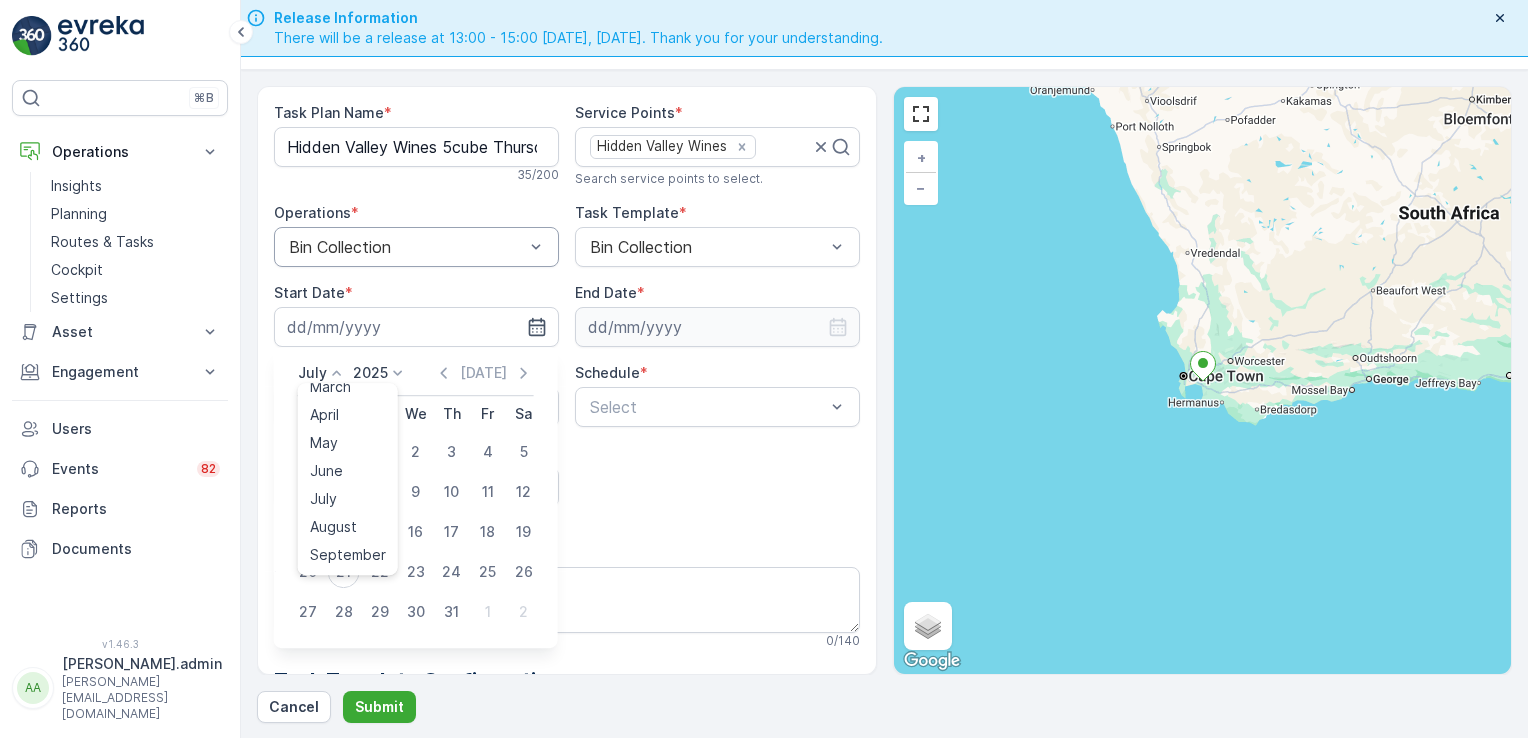 scroll, scrollTop: 90, scrollLeft: 0, axis: vertical 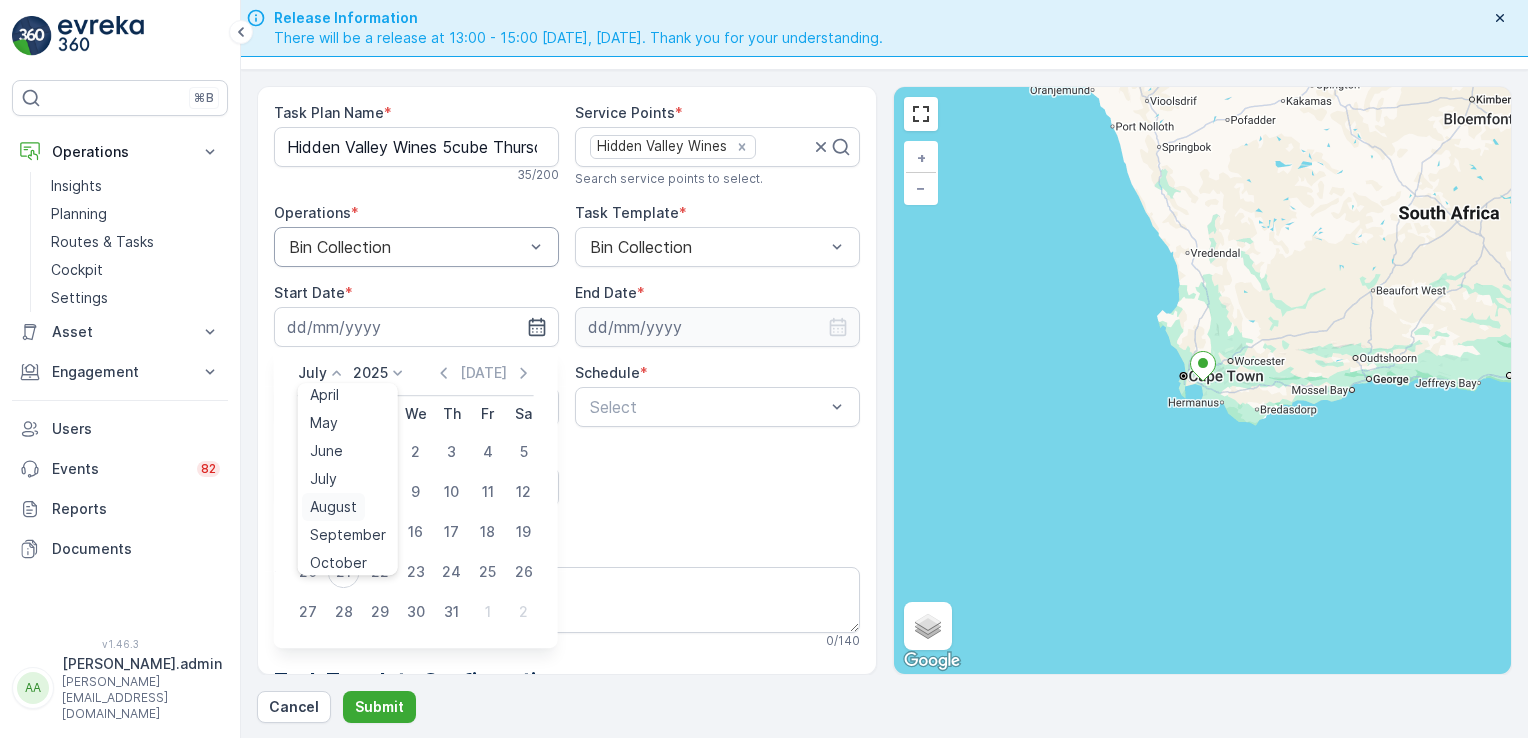 click on "August" at bounding box center (333, 507) 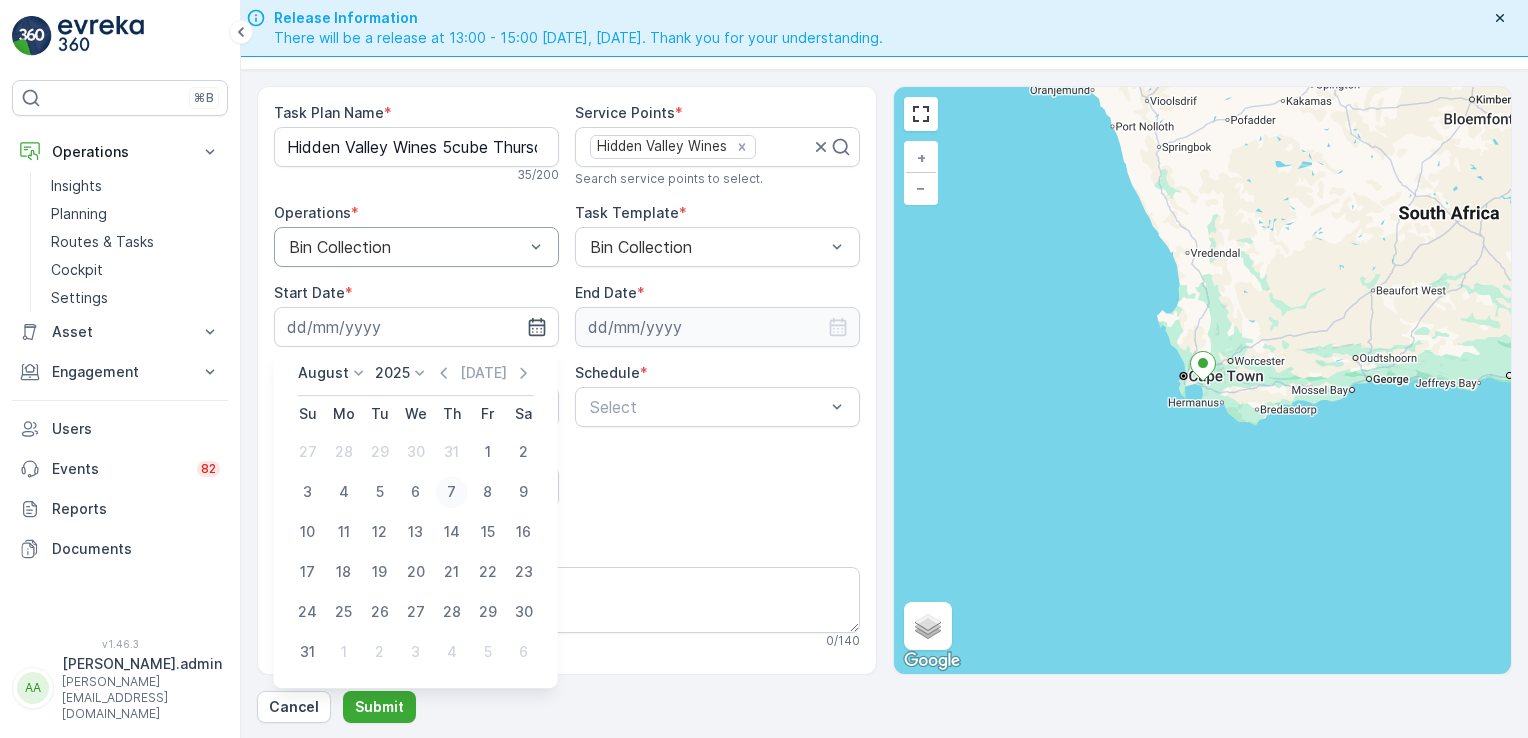 click on "7" at bounding box center [452, 492] 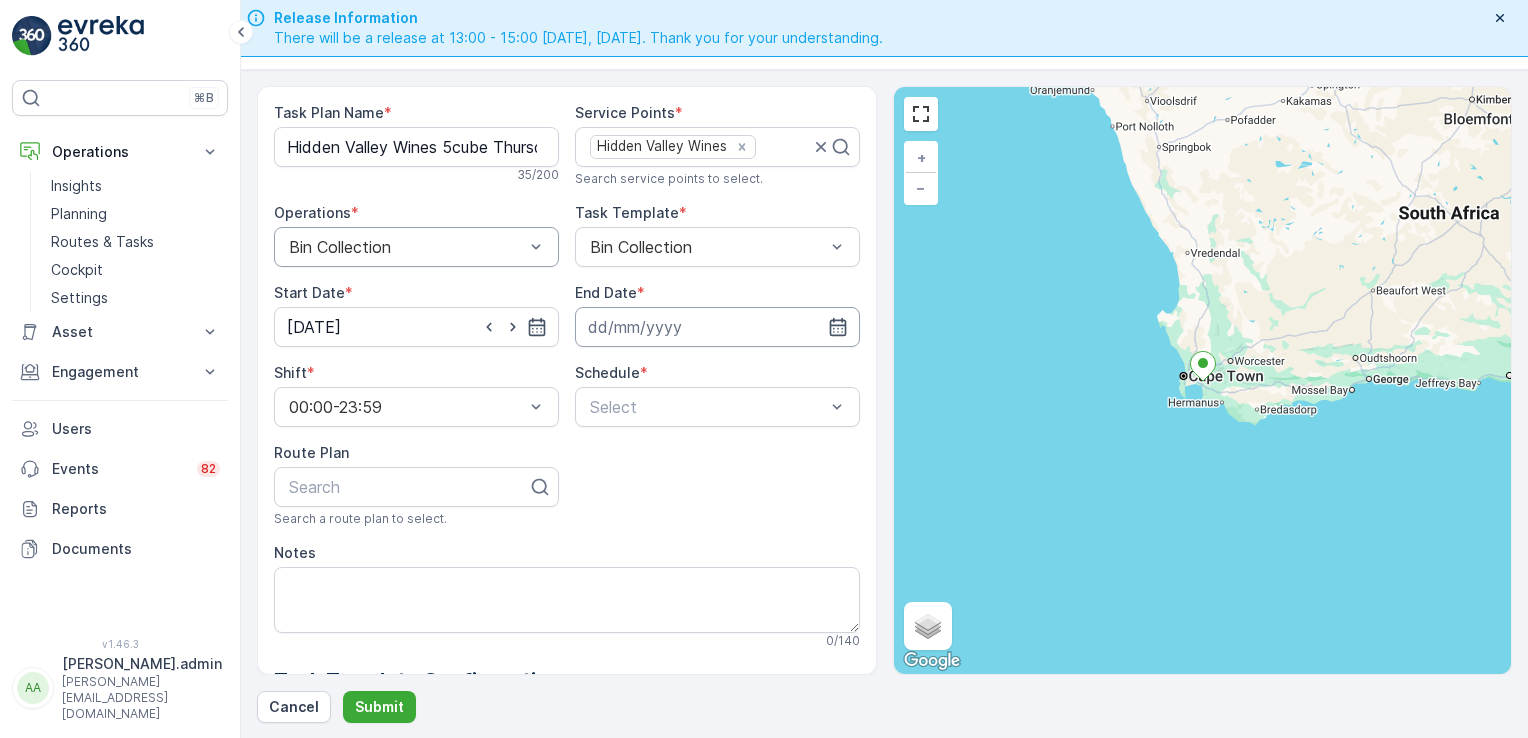 click at bounding box center [717, 327] 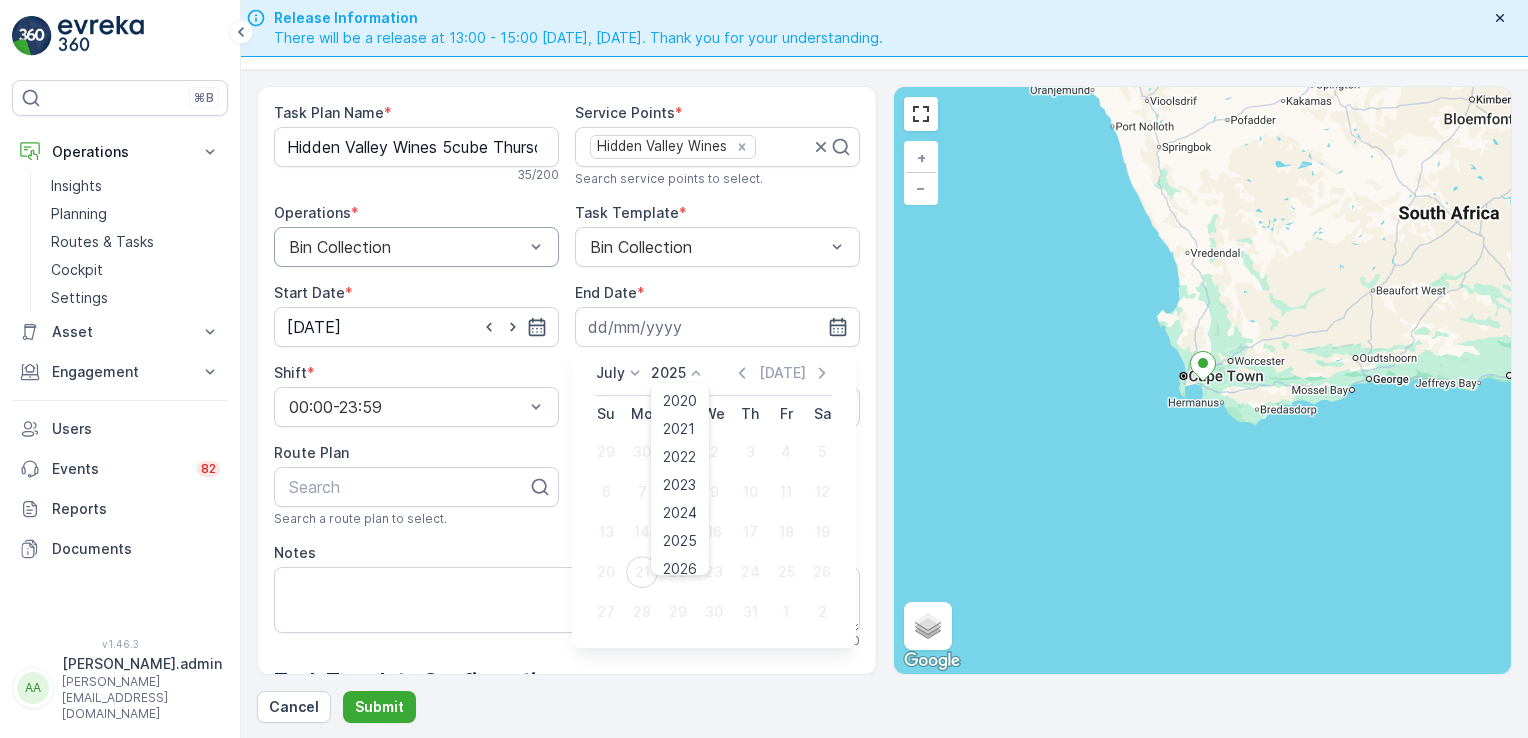 click 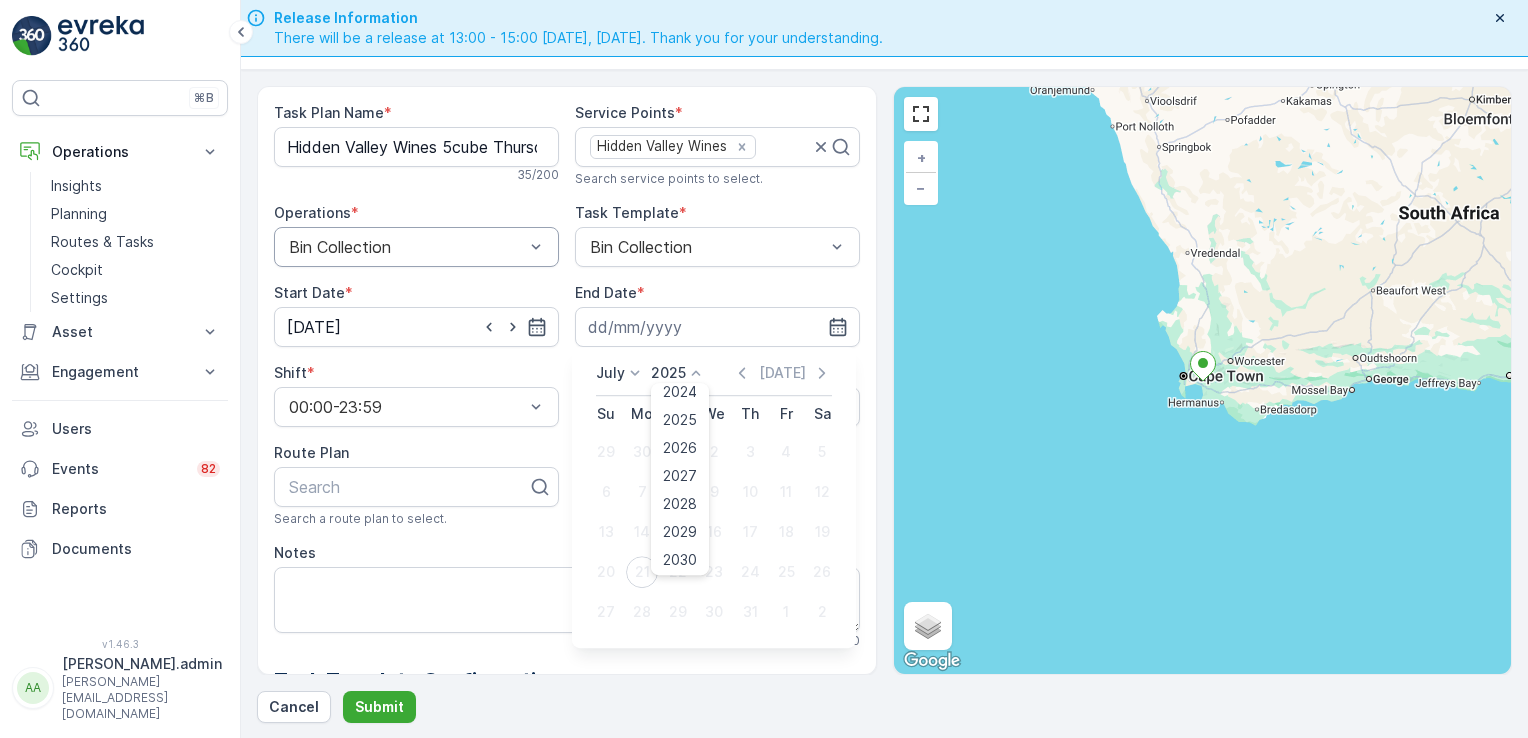 scroll, scrollTop: 124, scrollLeft: 0, axis: vertical 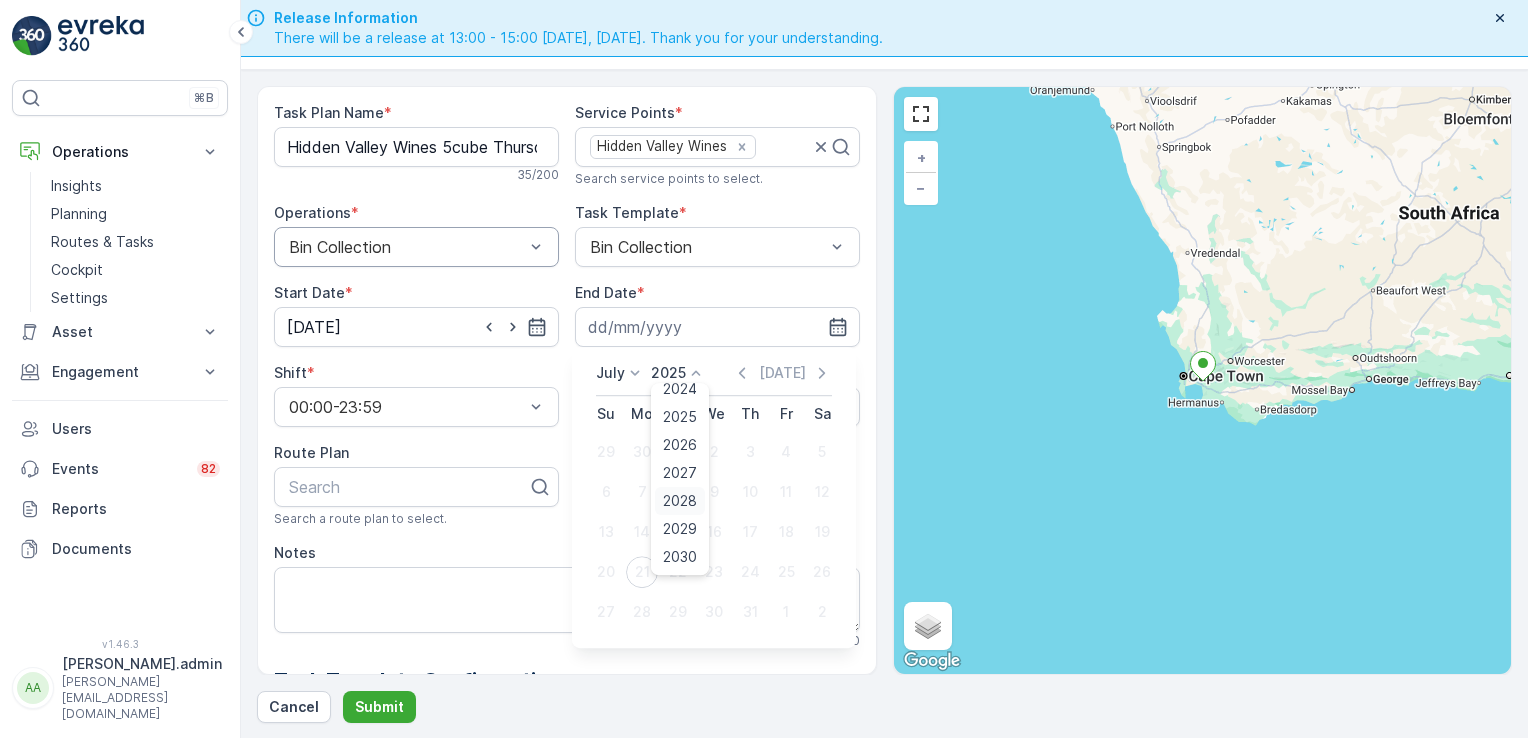 click on "2028" at bounding box center [680, 501] 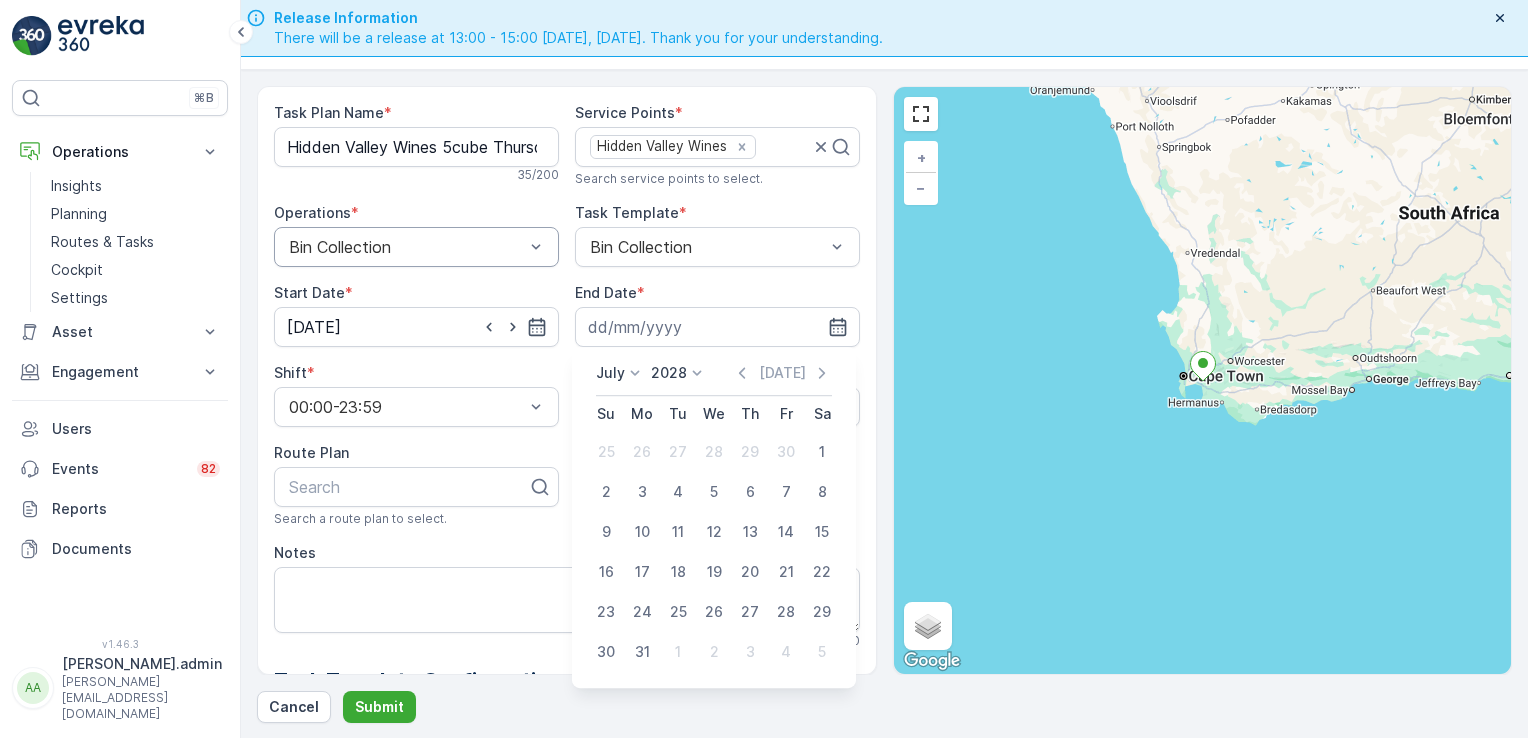 click 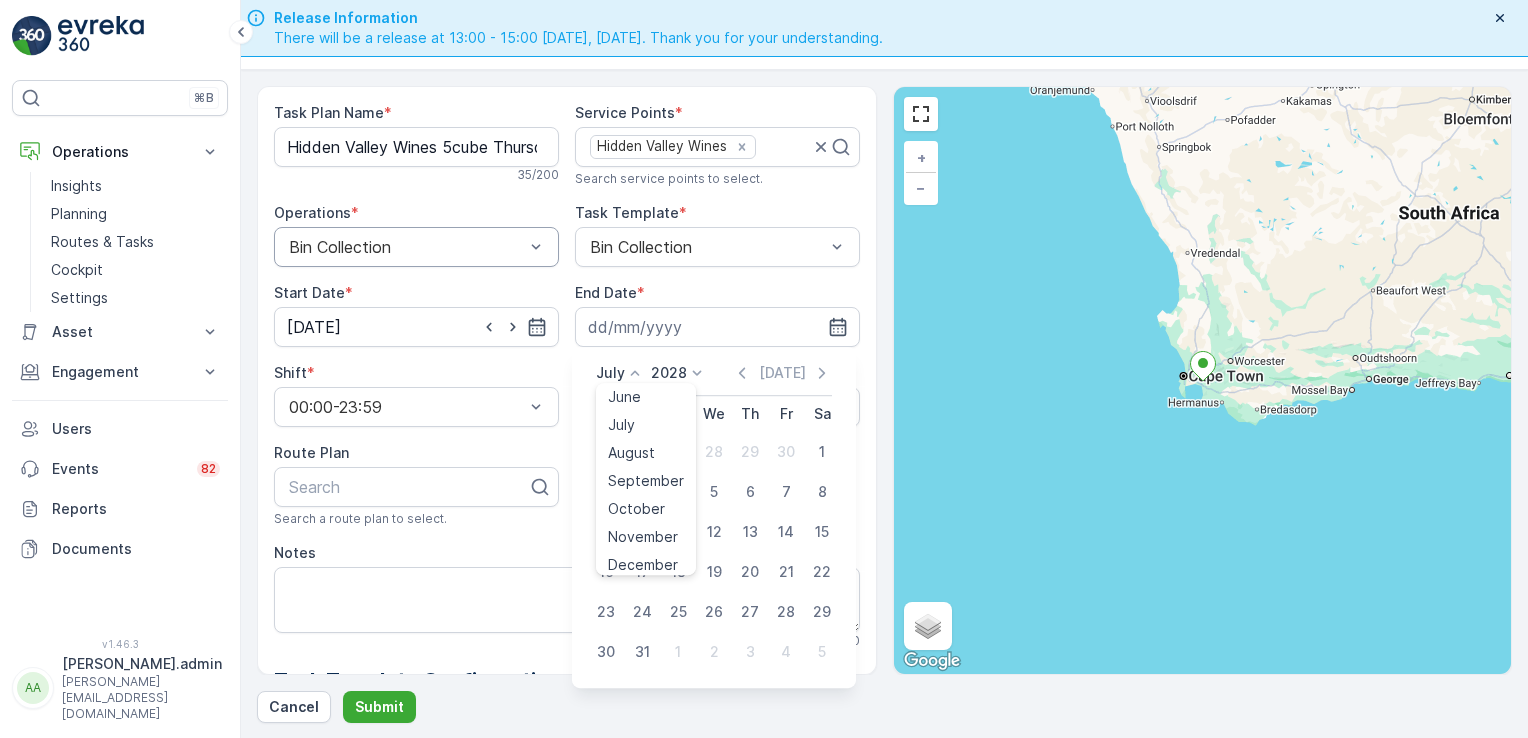 scroll, scrollTop: 152, scrollLeft: 0, axis: vertical 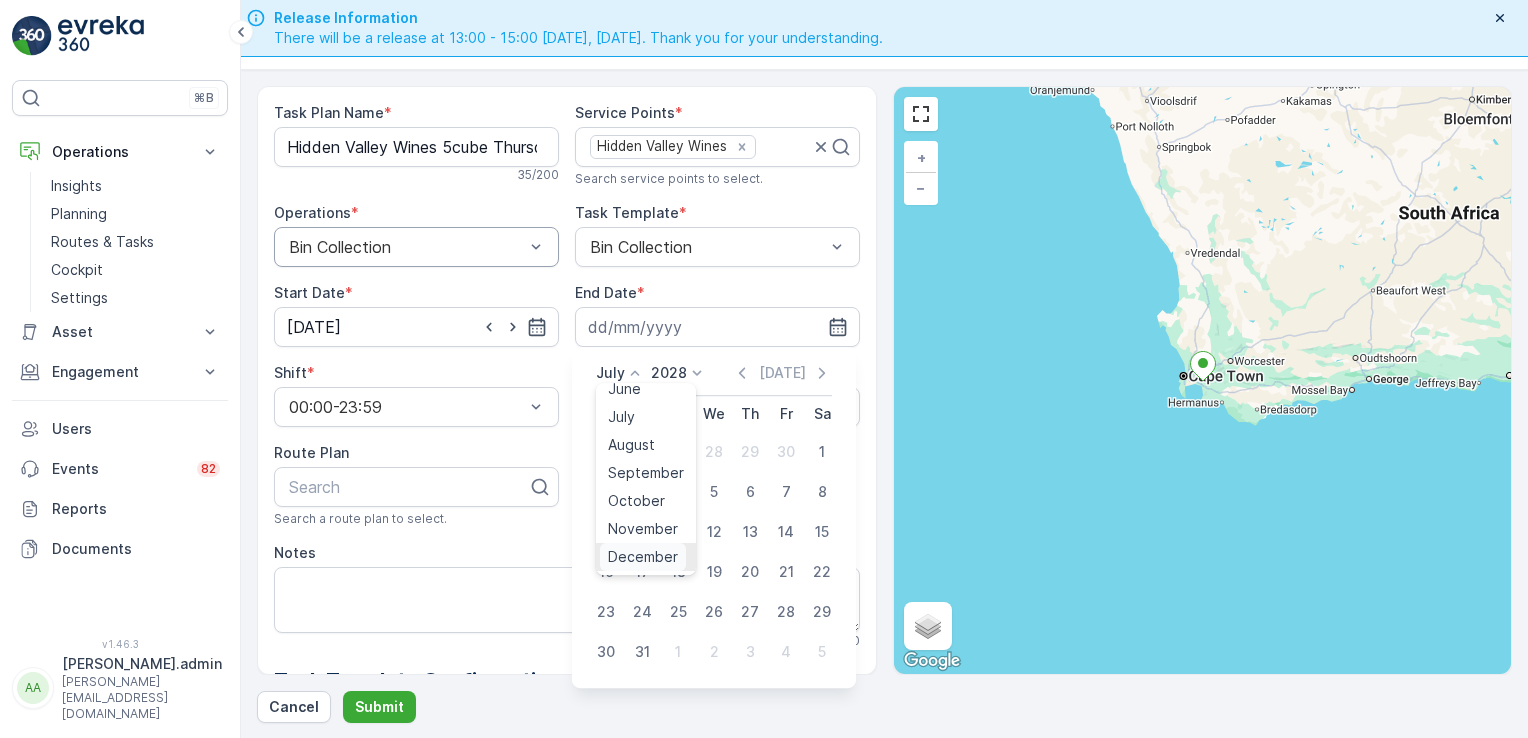 click on "December" at bounding box center [643, 557] 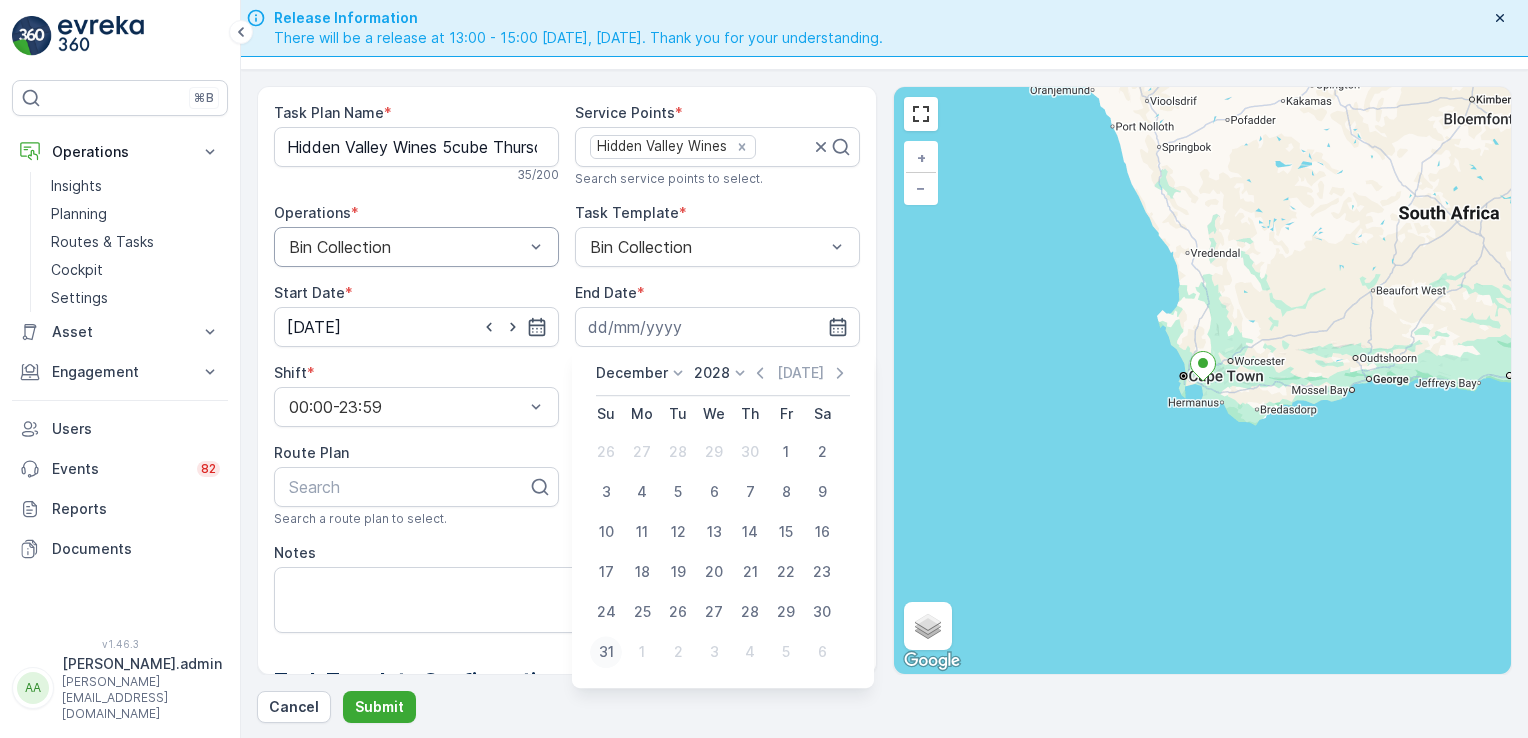 click on "31" at bounding box center (606, 652) 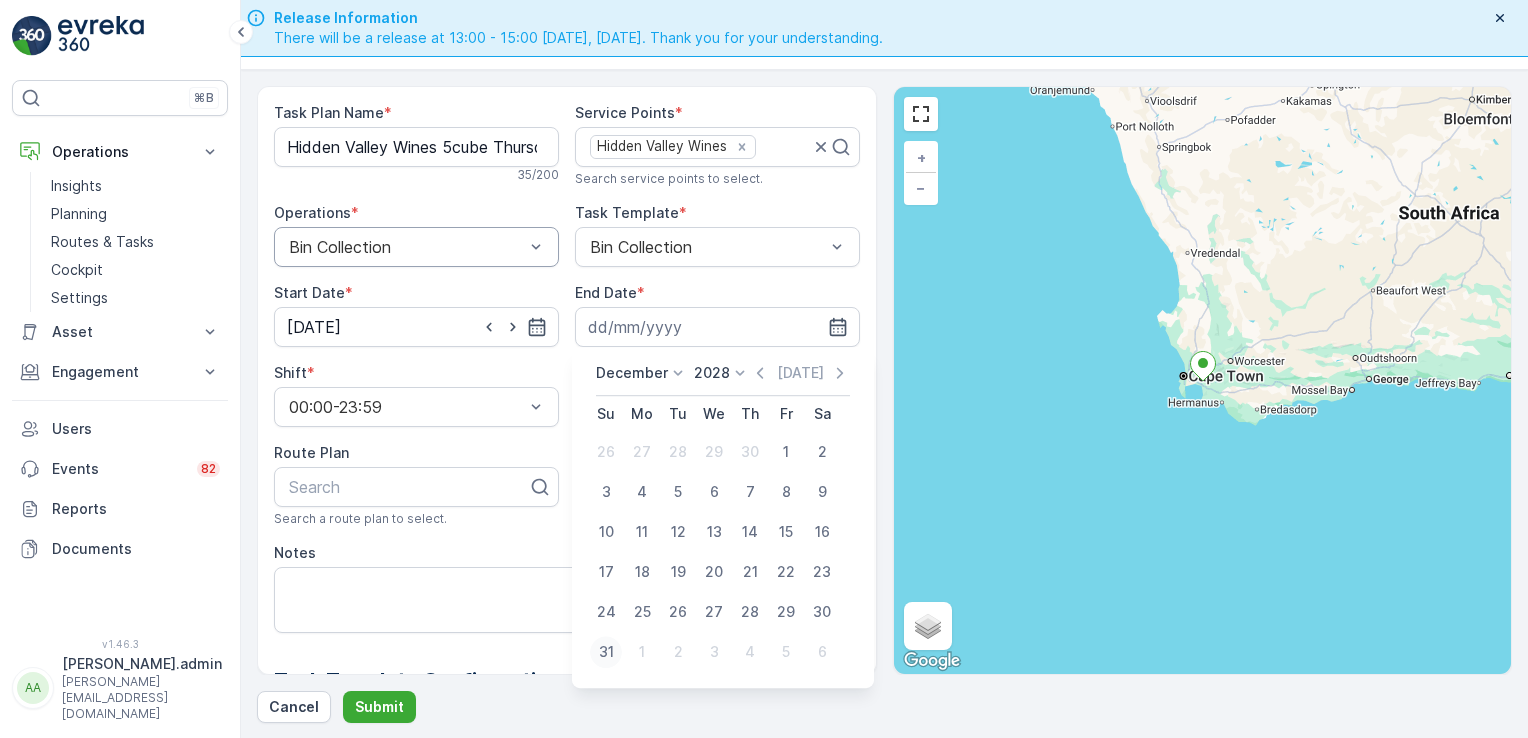 type on "[DATE]" 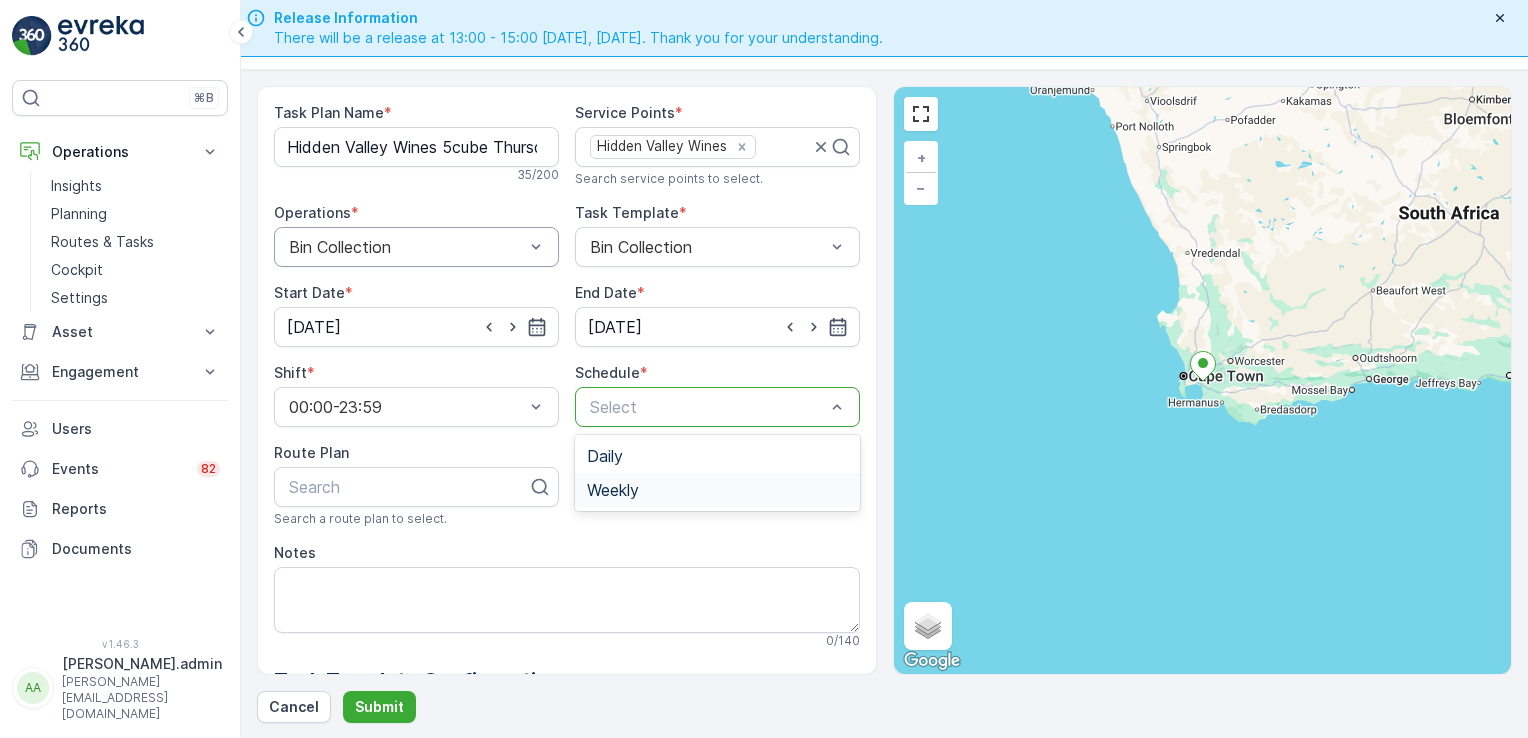 click on "Weekly" at bounding box center [613, 490] 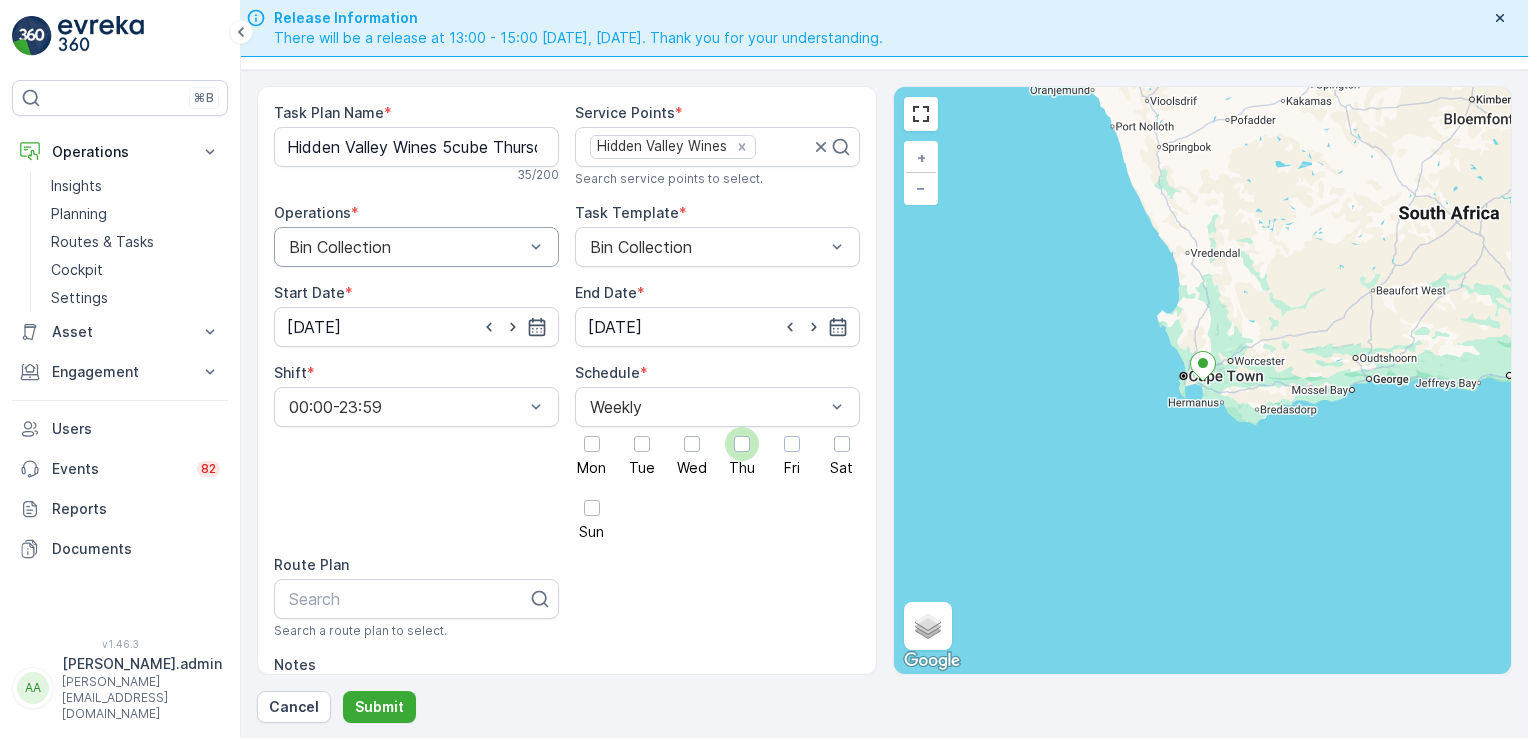 click at bounding box center (742, 444) 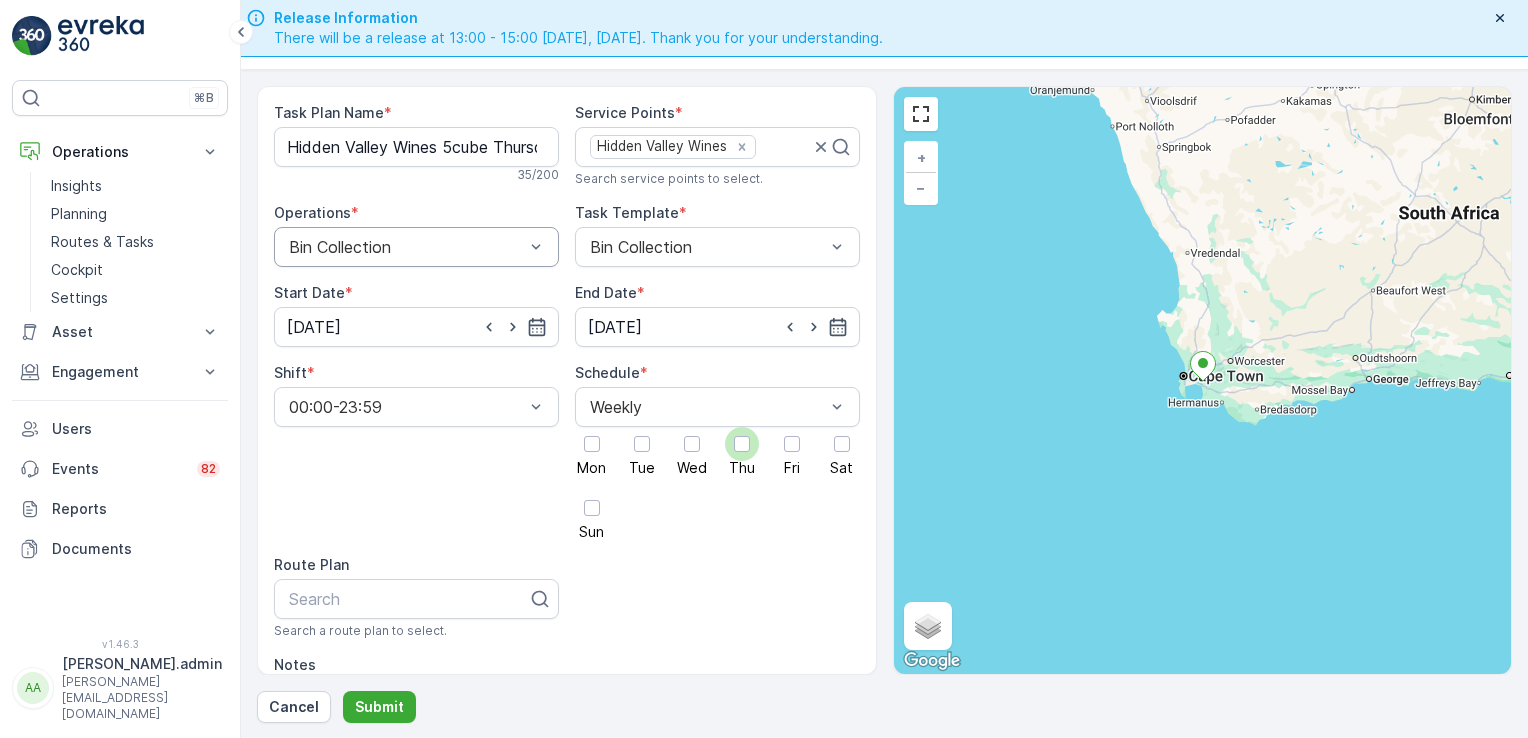 click on "Thu" at bounding box center (742, 427) 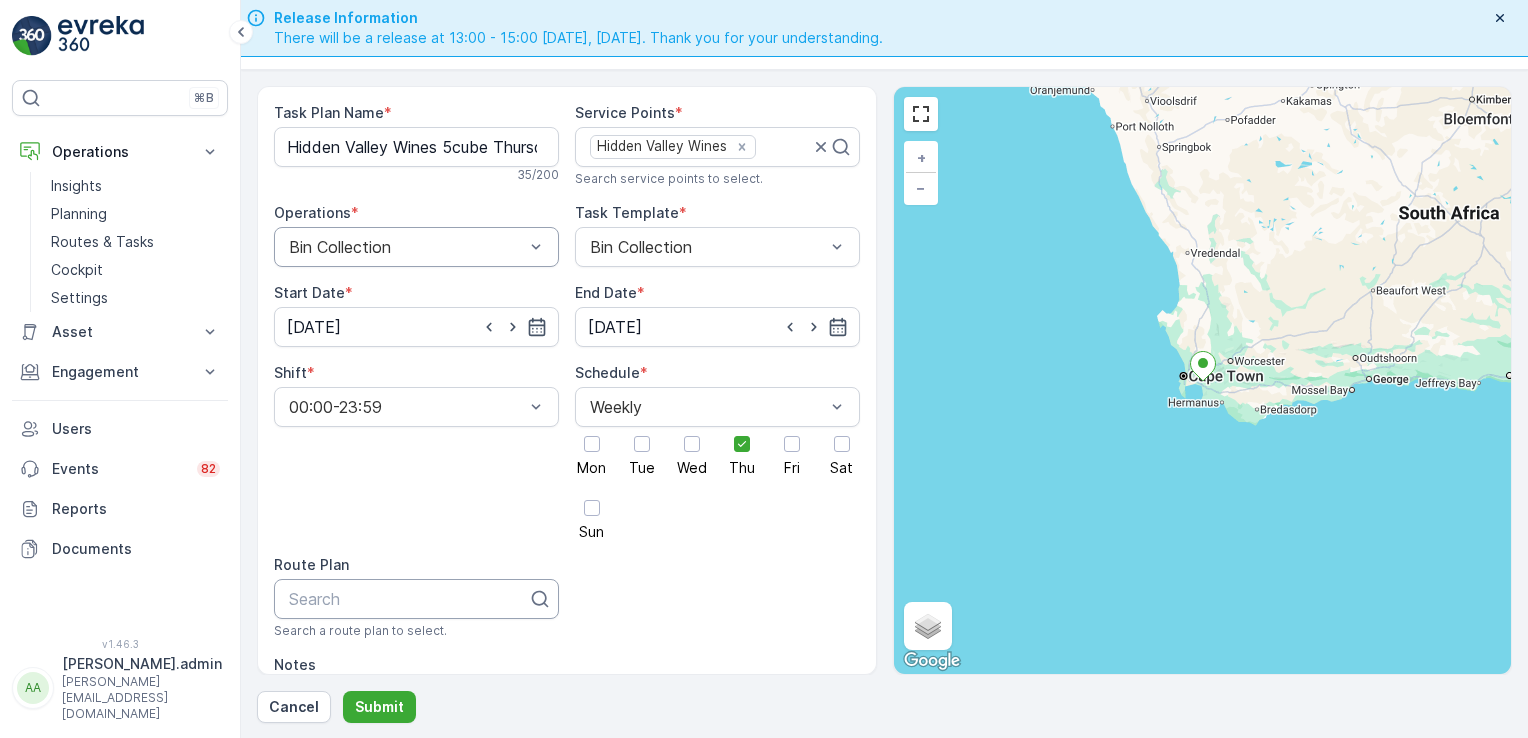 click on "Search" at bounding box center [416, 599] 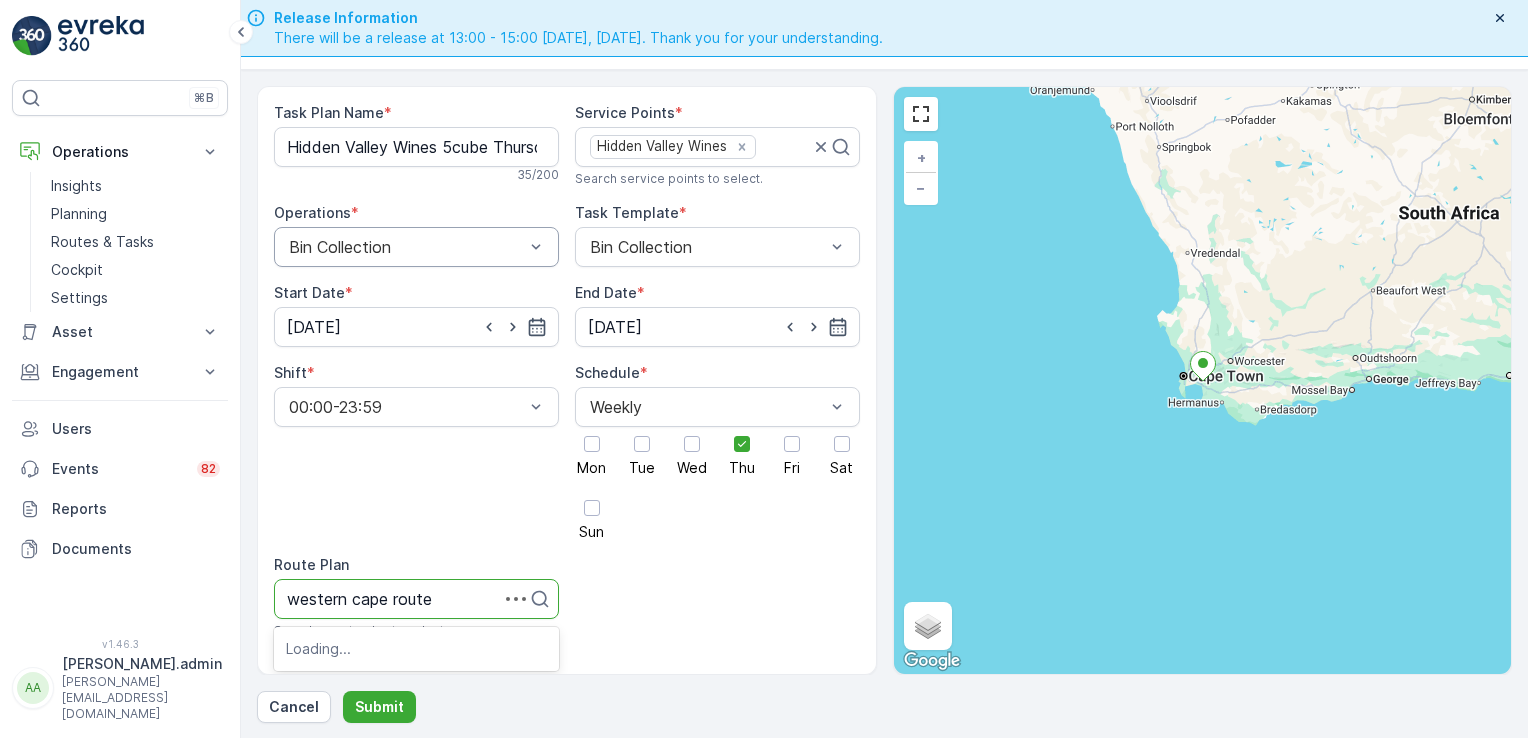 type on "western cape route 2" 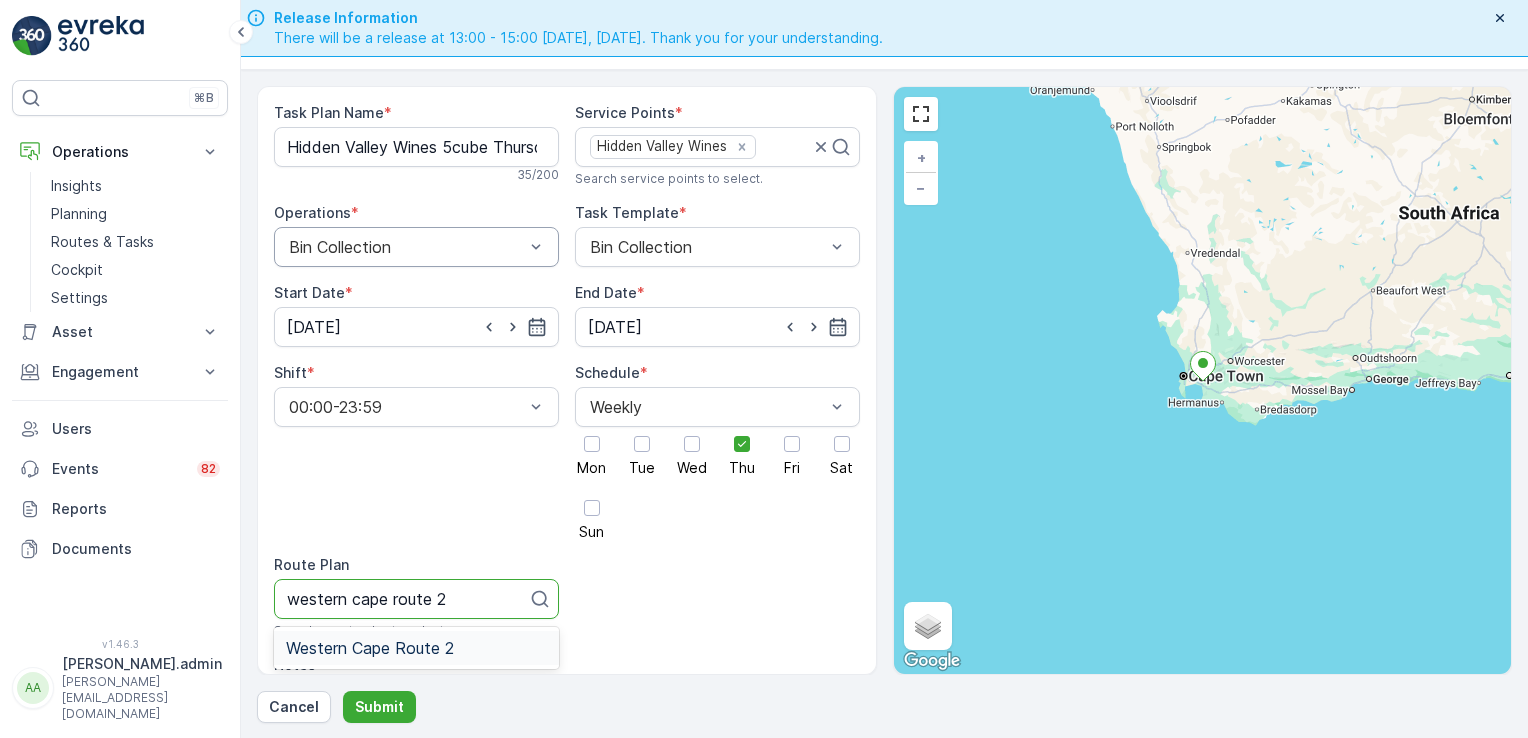 click on "Western Cape Route 2" at bounding box center (370, 648) 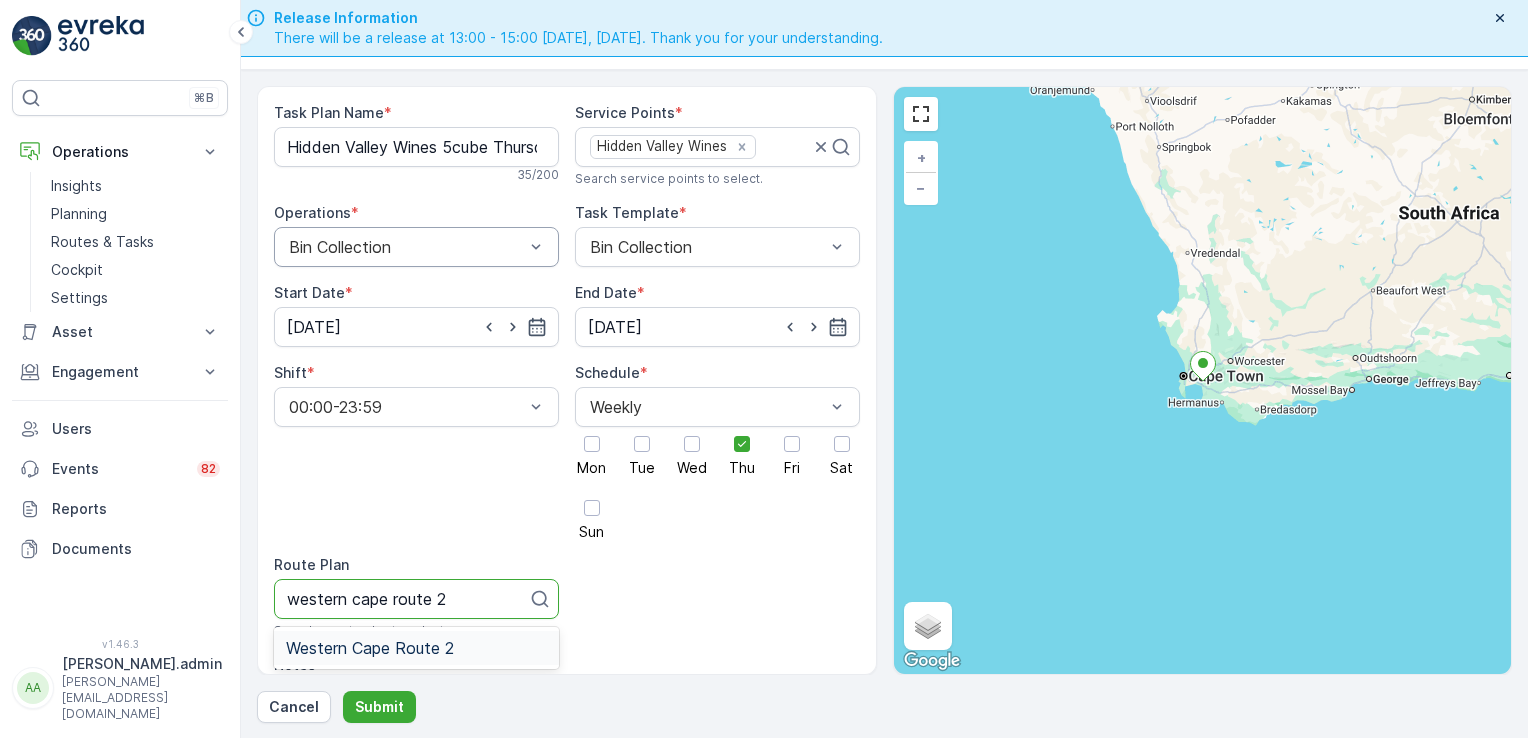type 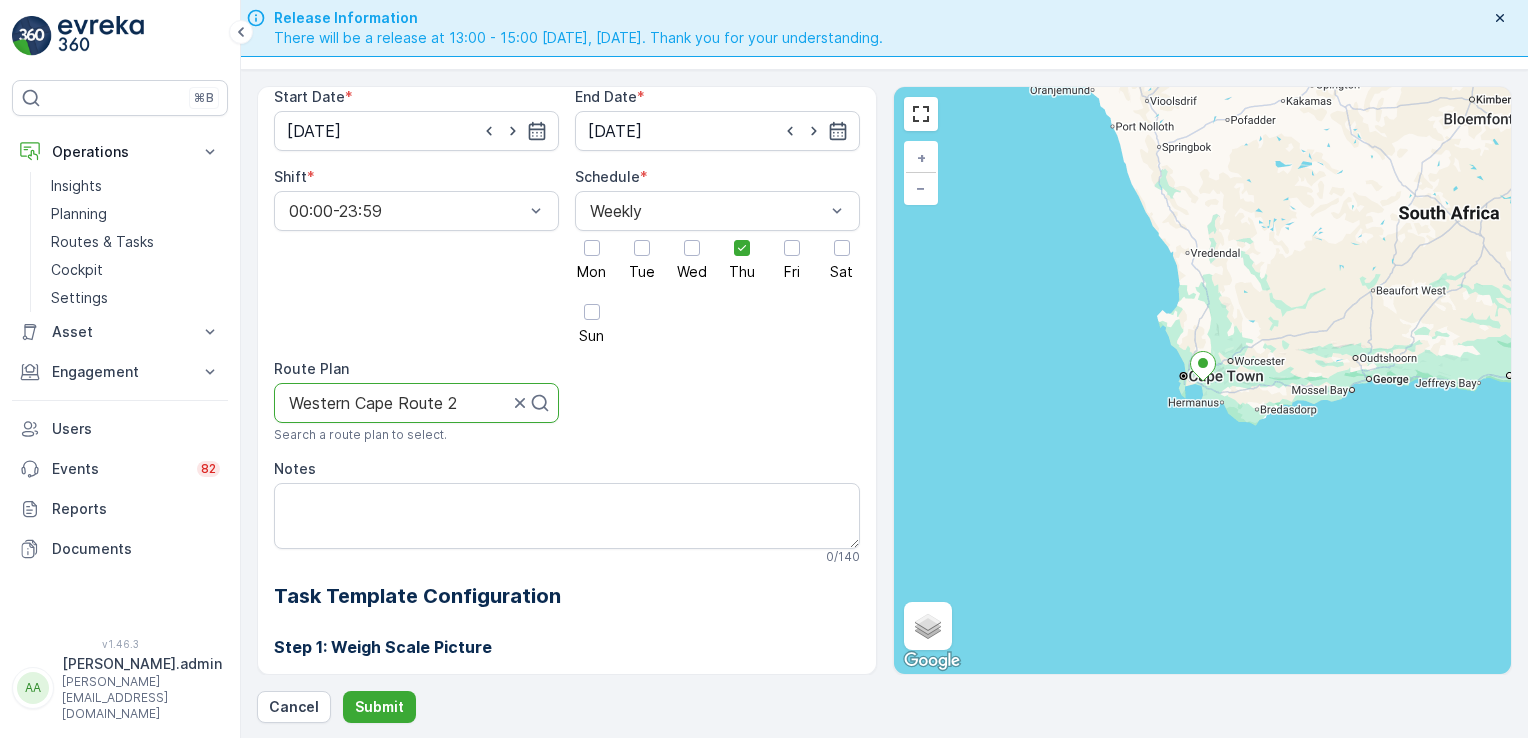 scroll, scrollTop: 344, scrollLeft: 0, axis: vertical 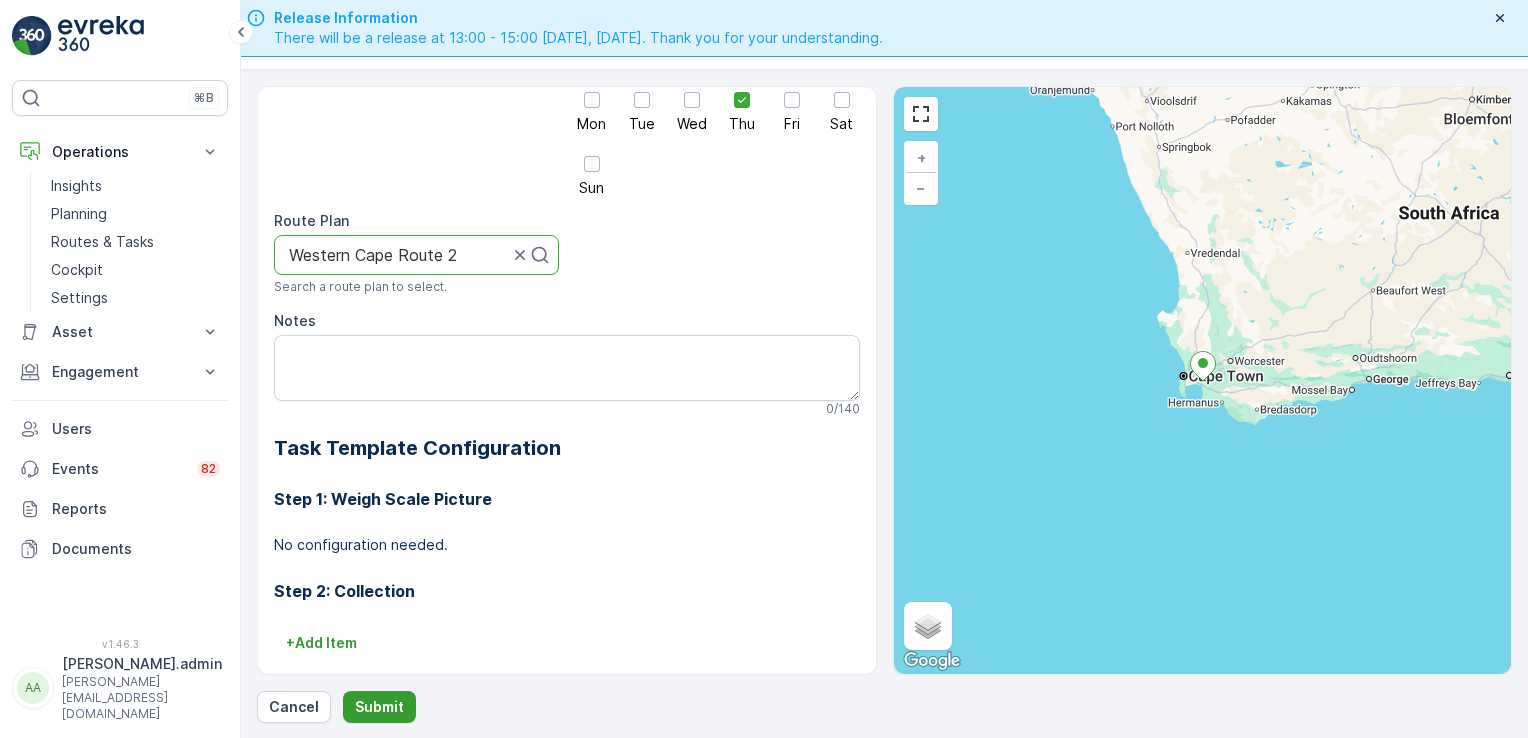 click on "Submit" at bounding box center [379, 707] 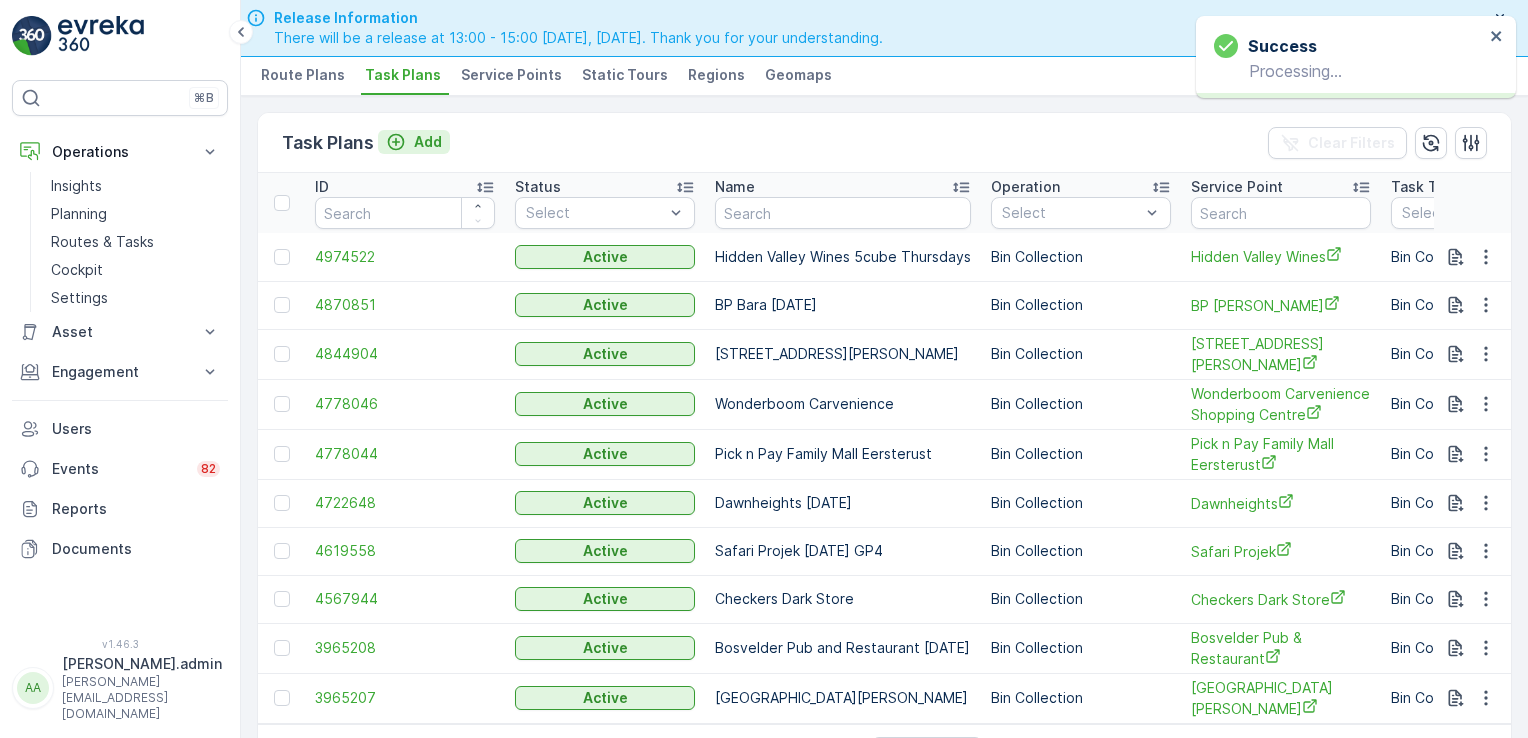 click on "Add" at bounding box center (428, 142) 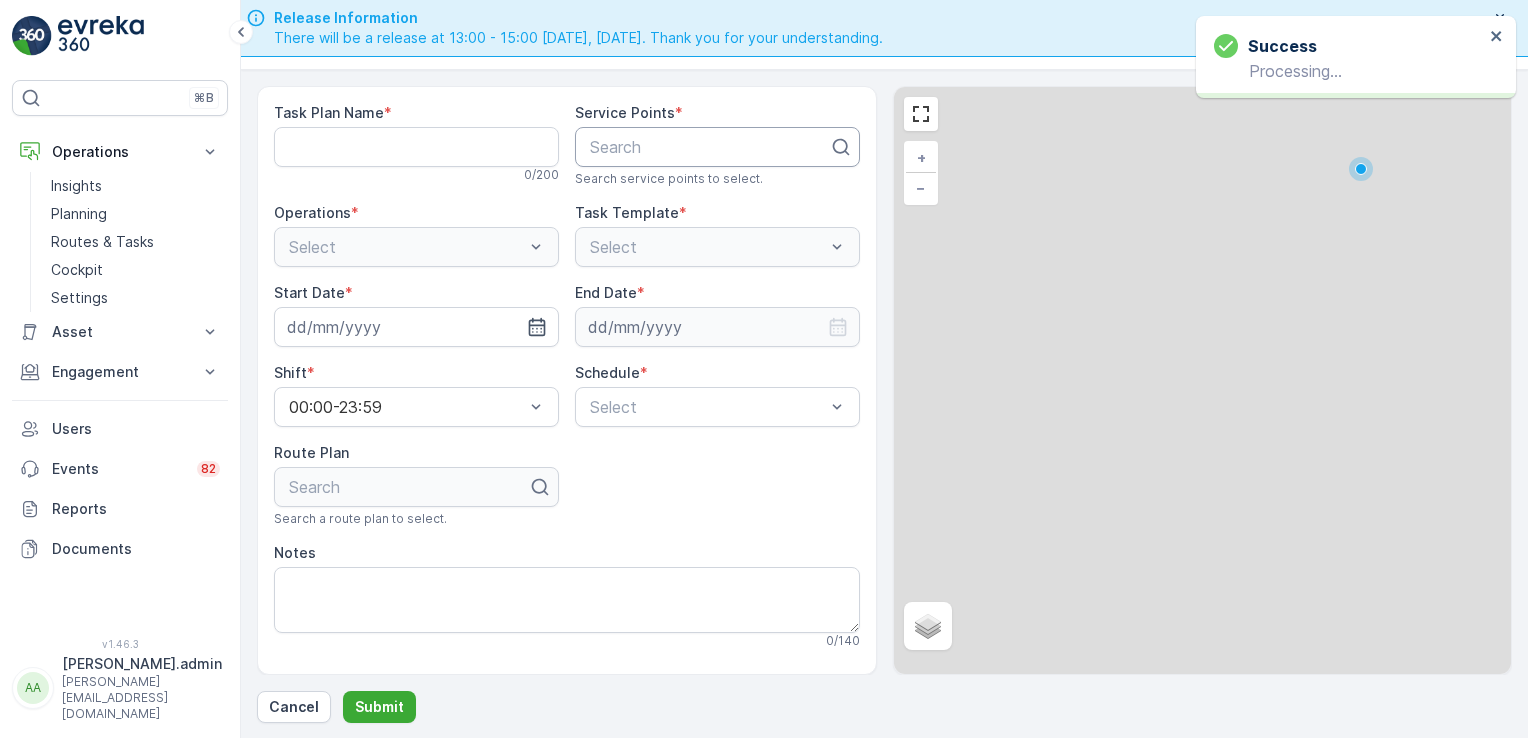 click at bounding box center (709, 147) 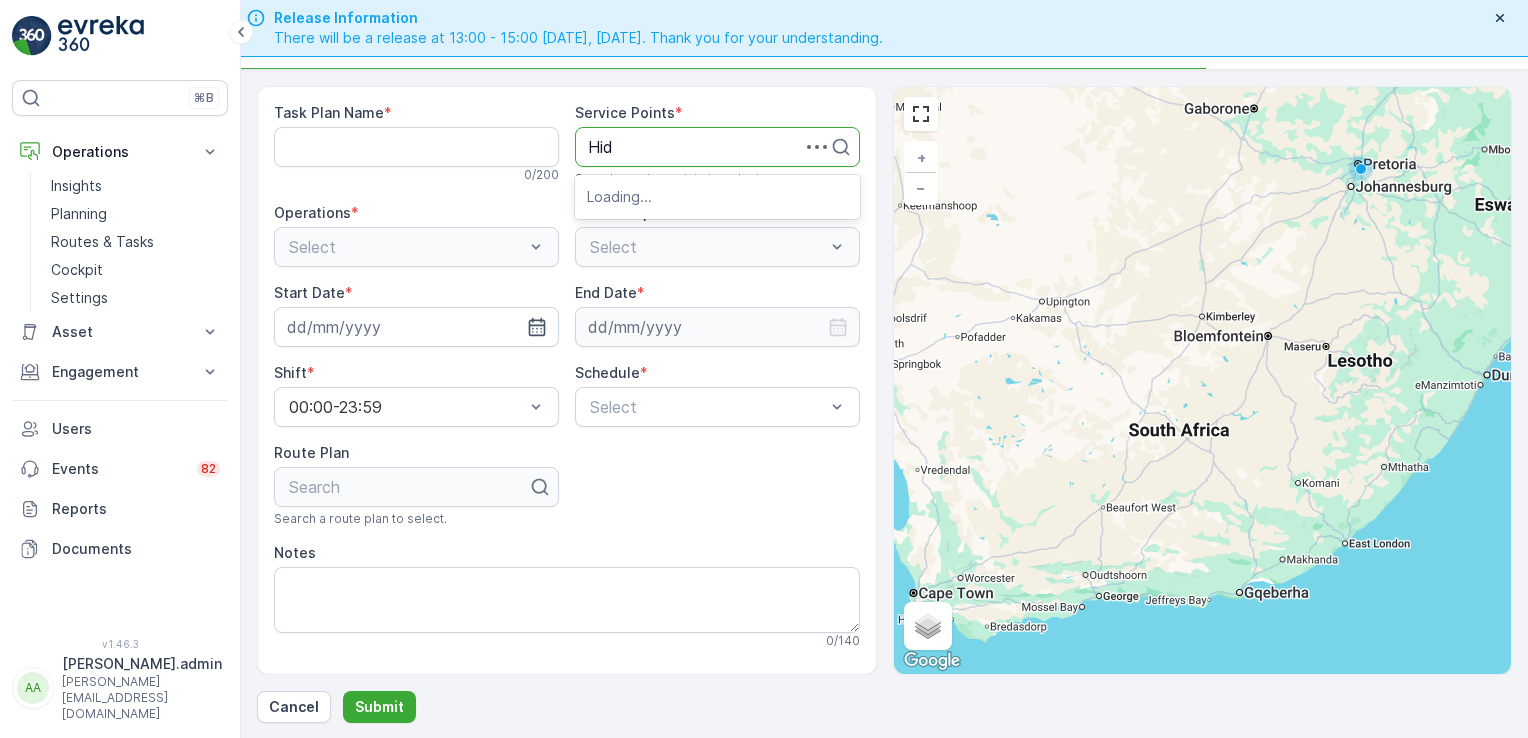 type on "Hidd" 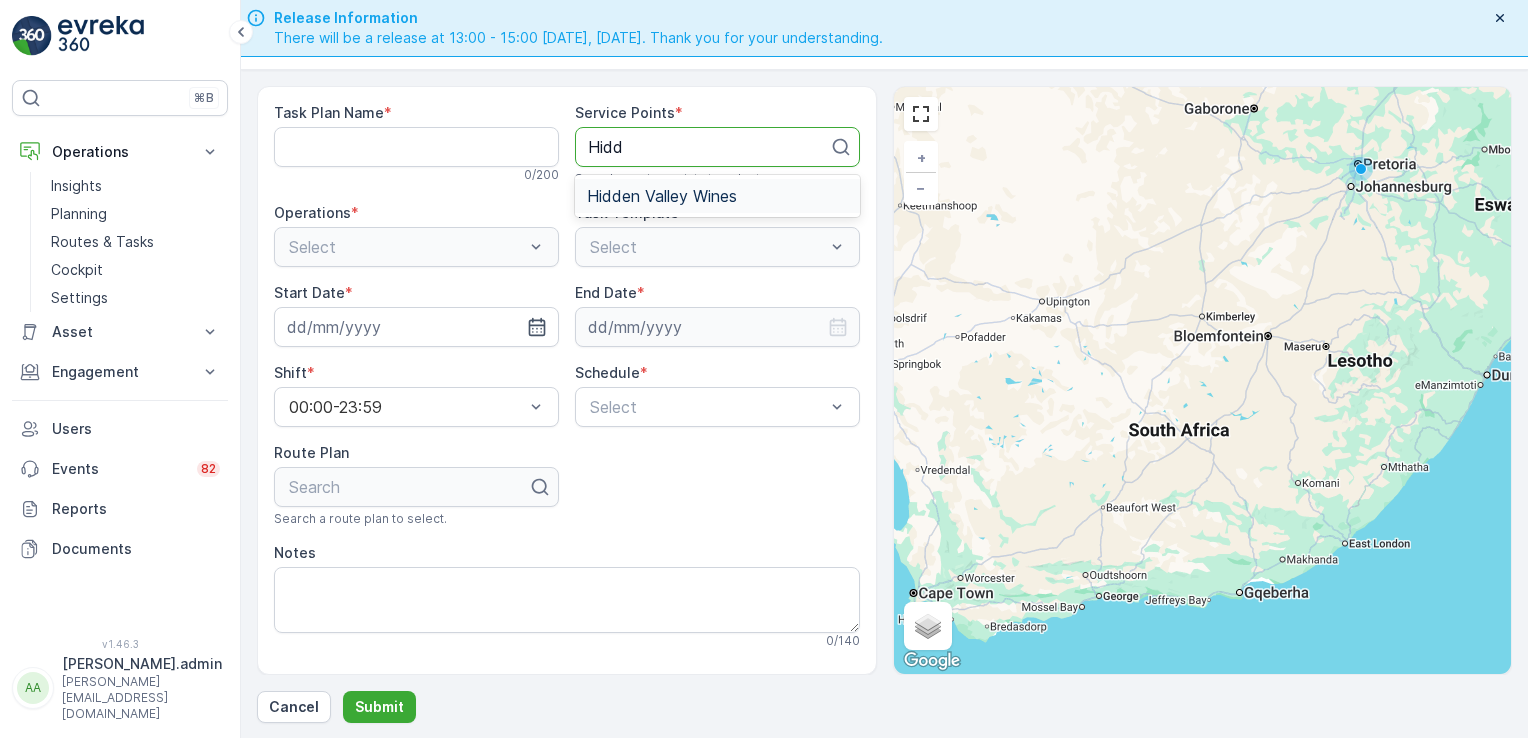 click on "Hidden Valley Wines" at bounding box center [662, 196] 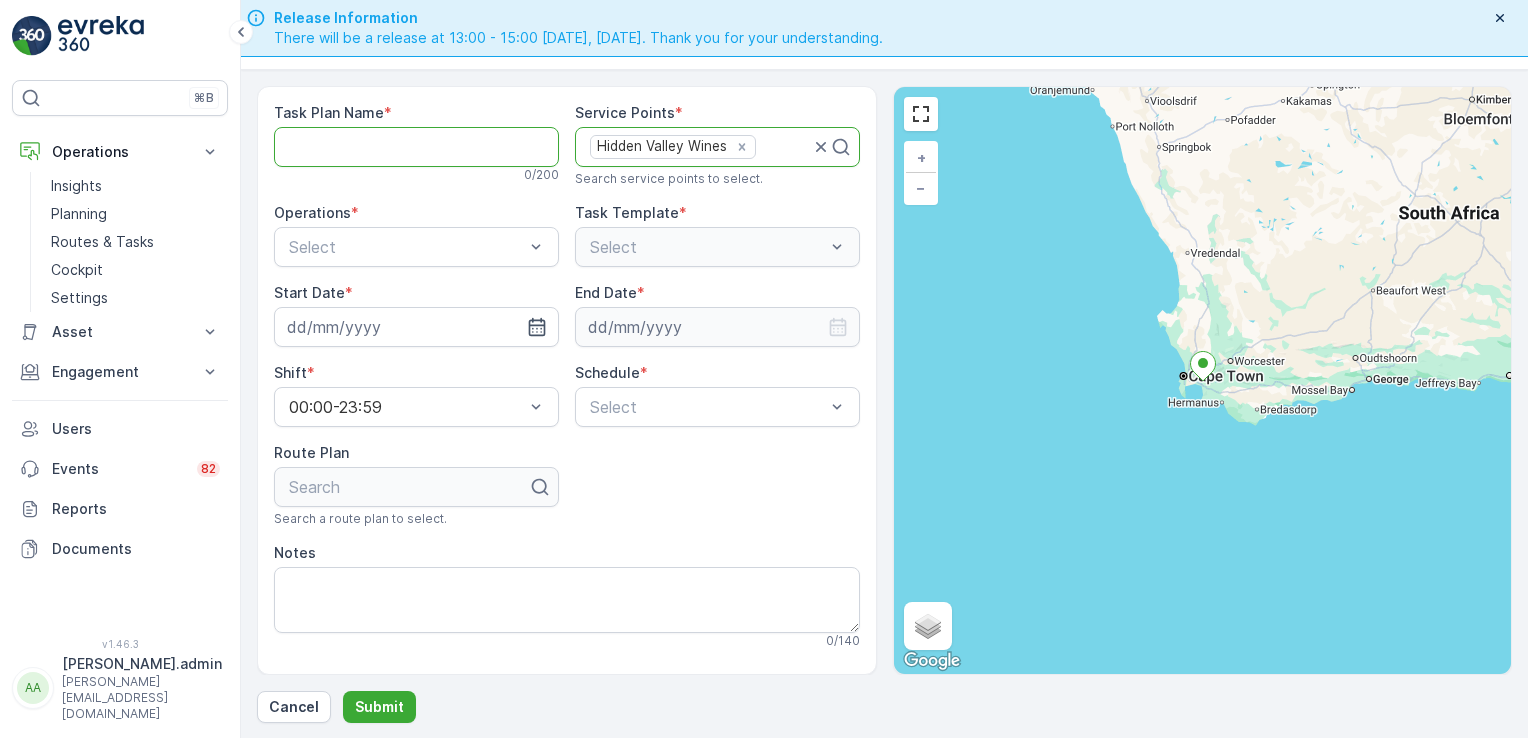 click on "Task Plan Name" at bounding box center (416, 147) 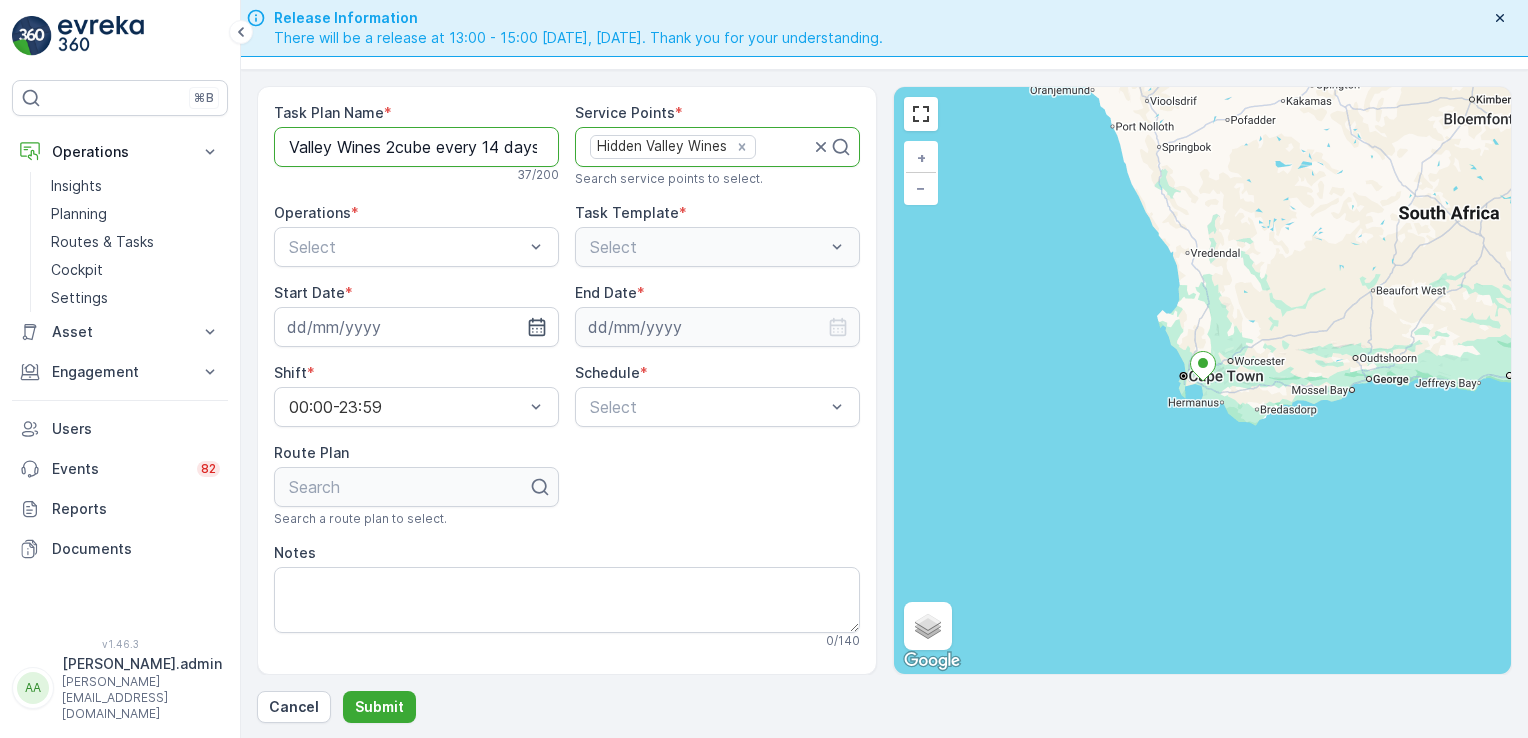 scroll, scrollTop: 0, scrollLeft: 64, axis: horizontal 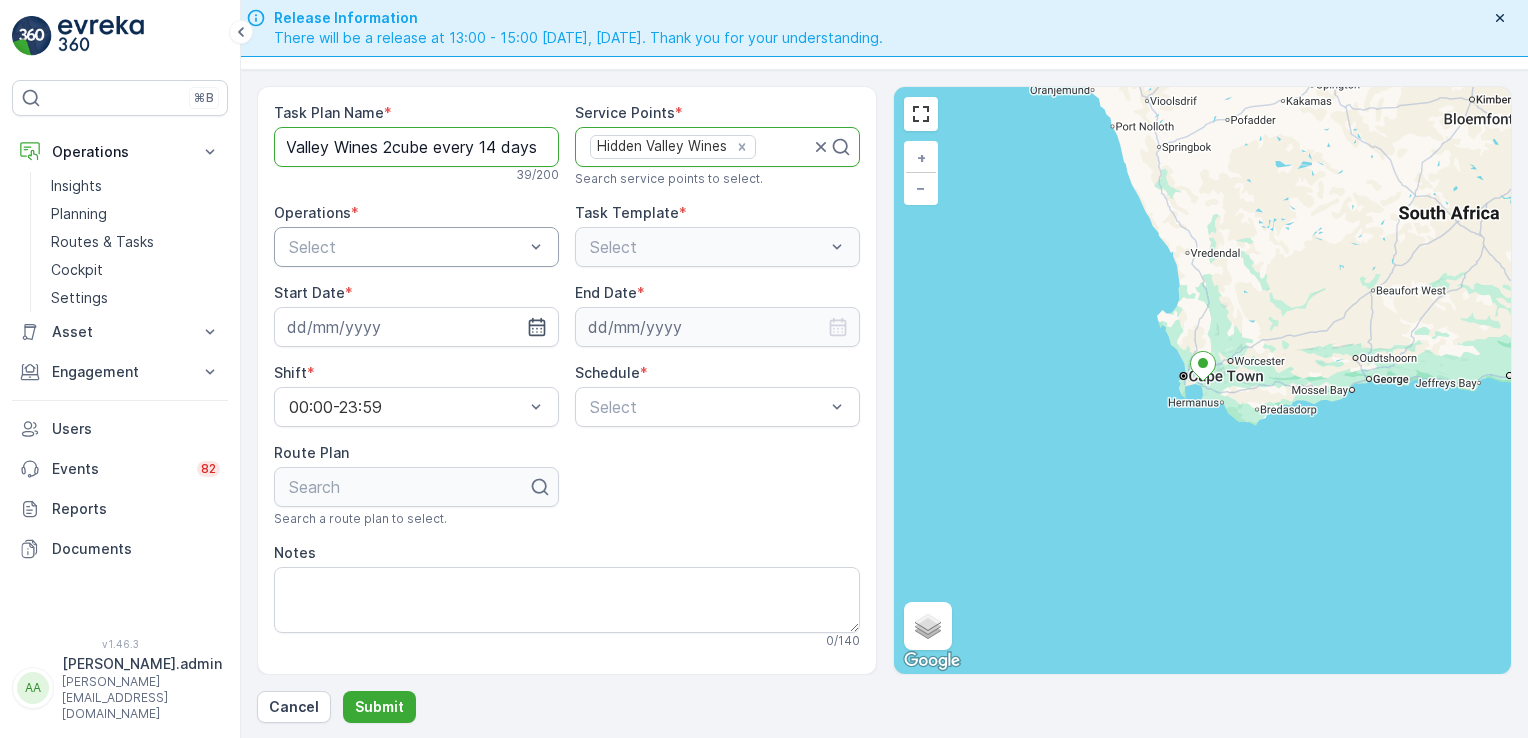 type on "Hidden Valley Wines 2cube every 14 days" 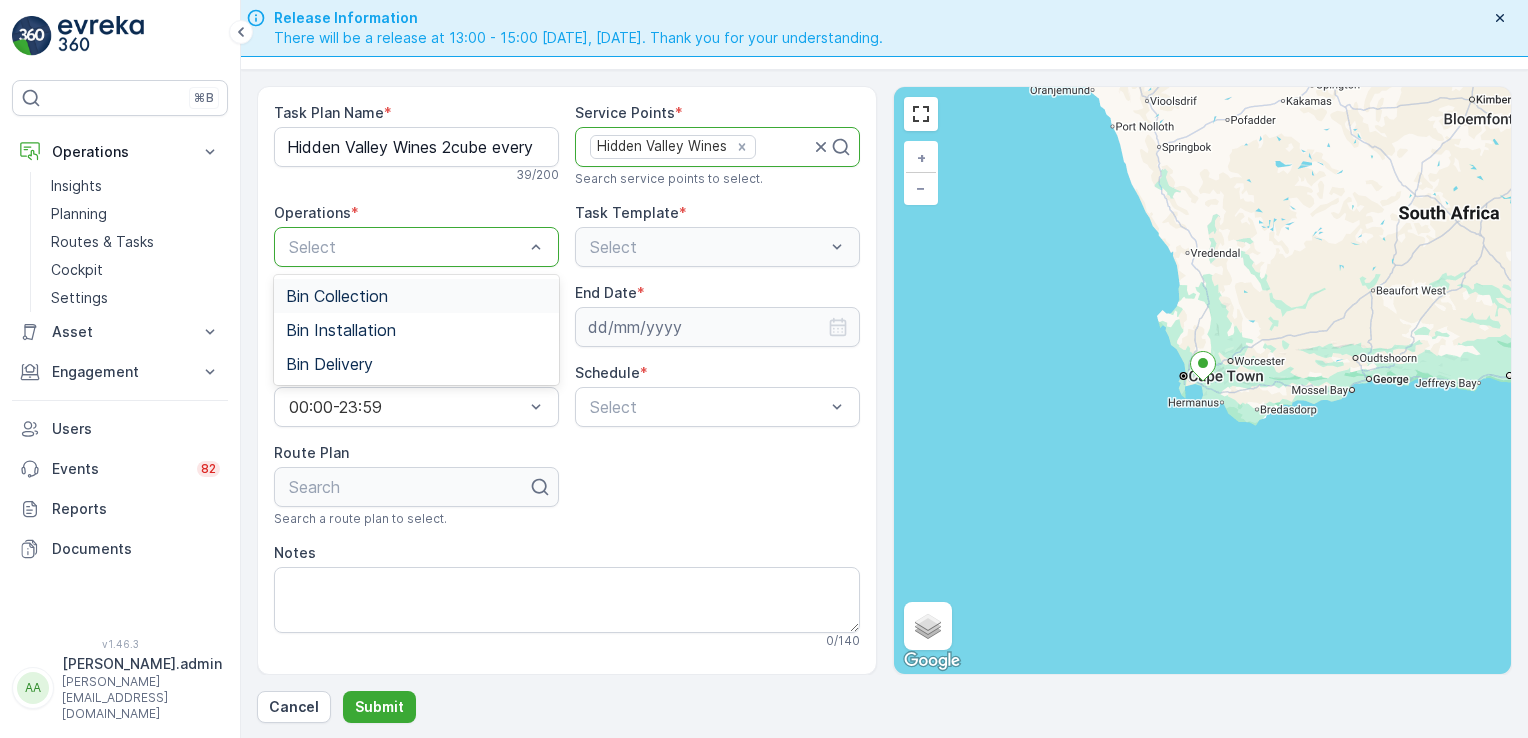 click on "Bin Collection" at bounding box center (416, 296) 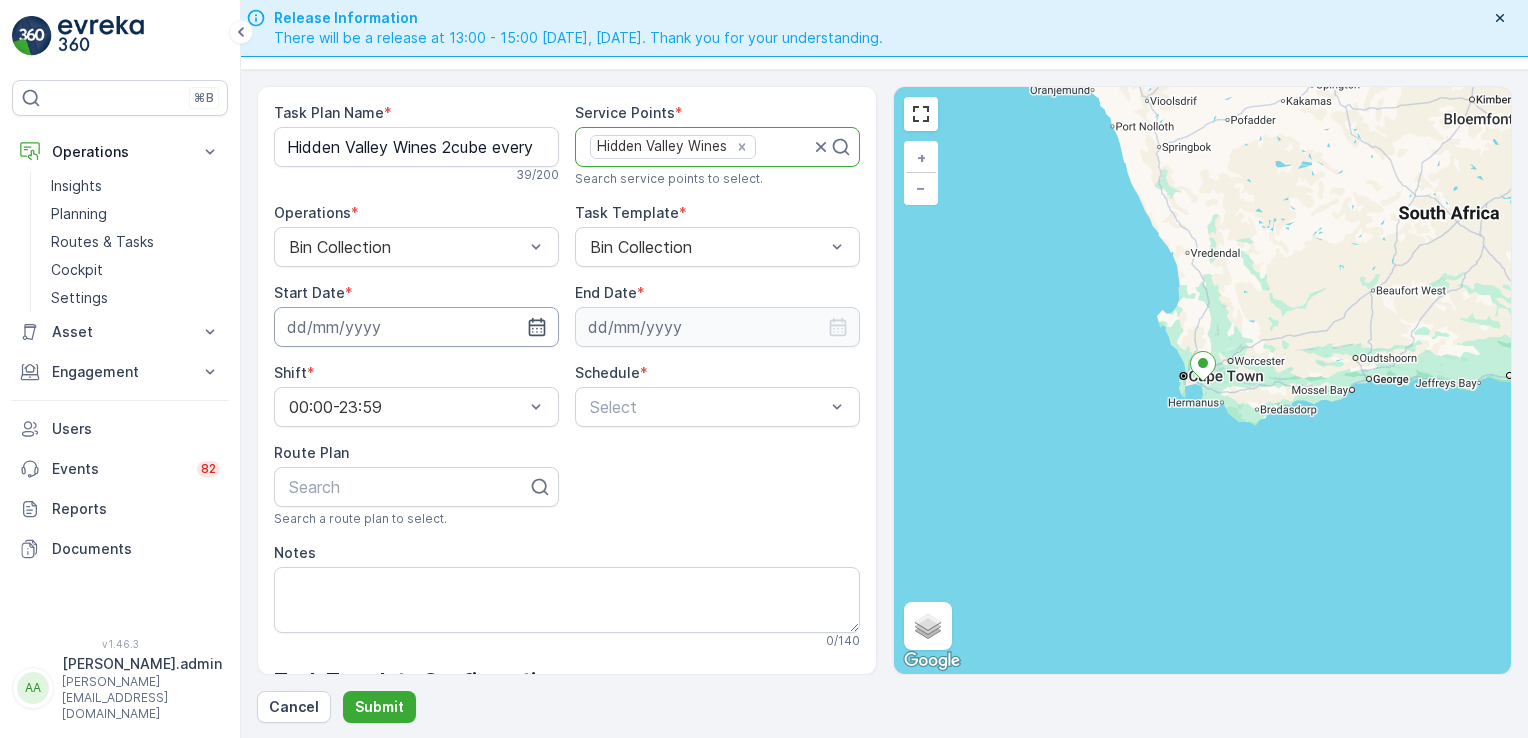 click at bounding box center [416, 327] 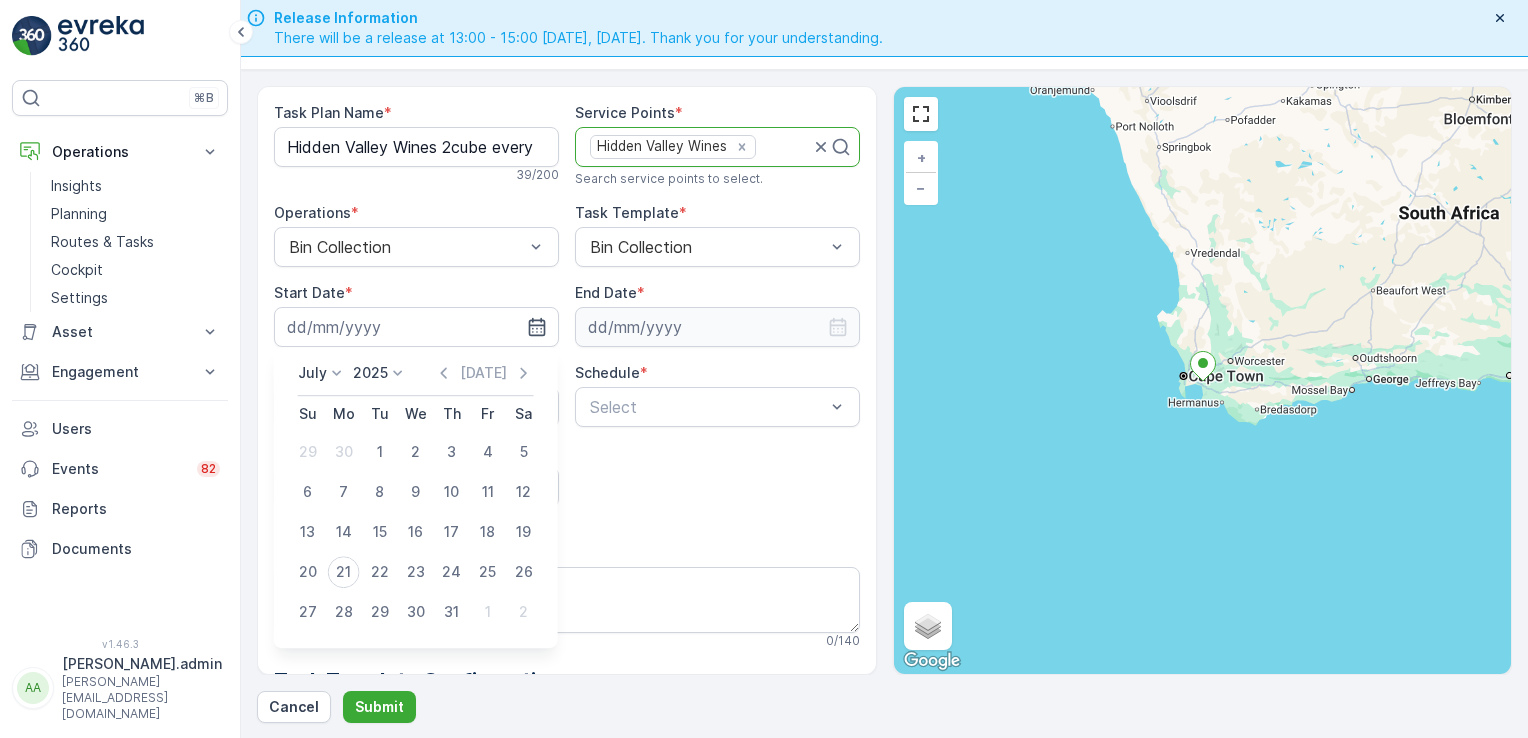 click 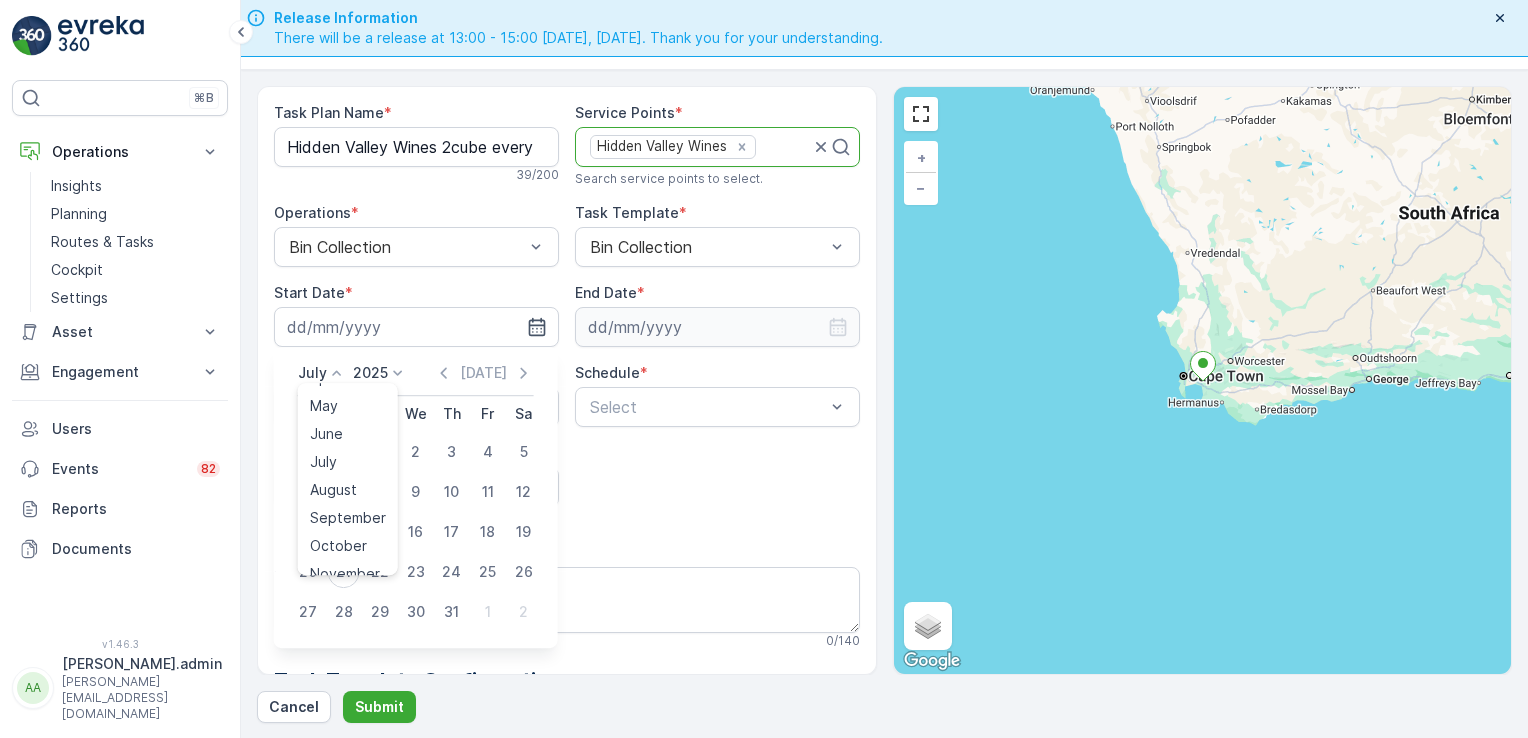 scroll, scrollTop: 109, scrollLeft: 0, axis: vertical 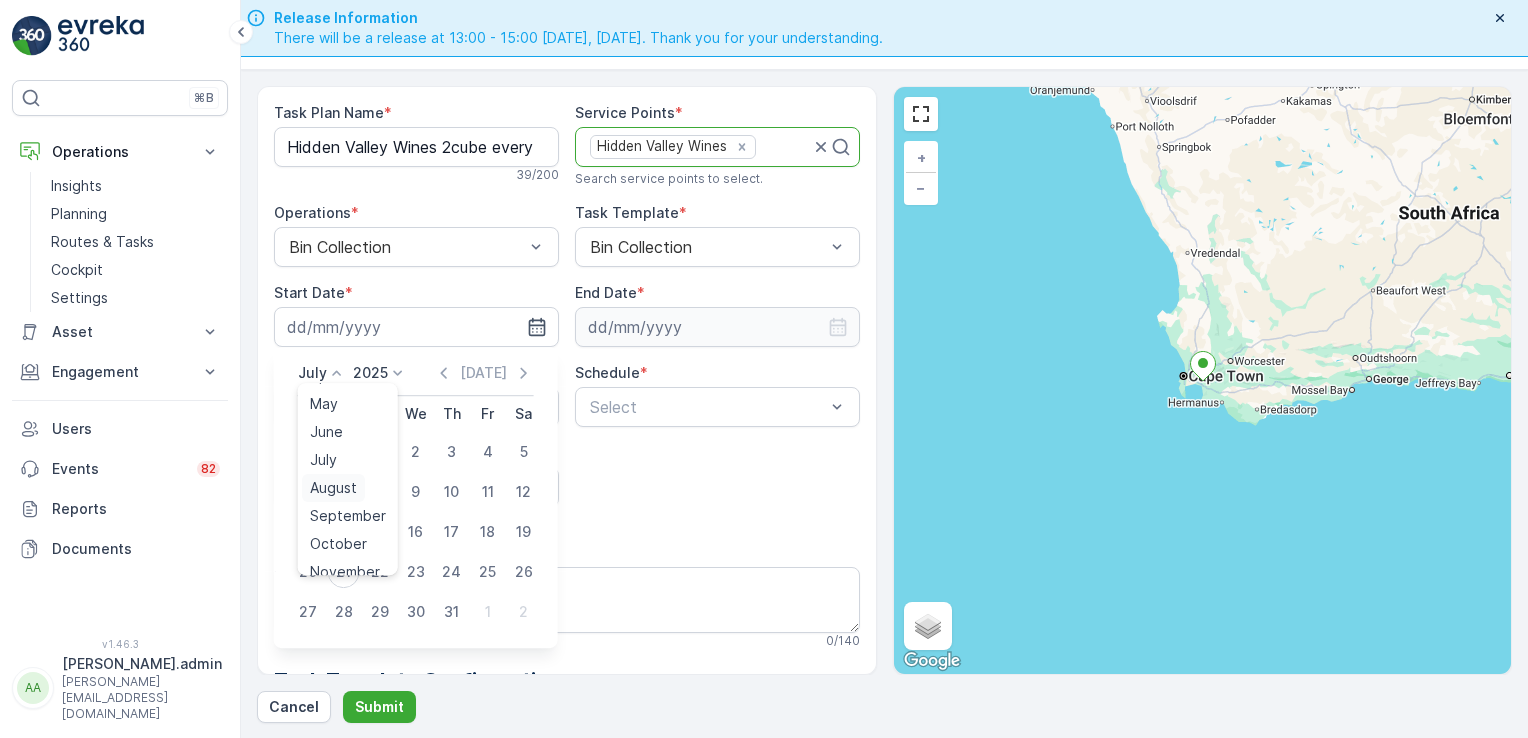 click on "August" at bounding box center [333, 488] 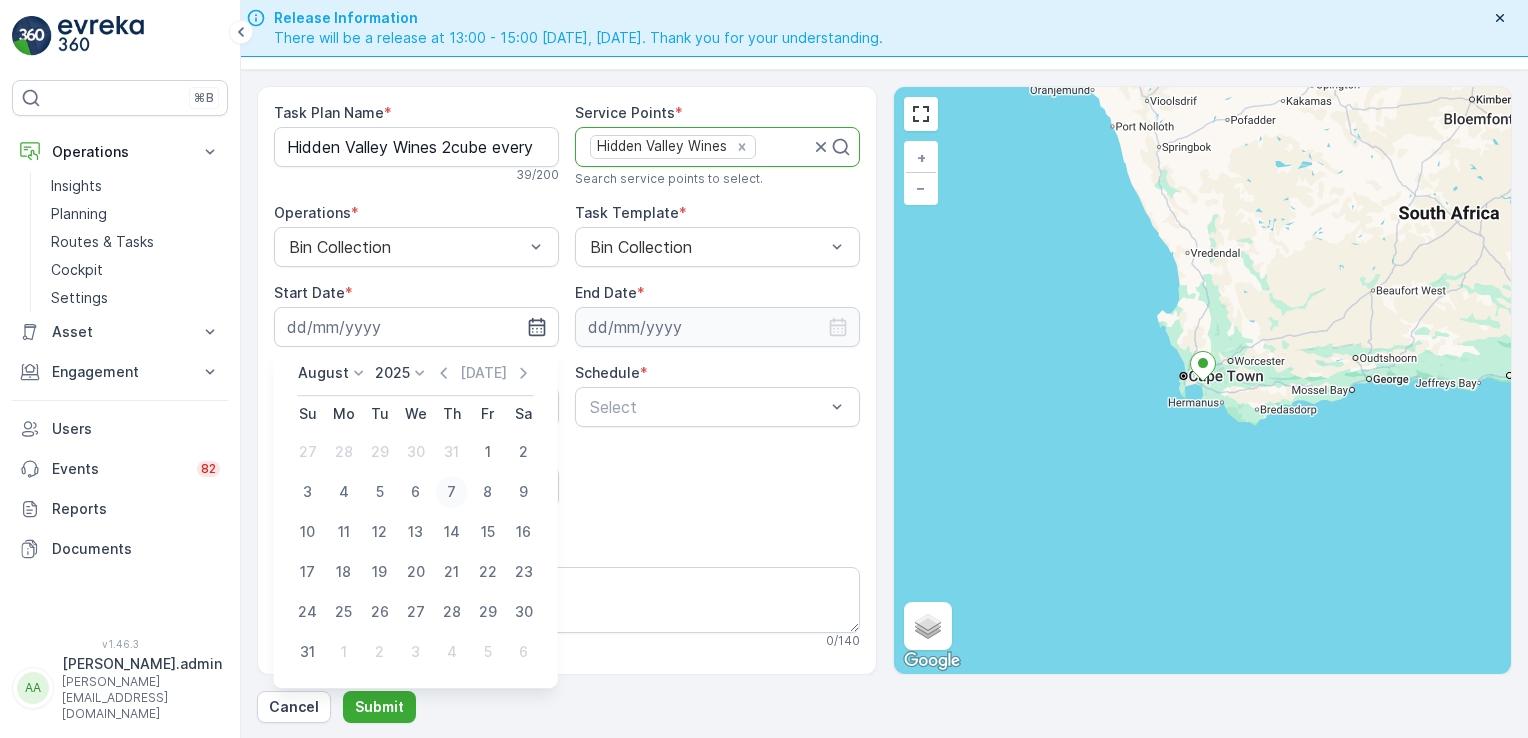 click on "7" at bounding box center [452, 492] 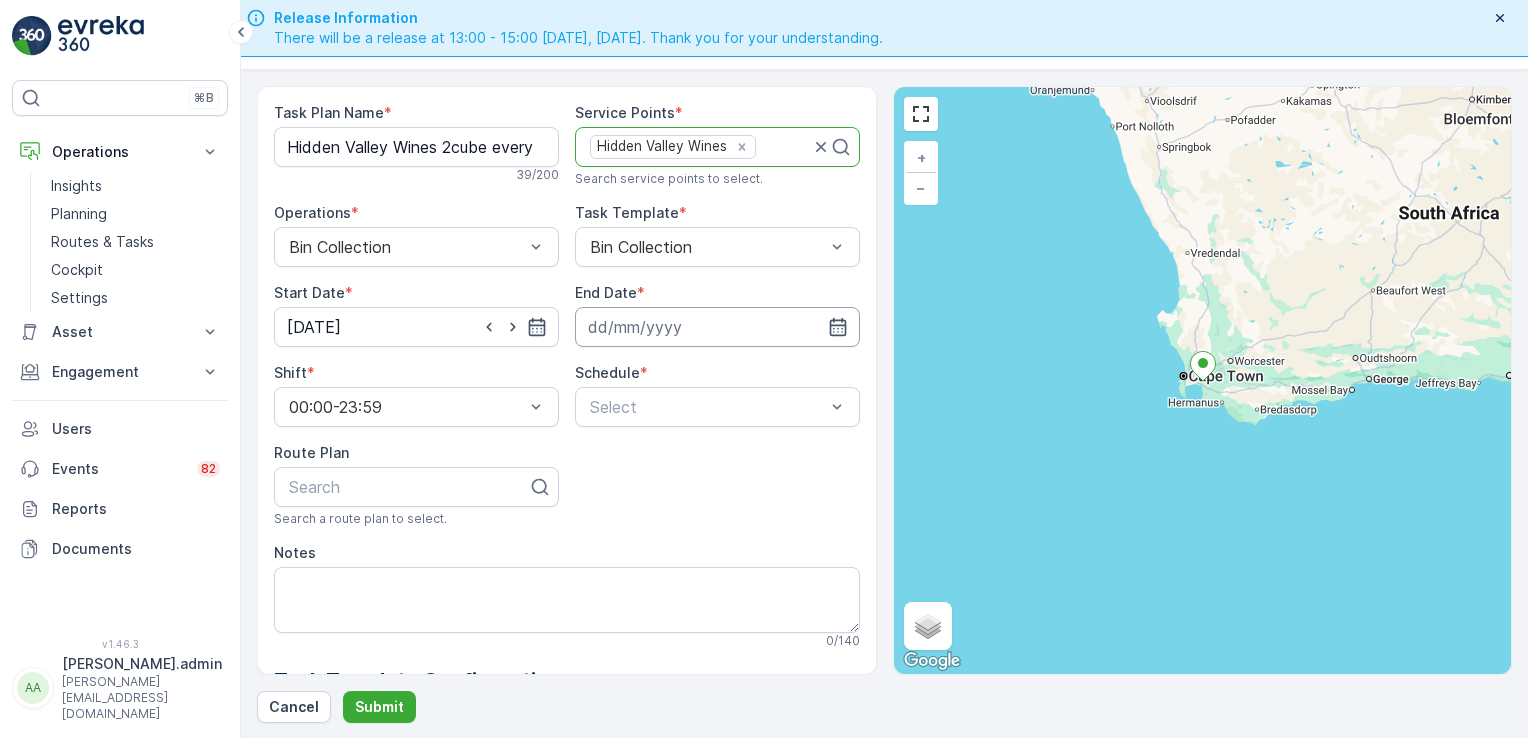 click at bounding box center [717, 327] 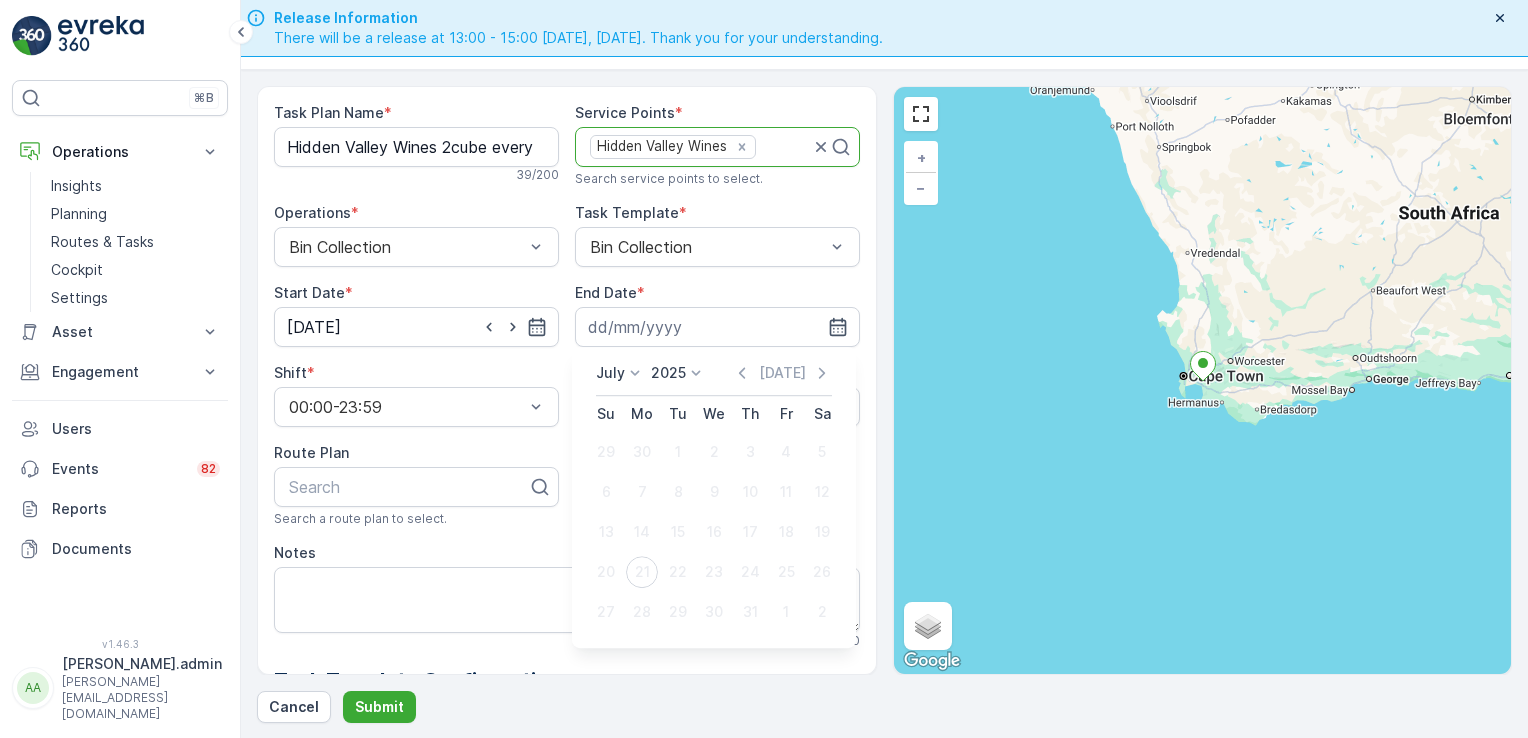 click 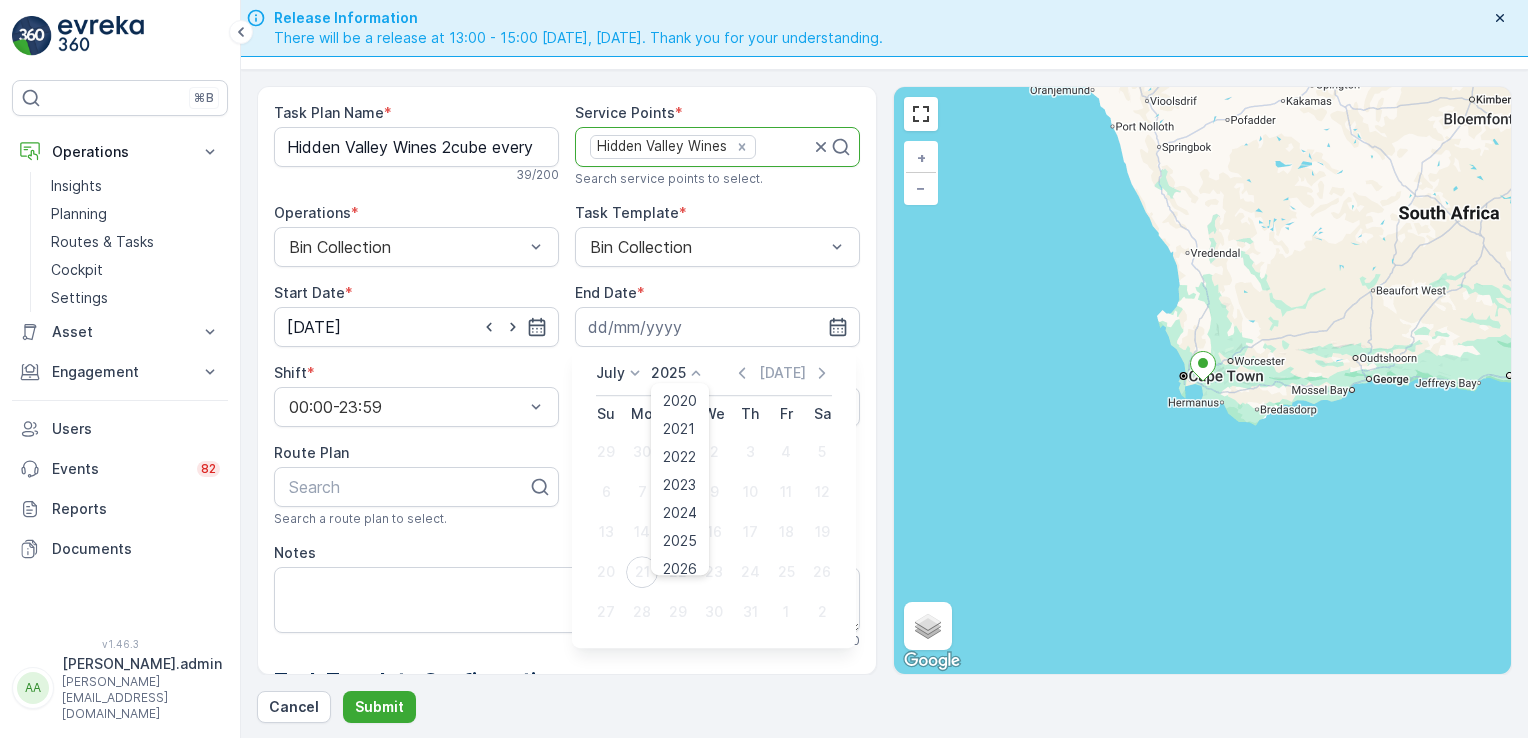 scroll, scrollTop: 89, scrollLeft: 0, axis: vertical 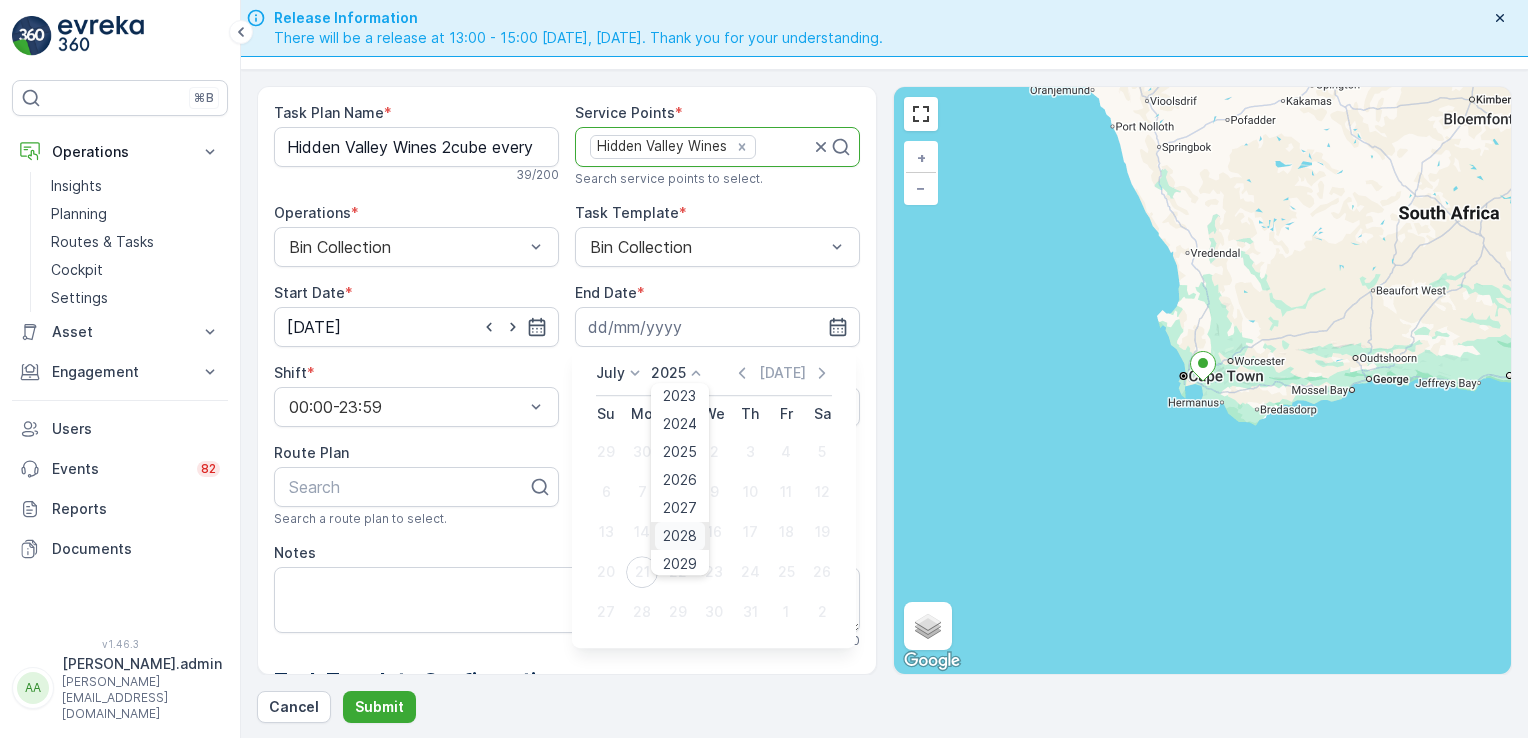 click on "2028" at bounding box center [680, 536] 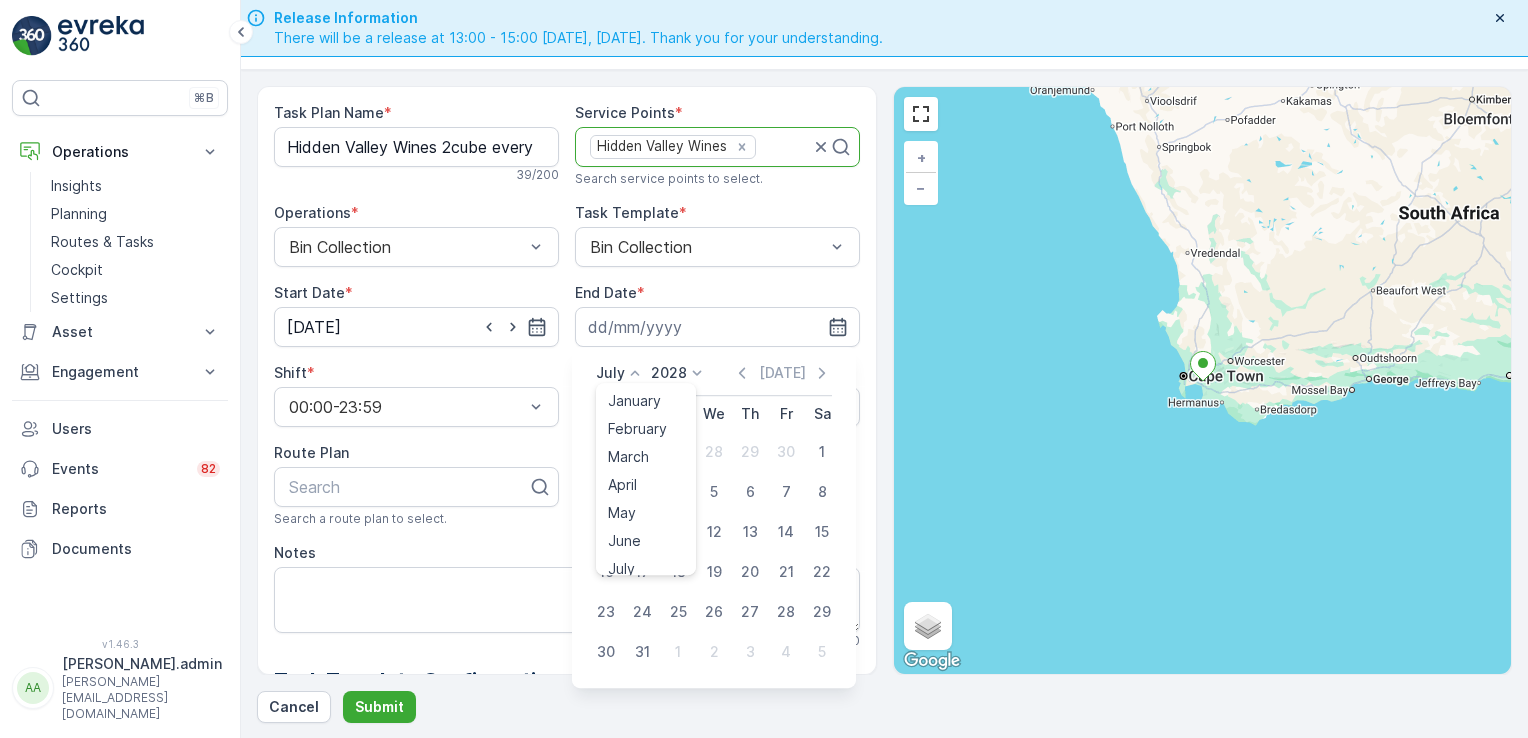 click 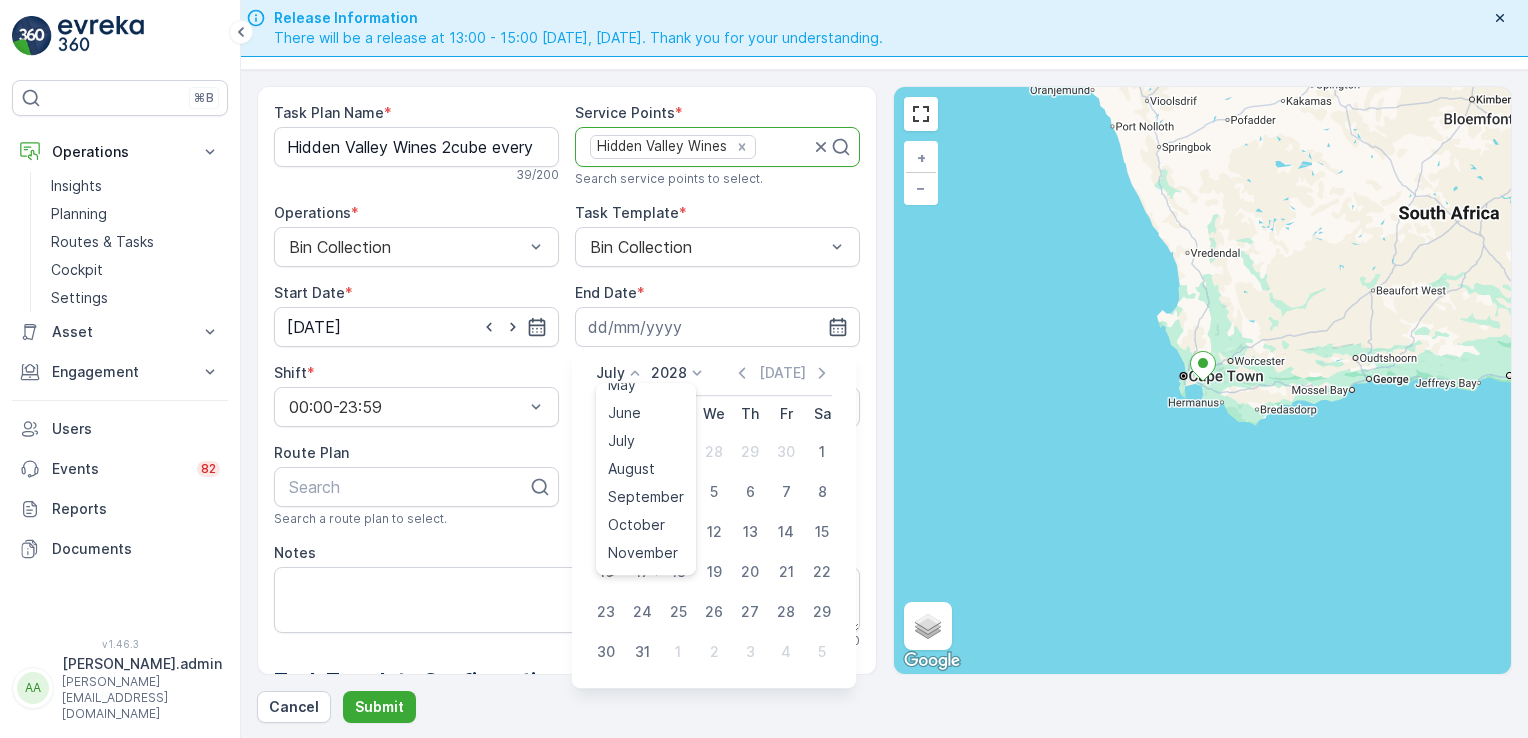 scroll, scrollTop: 152, scrollLeft: 0, axis: vertical 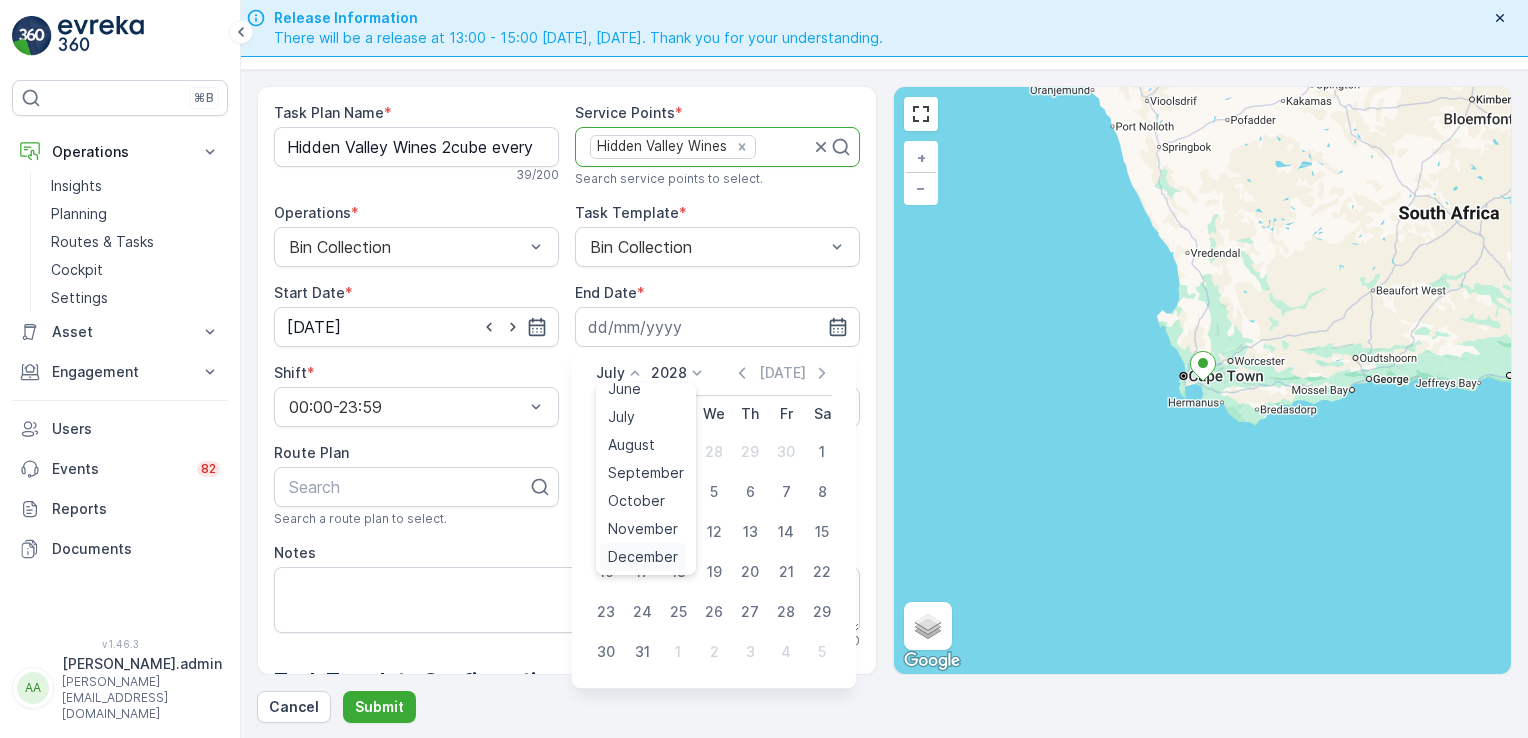 click on "December" at bounding box center [643, 557] 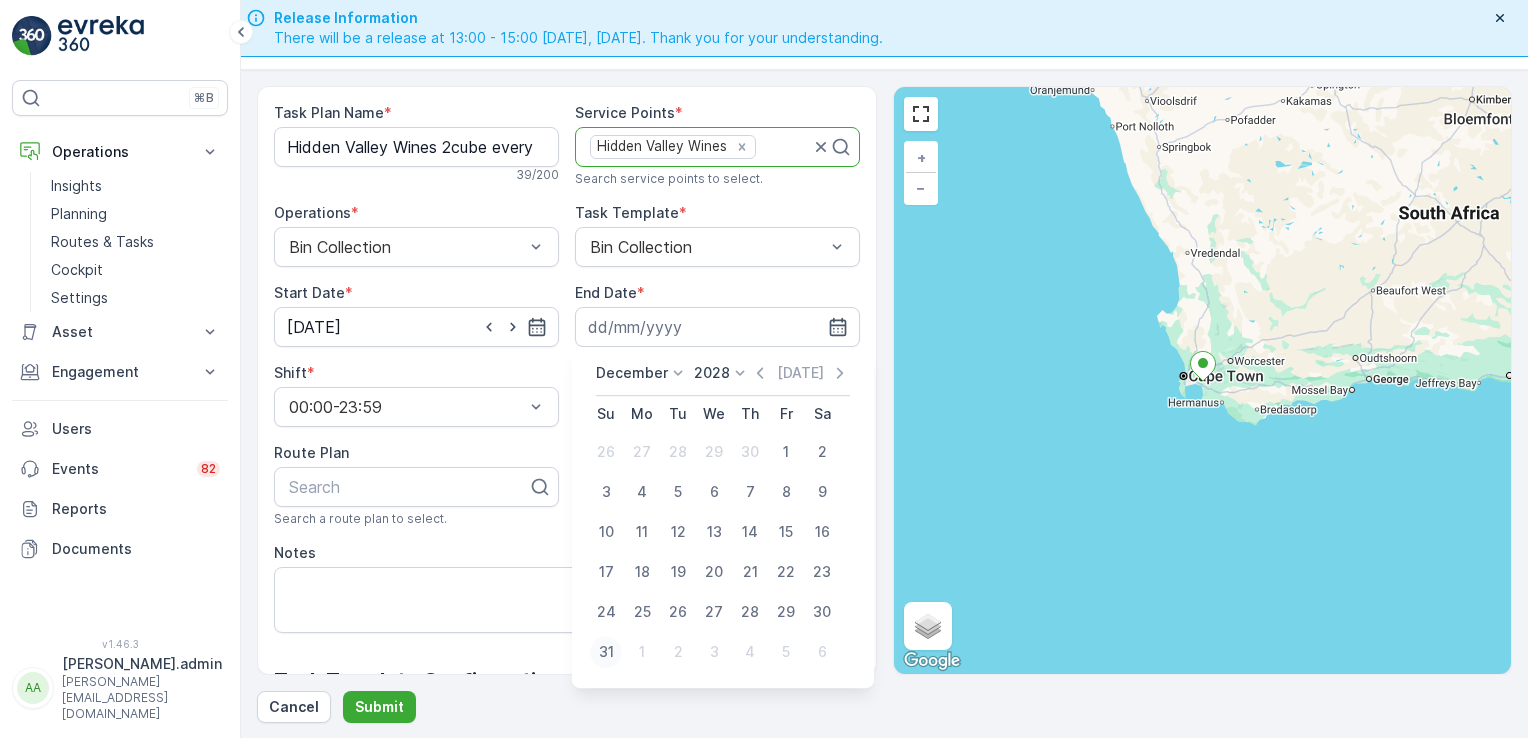 click on "31" at bounding box center (606, 652) 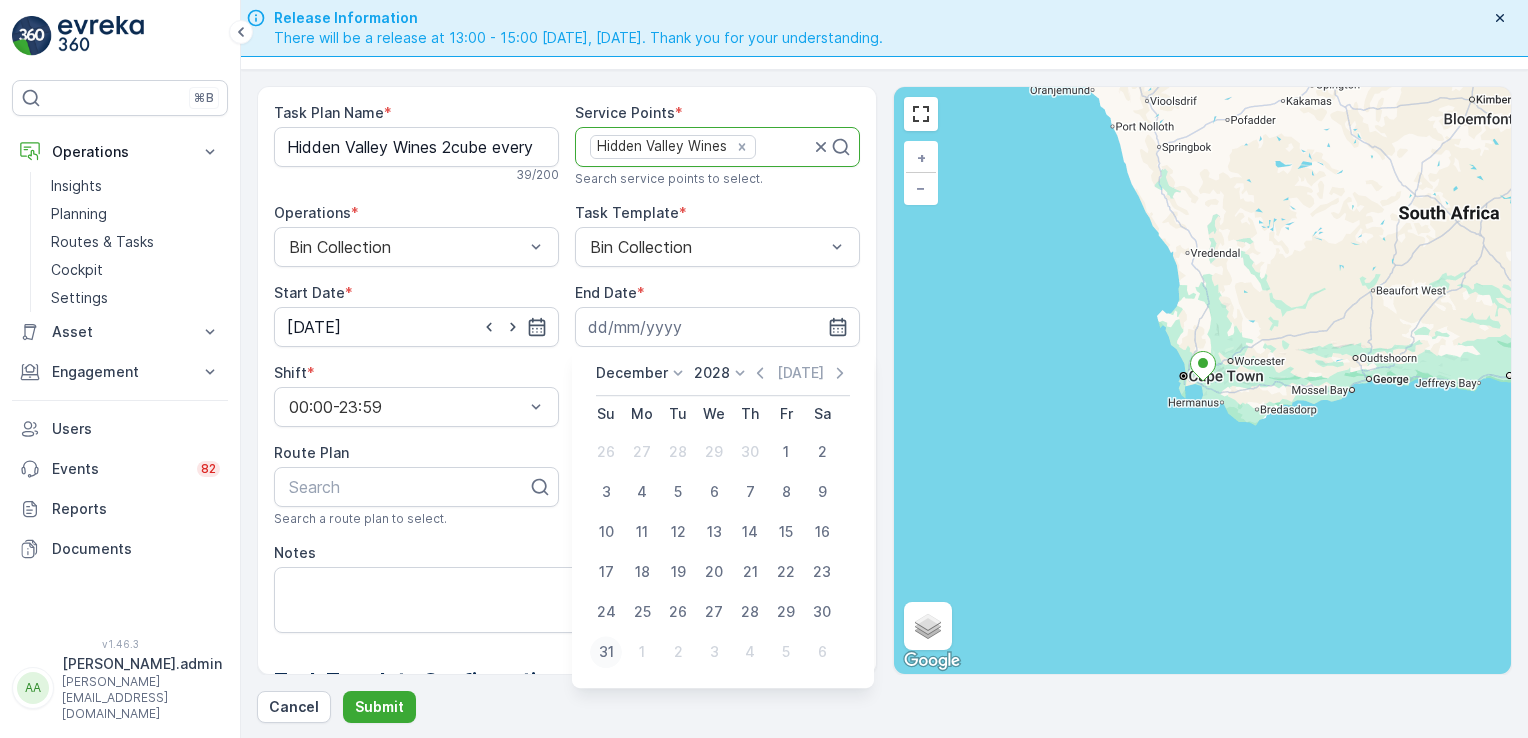 type on "[DATE]" 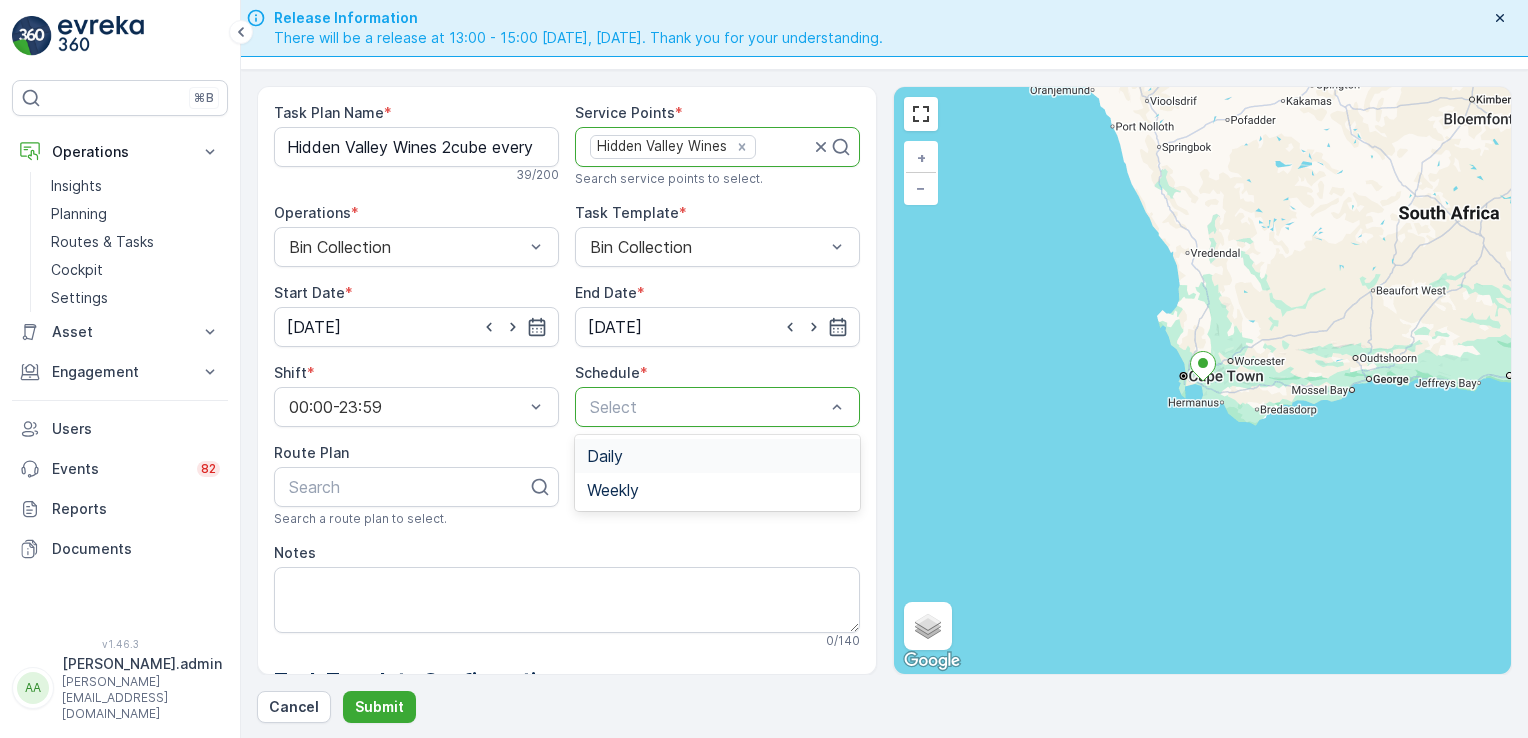 click on "Daily" at bounding box center [717, 456] 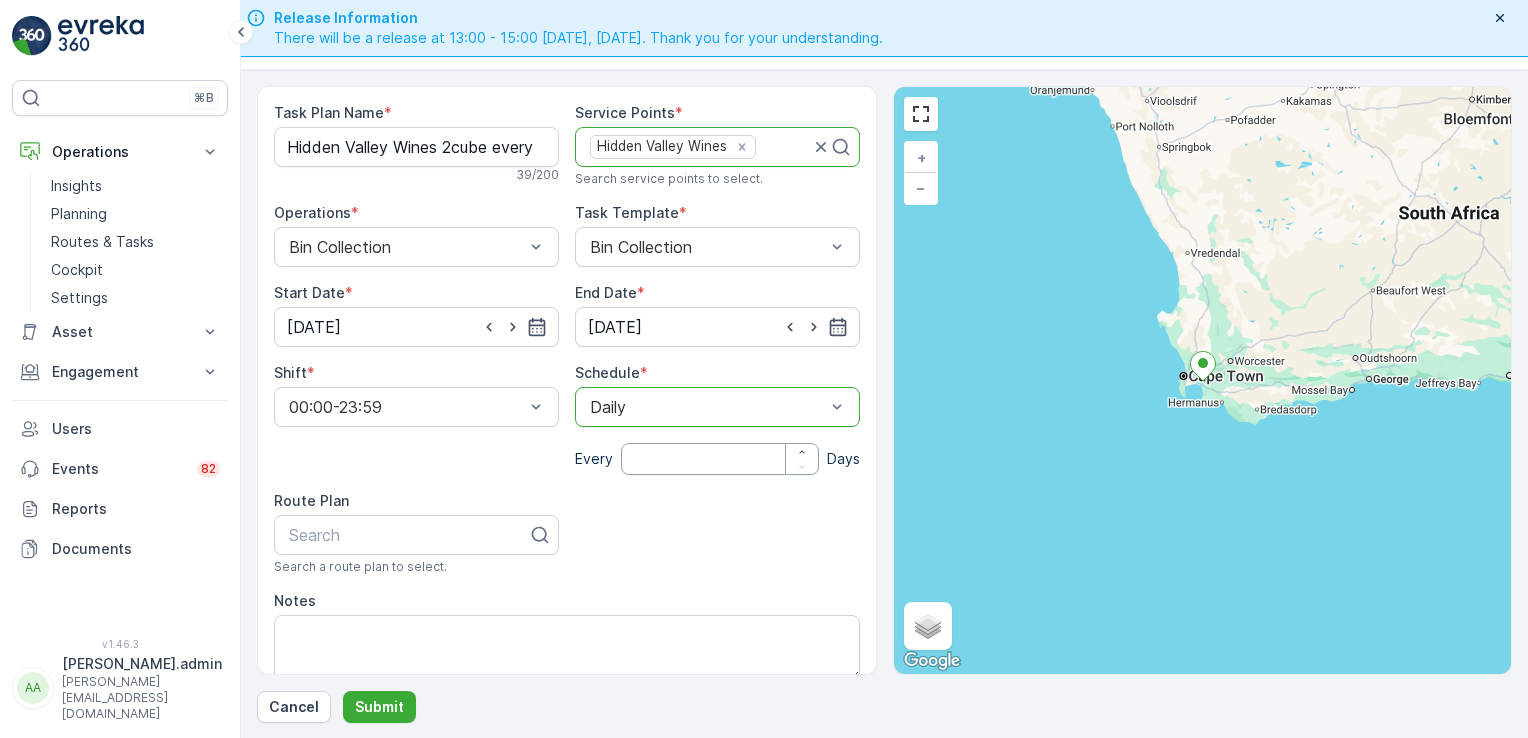 click at bounding box center (720, 459) 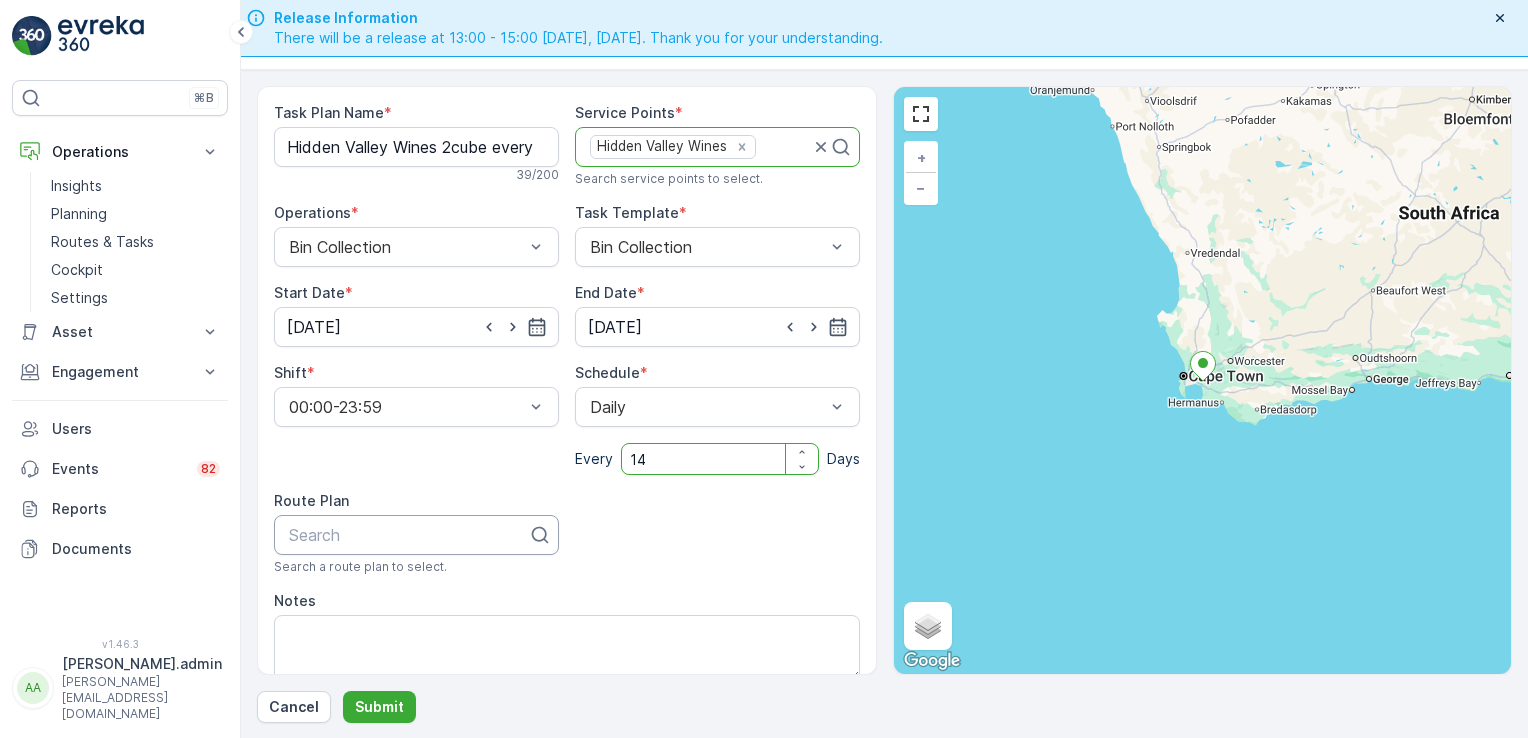 type on "14" 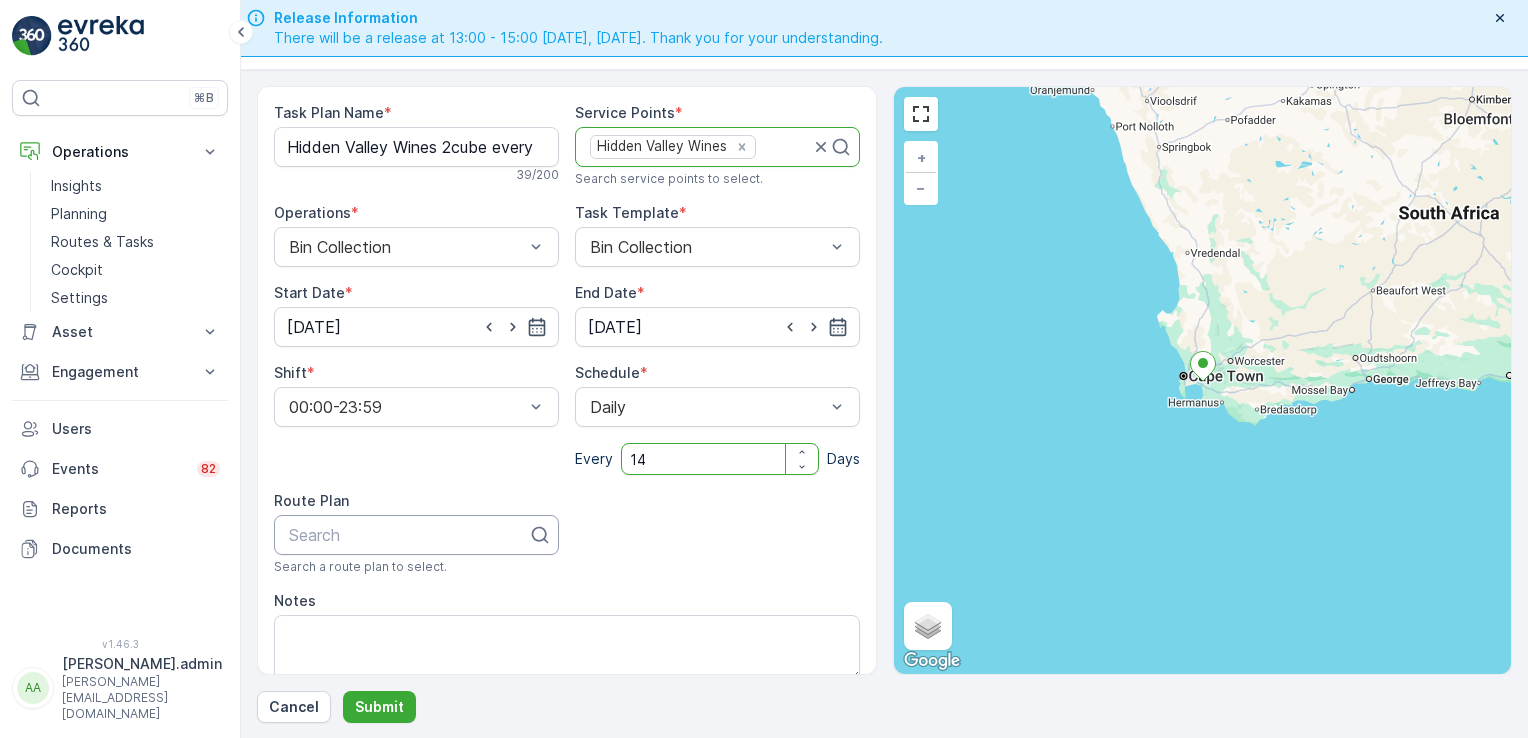click on "Search" at bounding box center (416, 535) 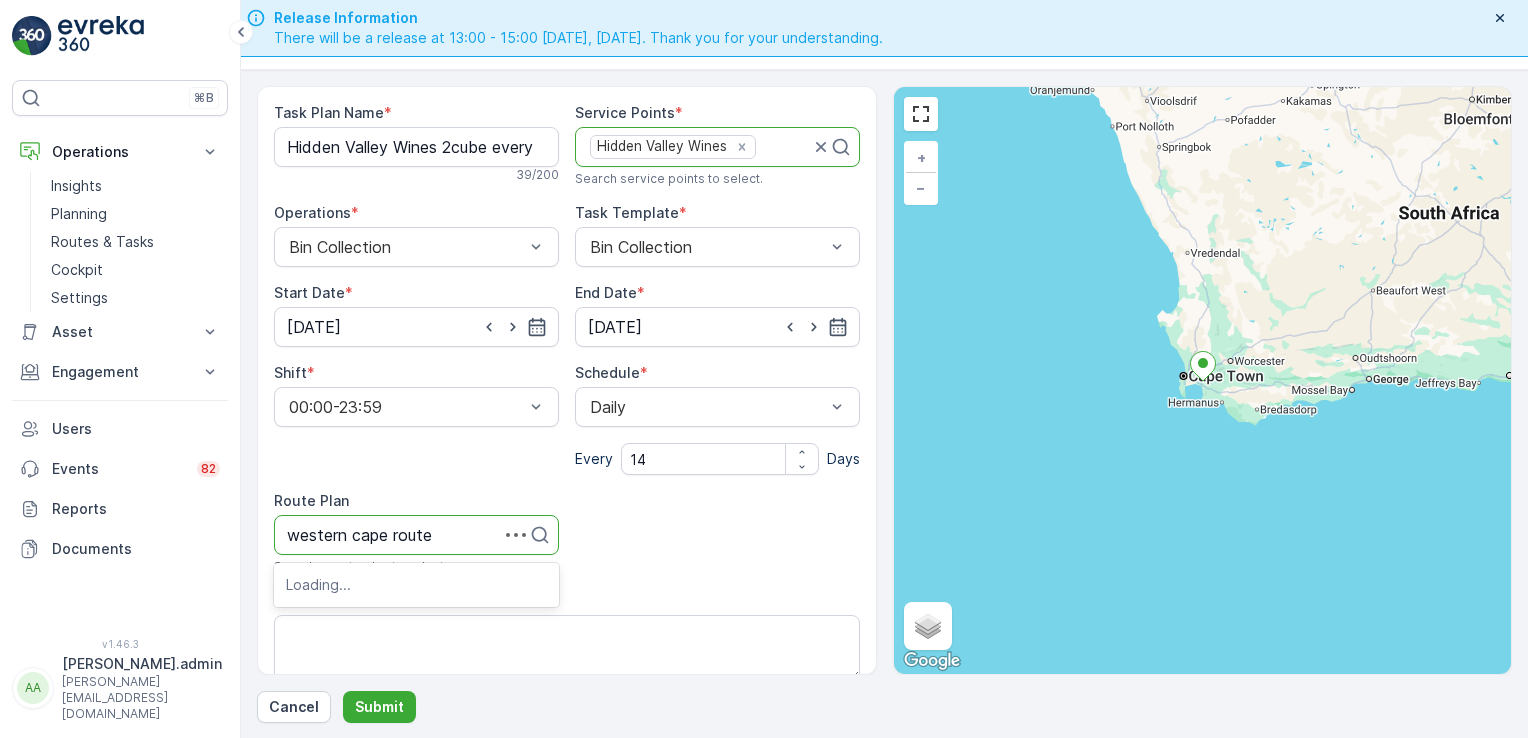 type on "western cape route 2" 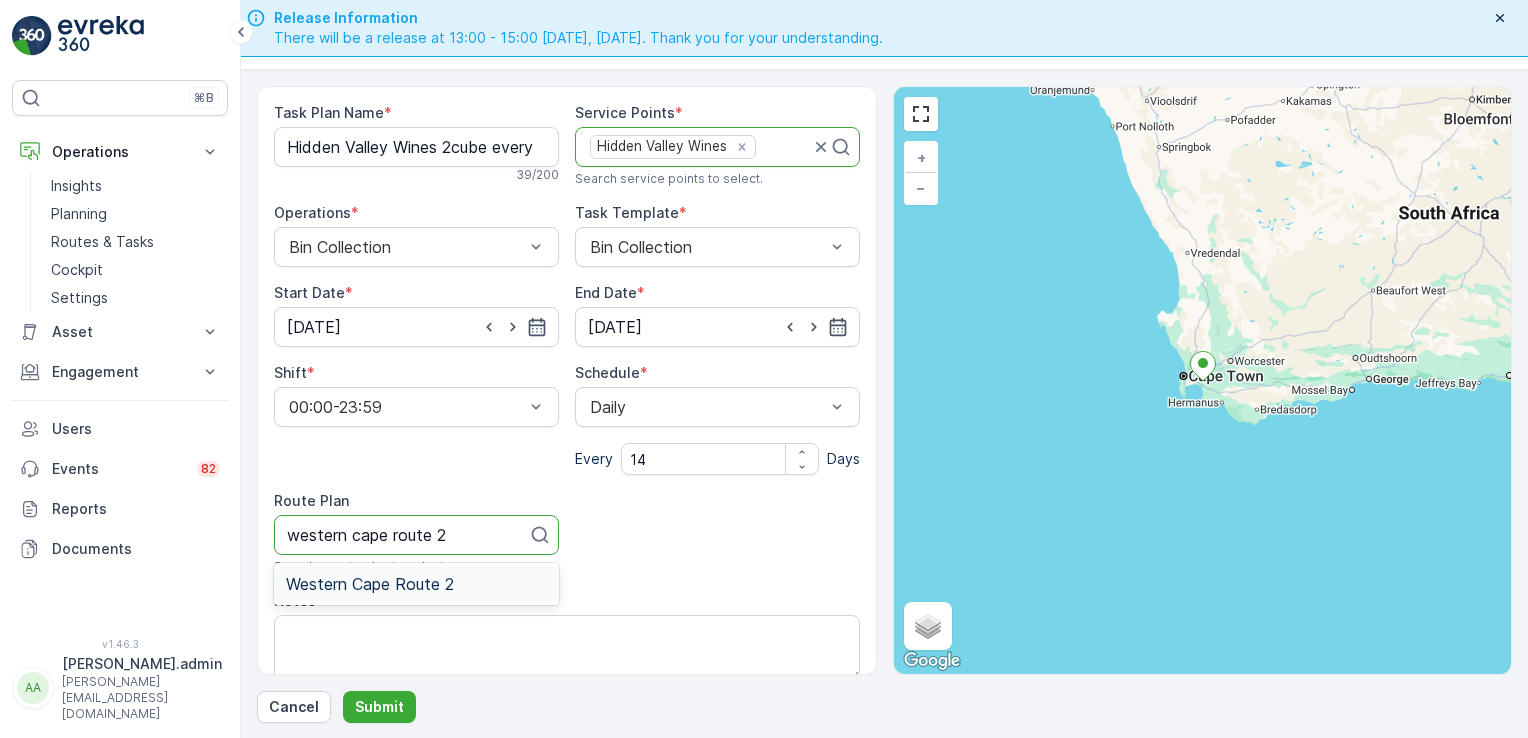 click on "Western Cape Route 2" at bounding box center [370, 584] 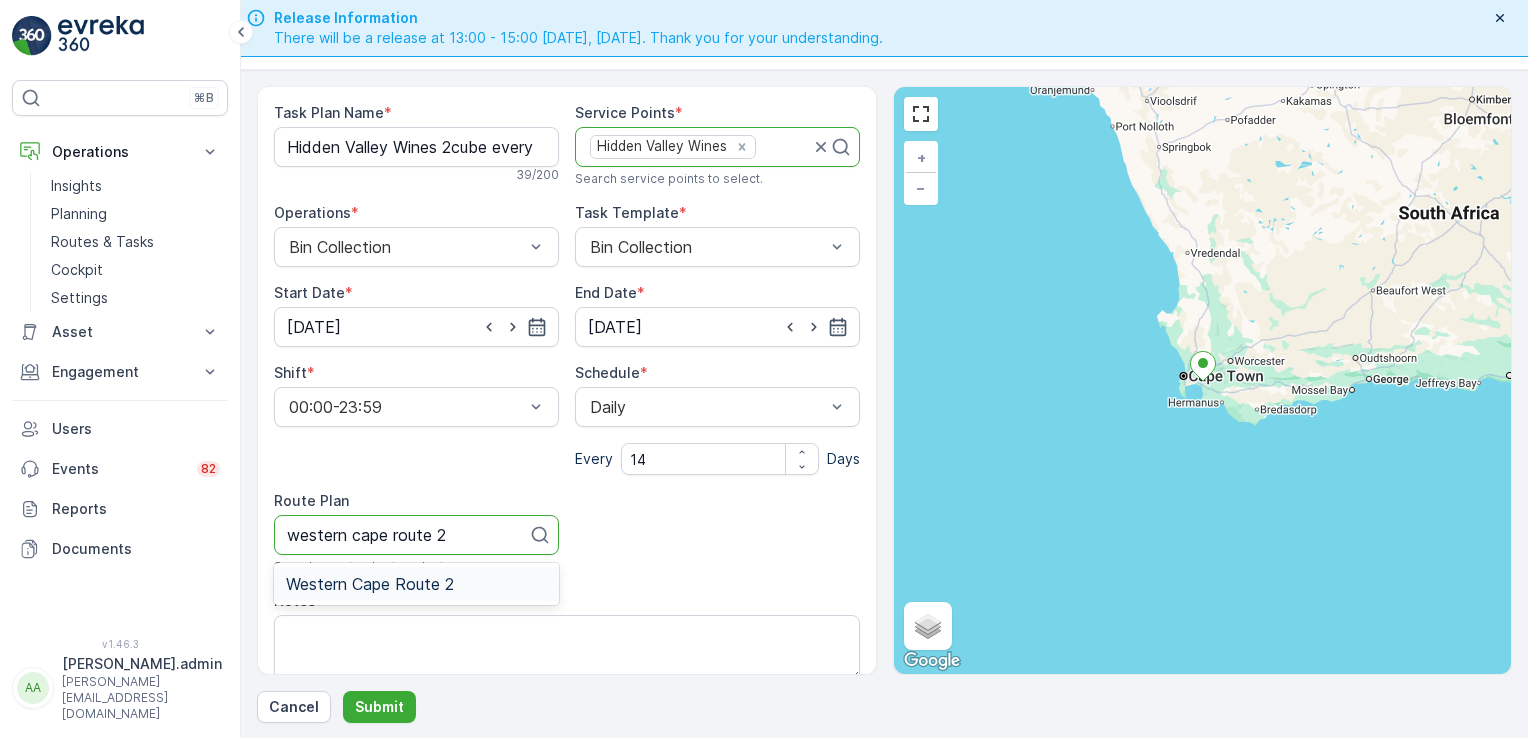 type 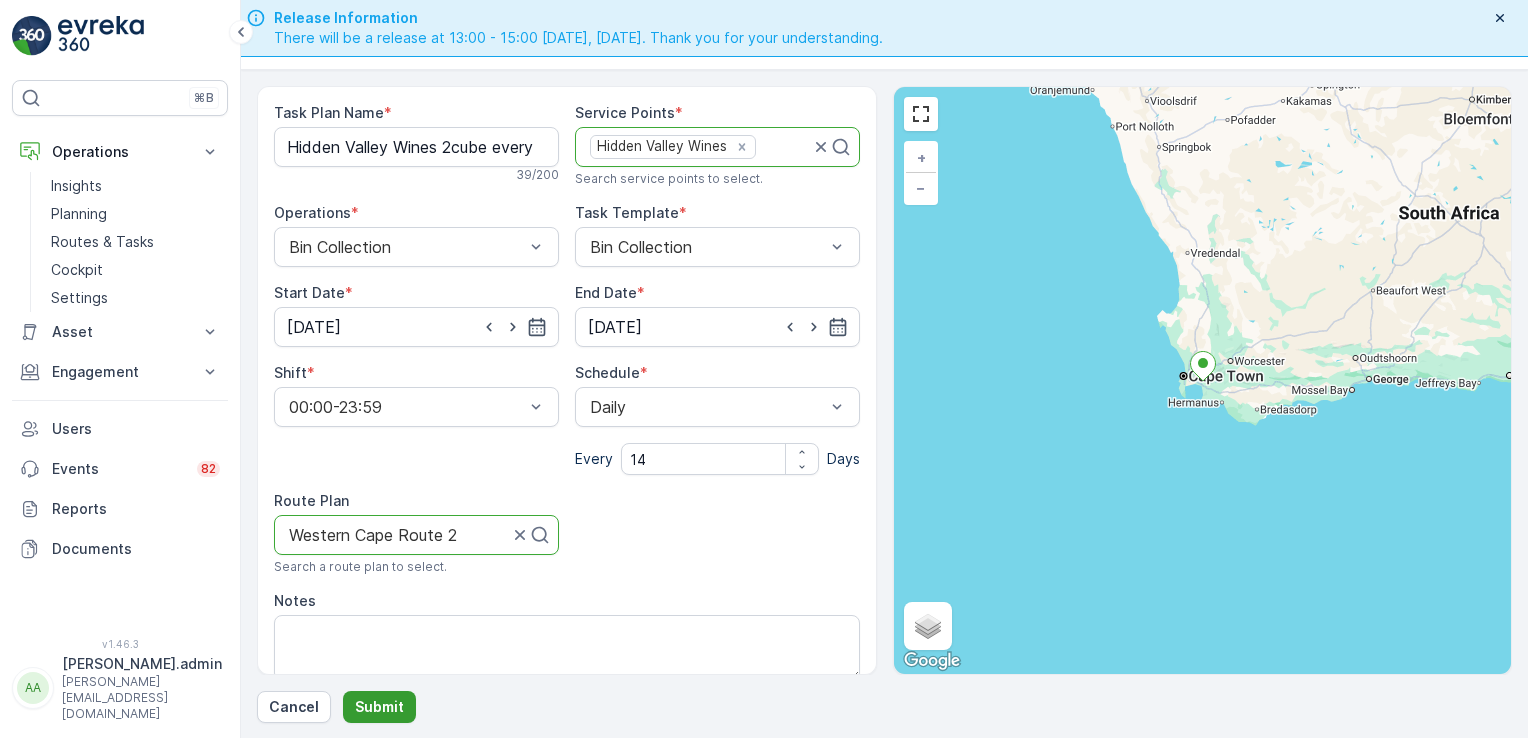 click on "Submit" at bounding box center [379, 707] 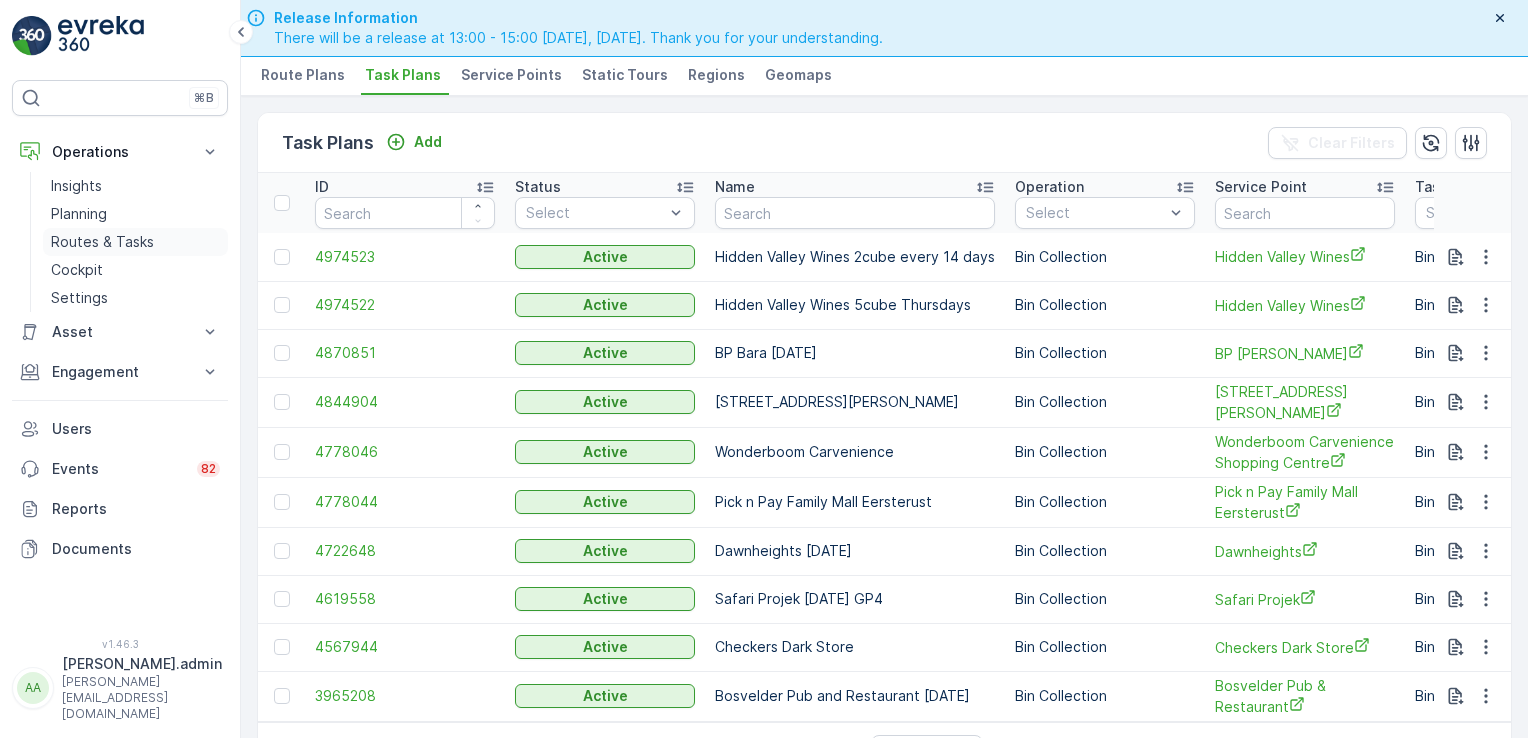 click on "Routes & Tasks" at bounding box center (102, 242) 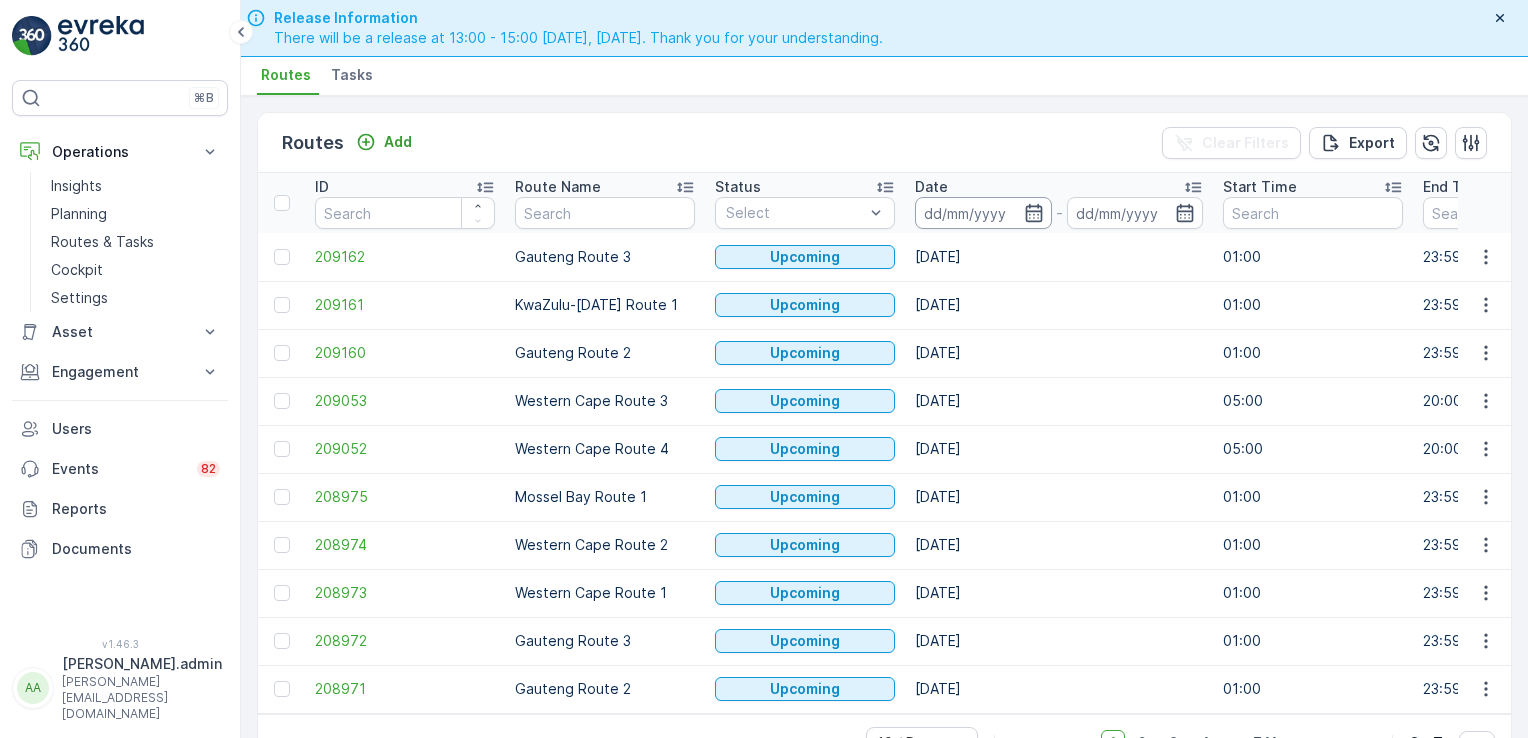 click at bounding box center [983, 213] 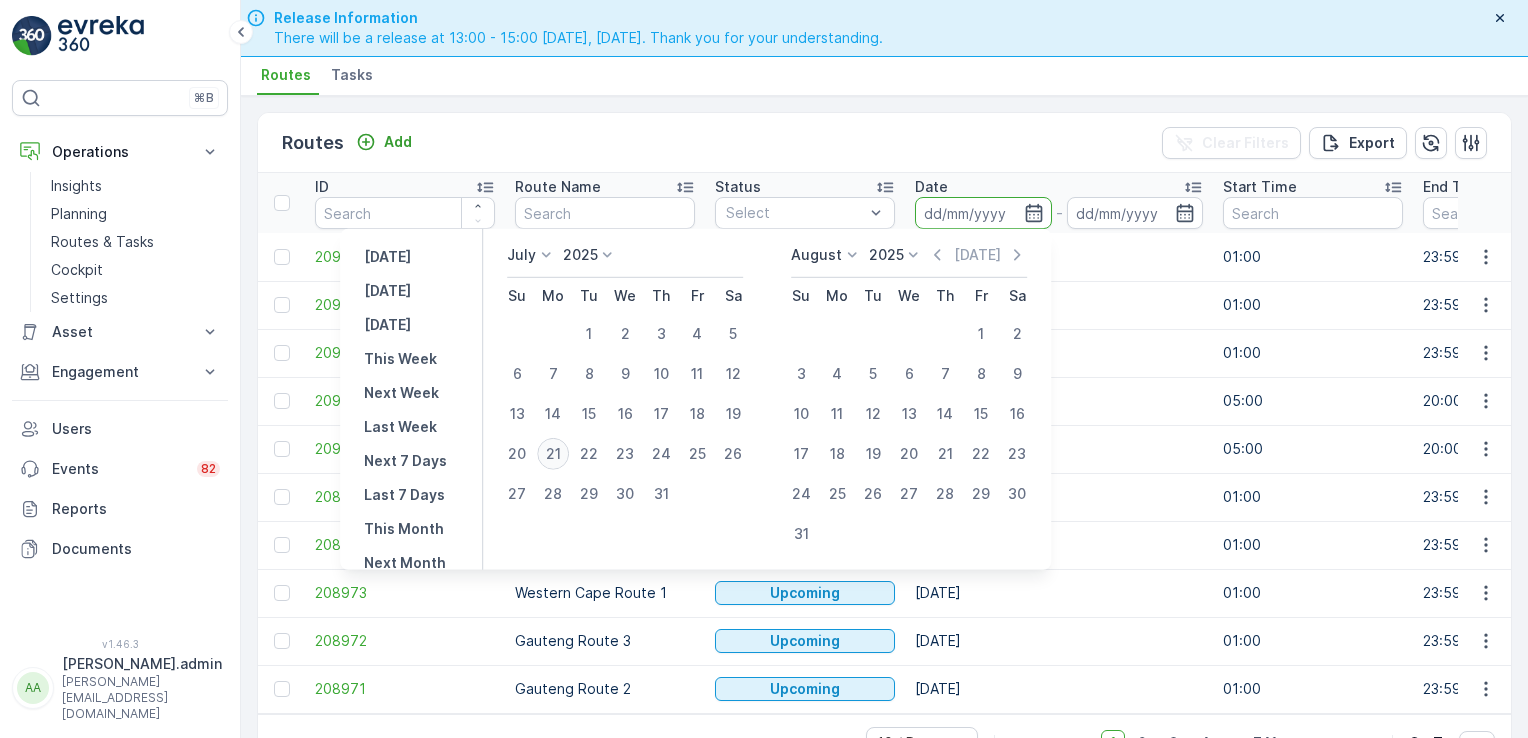click on "21" at bounding box center (553, 454) 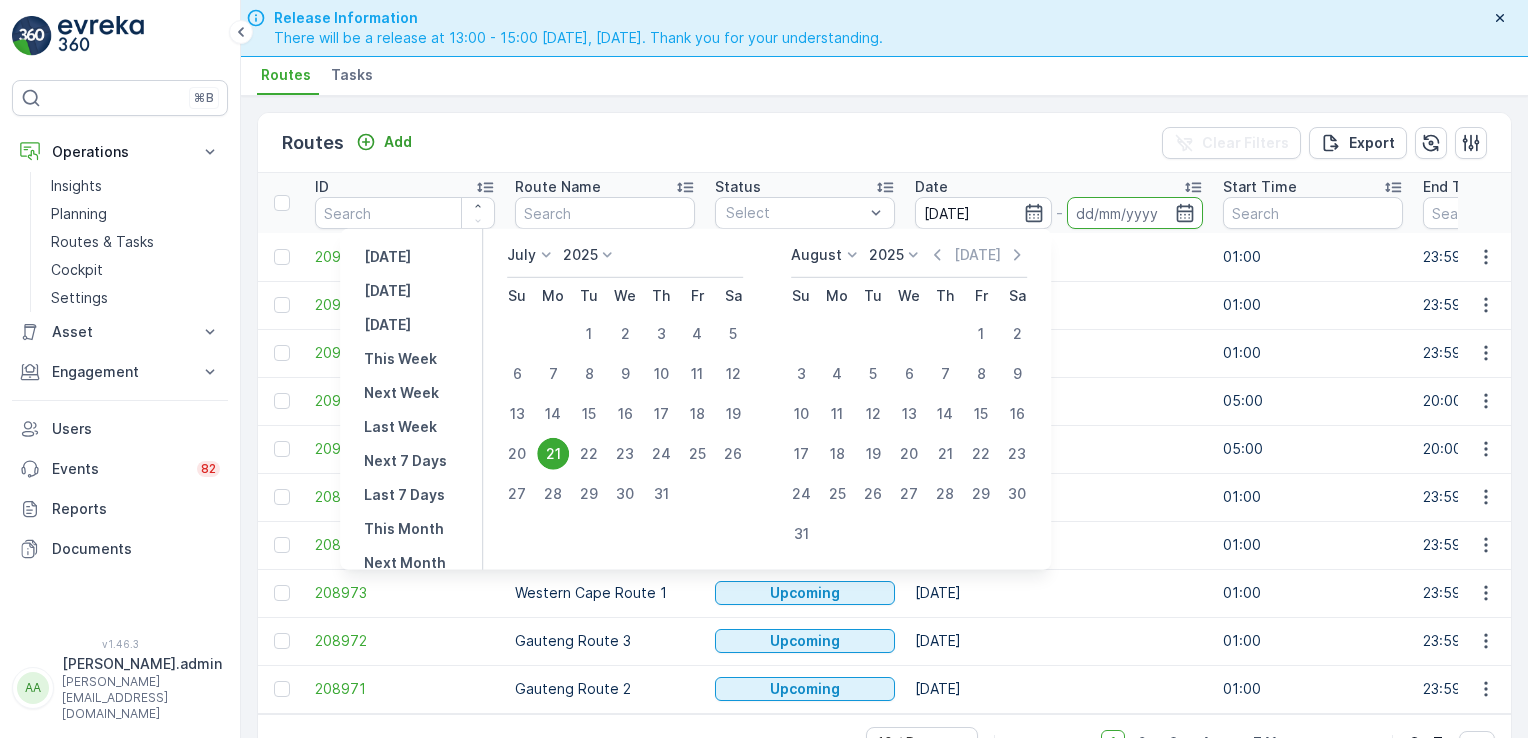 click on "21" at bounding box center [553, 454] 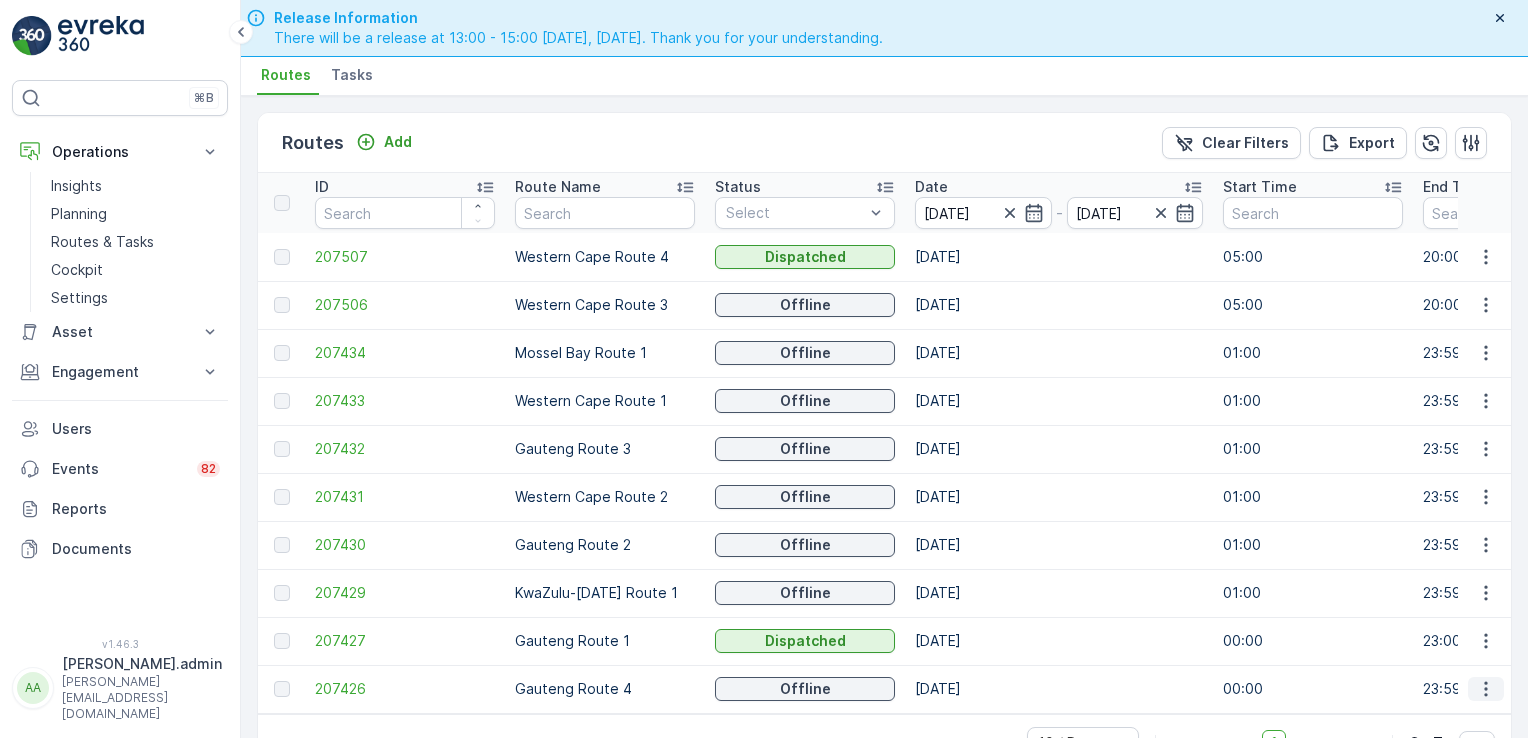 click 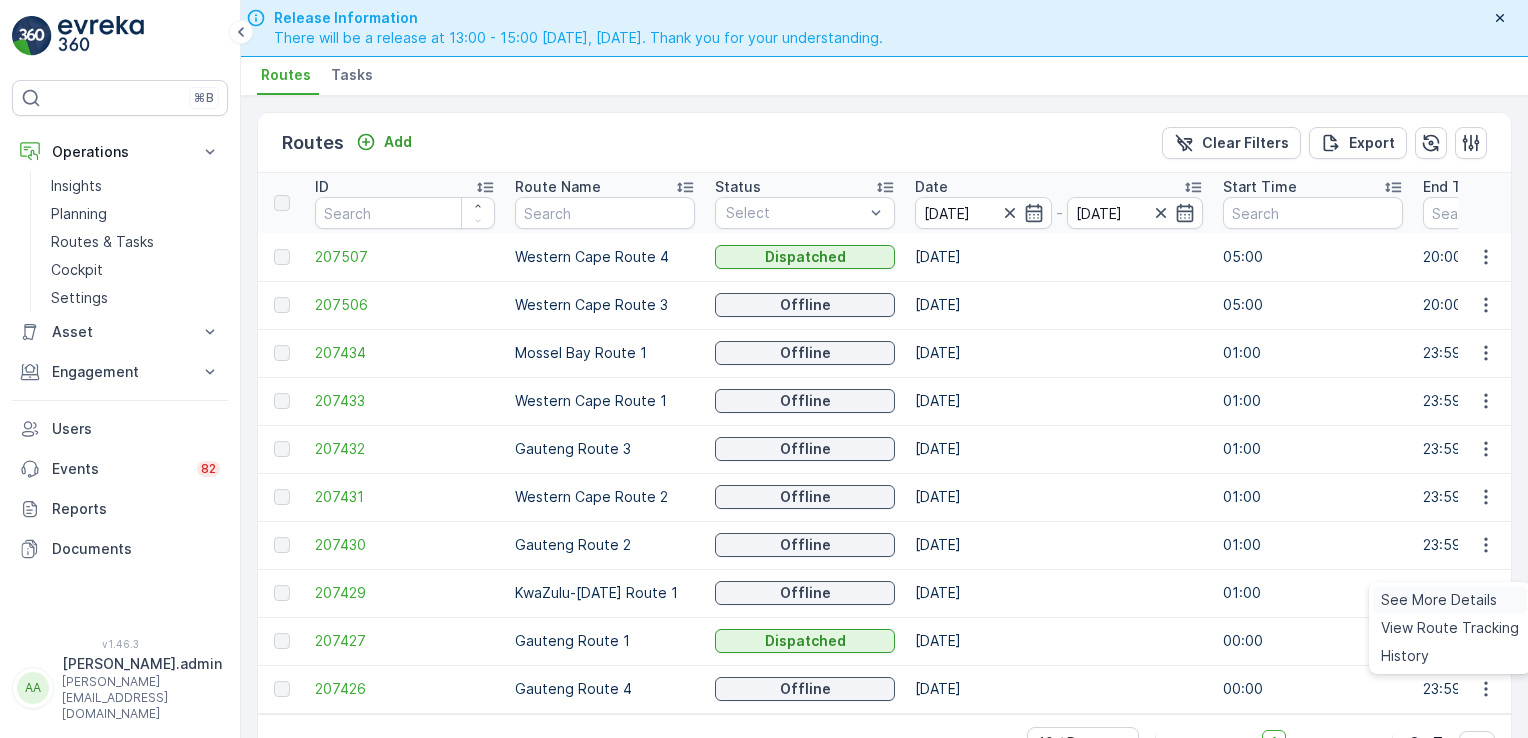 click on "See More Details" at bounding box center [1439, 600] 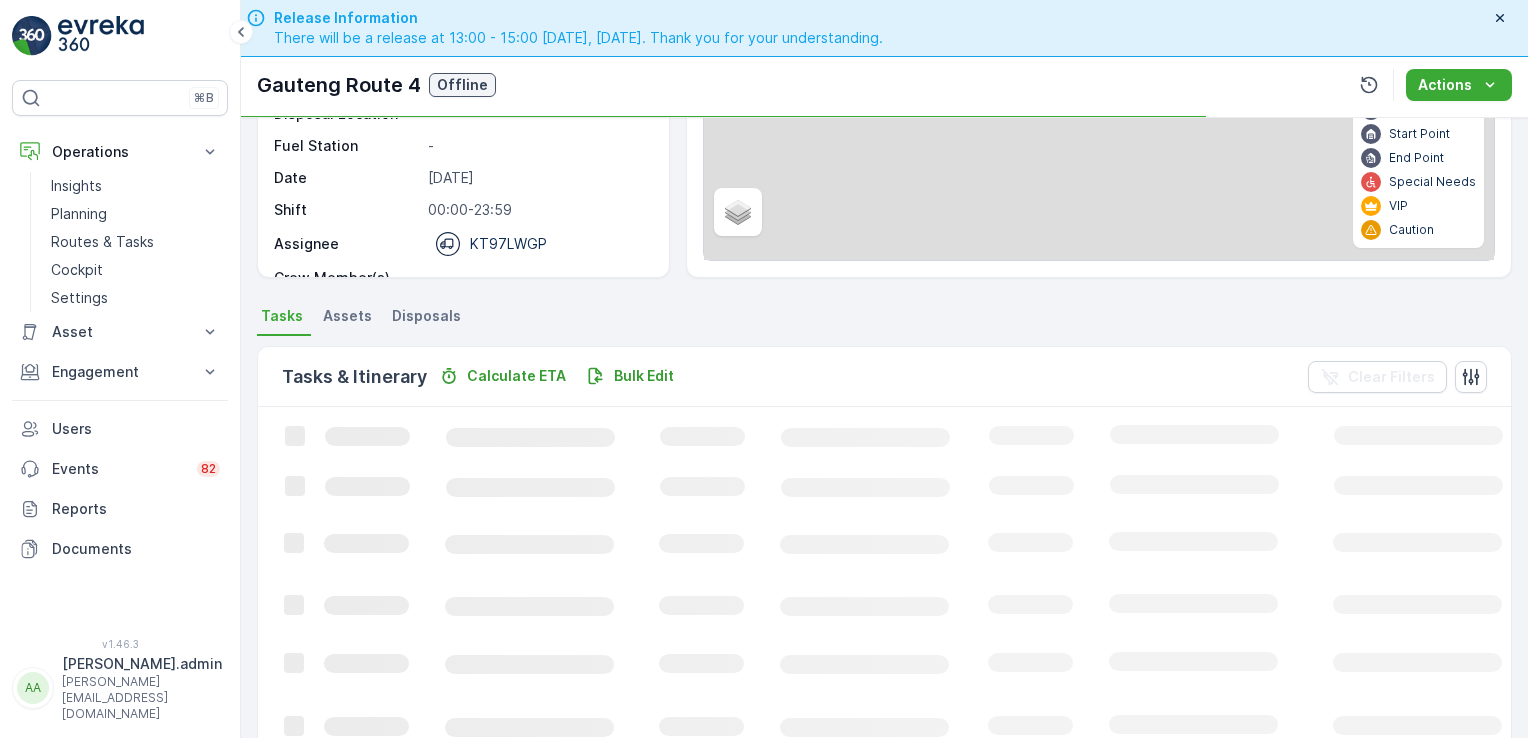 scroll, scrollTop: 283, scrollLeft: 0, axis: vertical 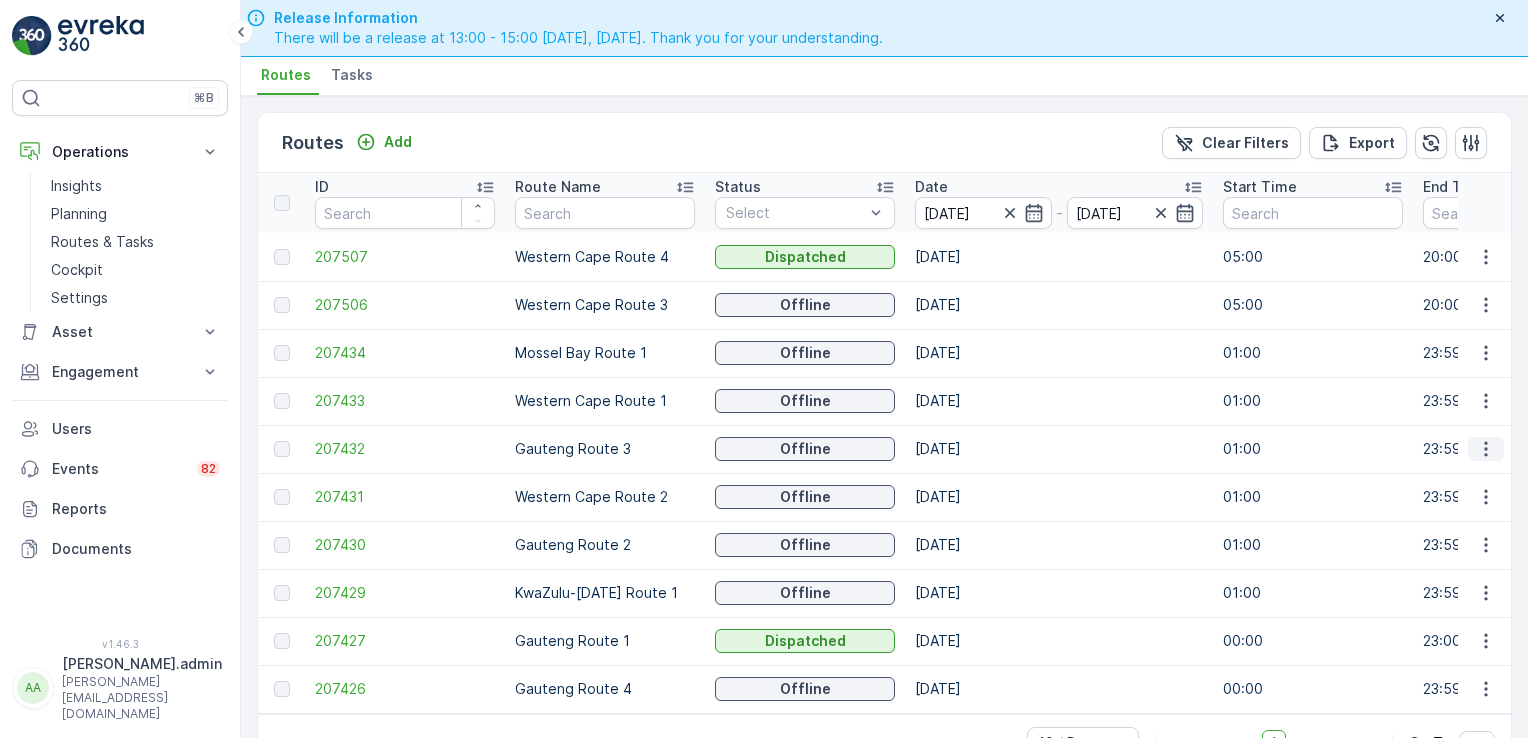 click 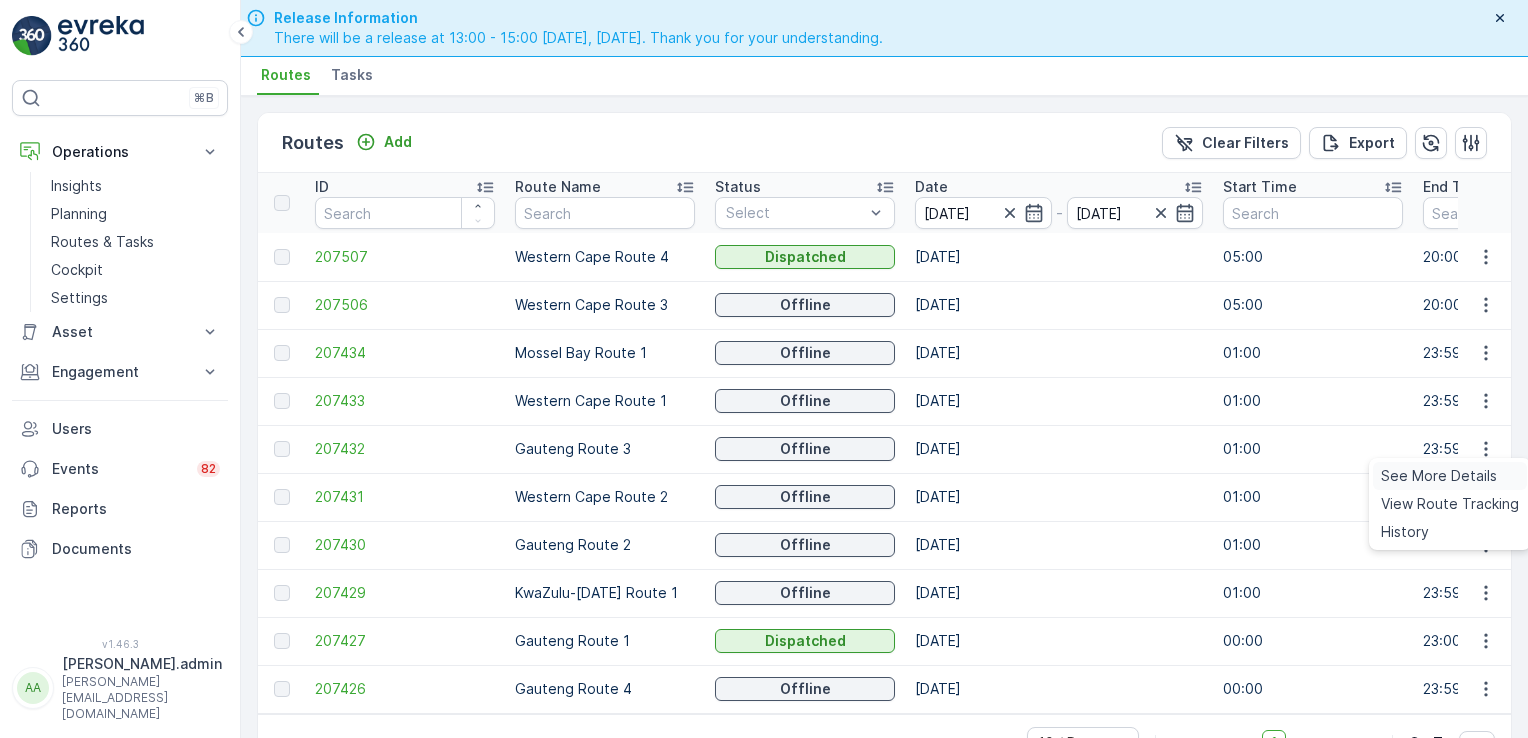 click on "See More Details" at bounding box center [1439, 476] 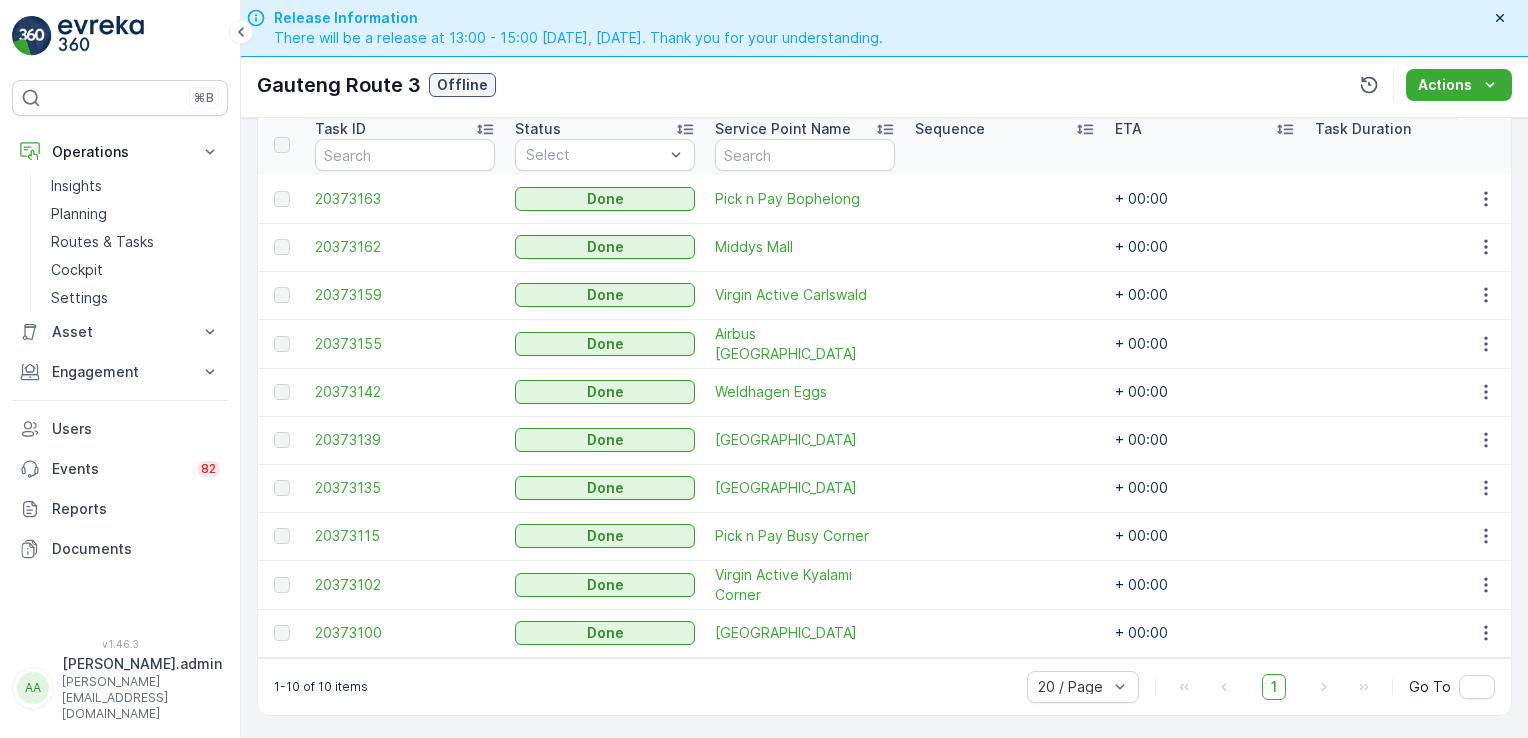 scroll, scrollTop: 556, scrollLeft: 0, axis: vertical 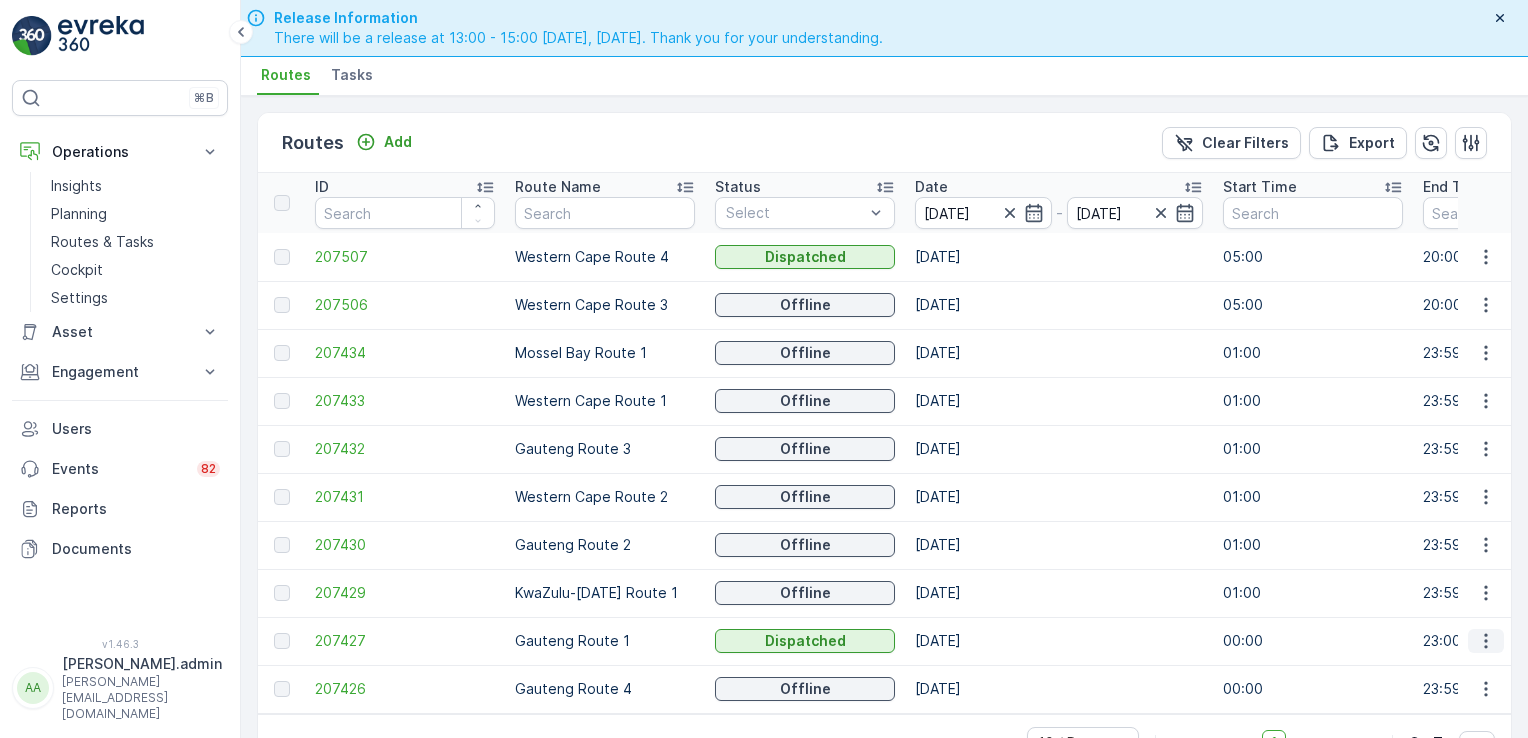 click 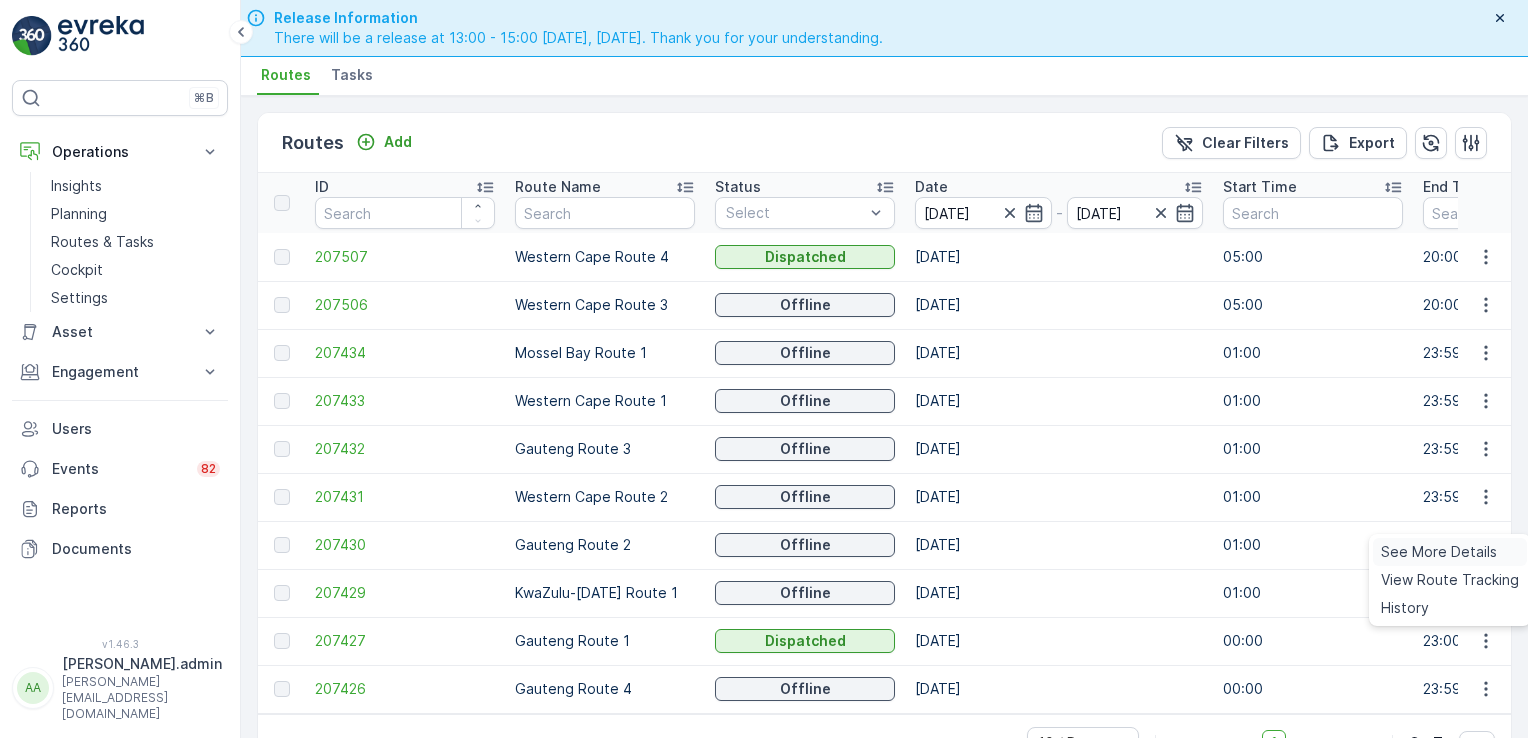 click on "See More Details" at bounding box center [1439, 552] 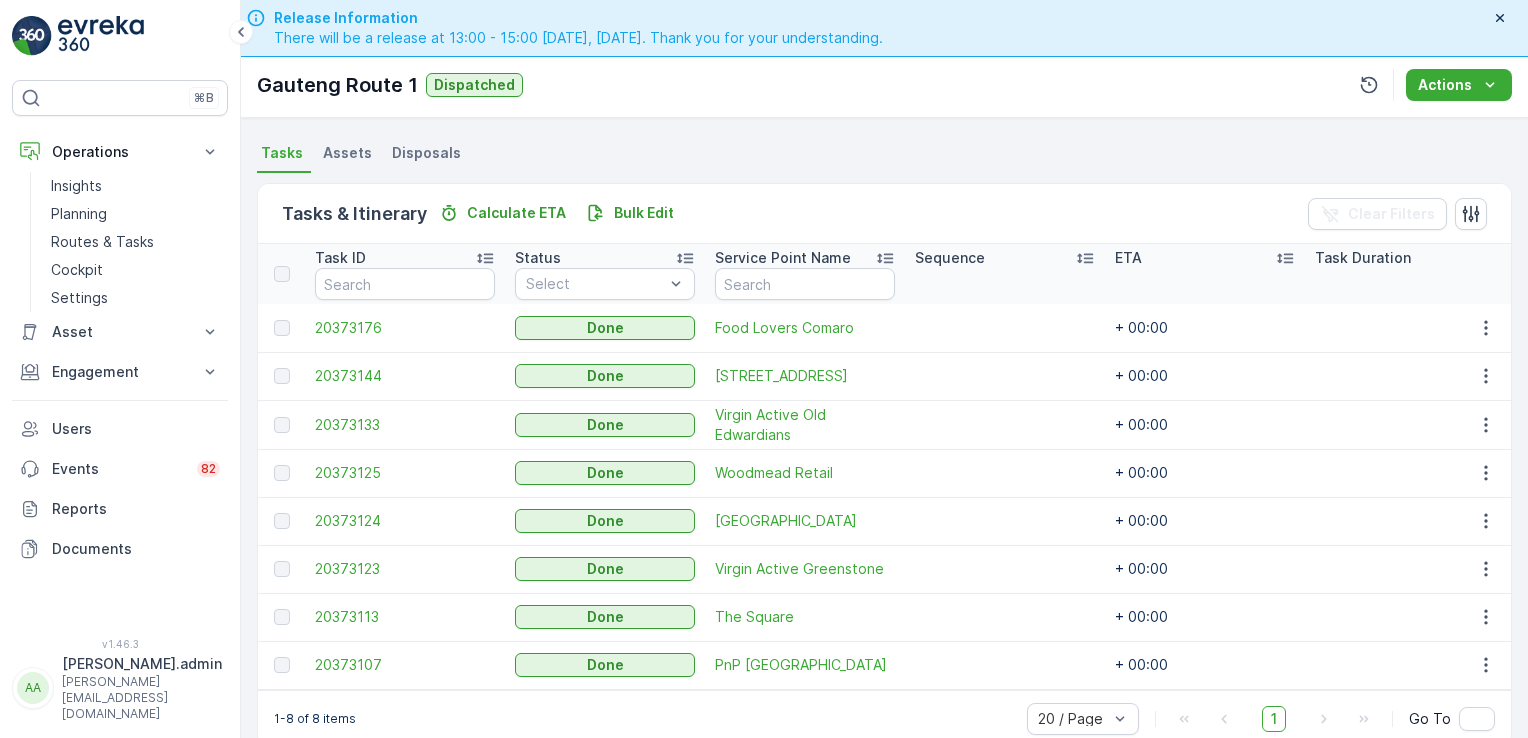 scroll, scrollTop: 438, scrollLeft: 0, axis: vertical 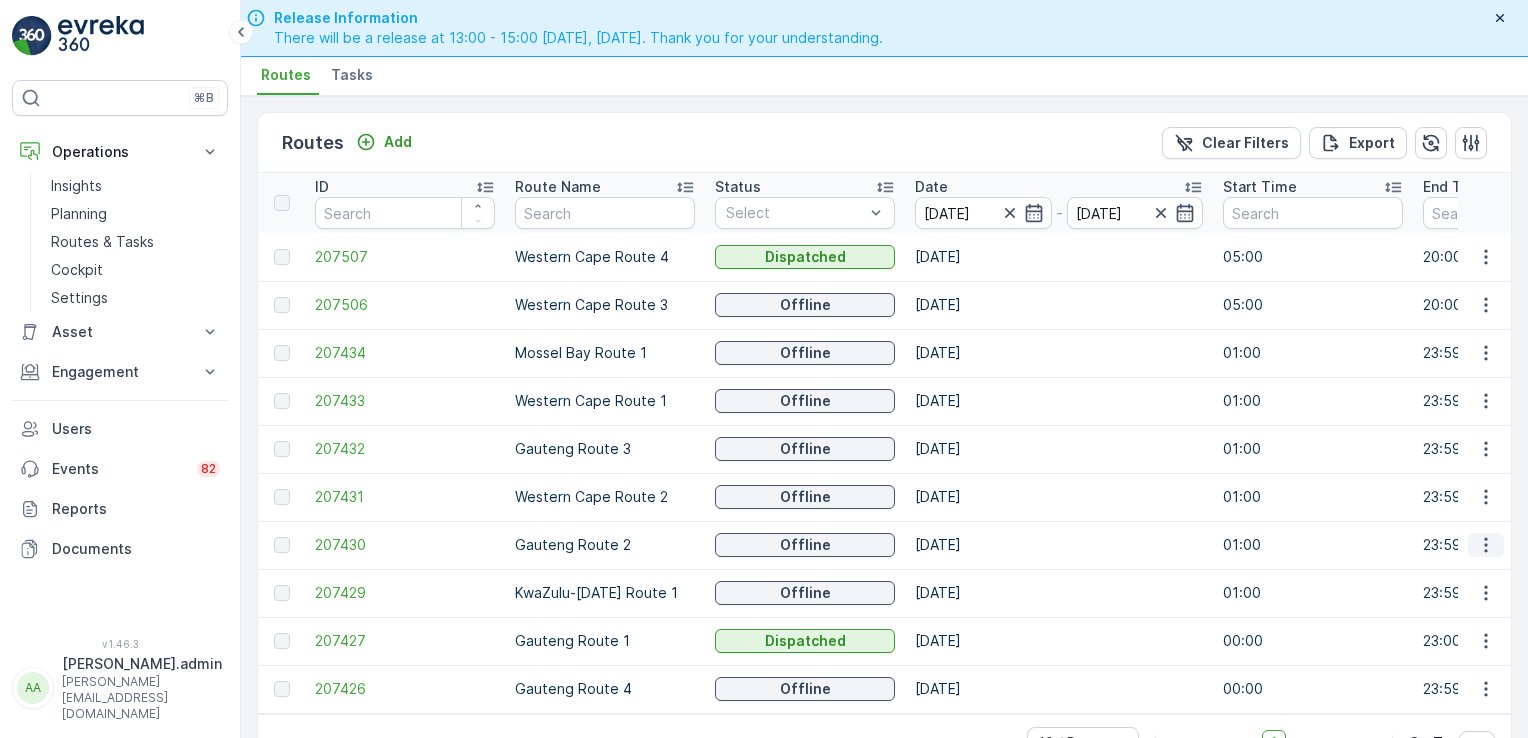 click 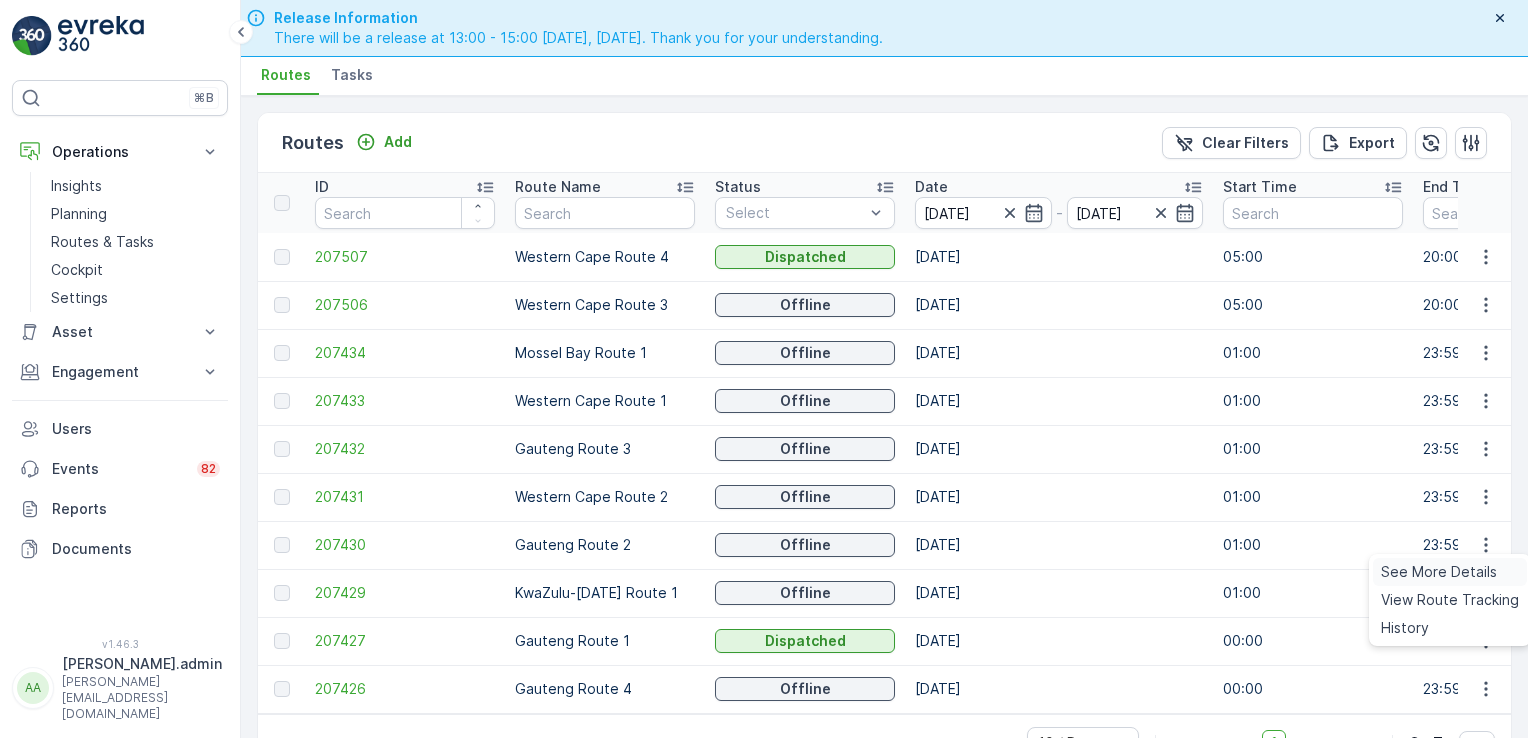 click on "See More Details" at bounding box center (1439, 572) 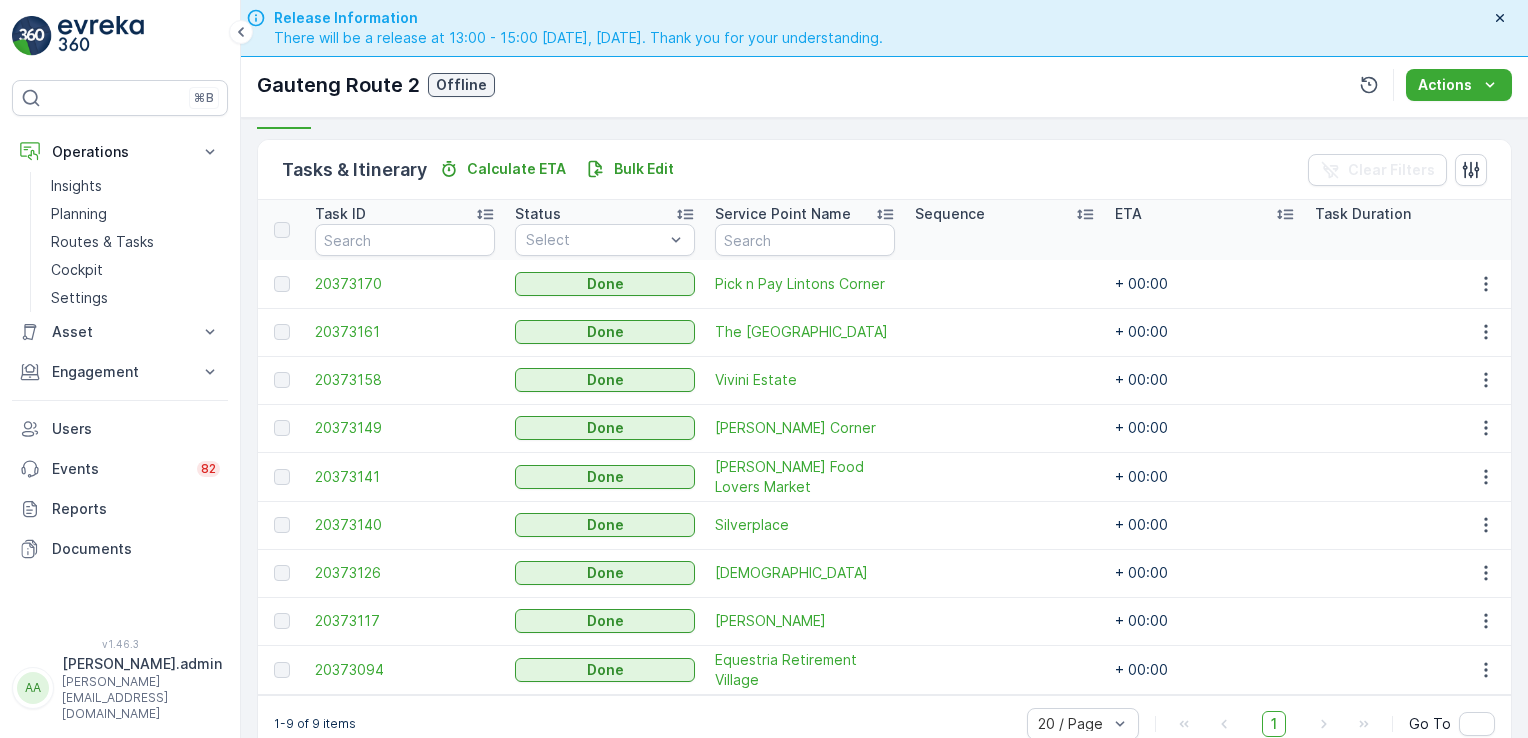 scroll, scrollTop: 509, scrollLeft: 0, axis: vertical 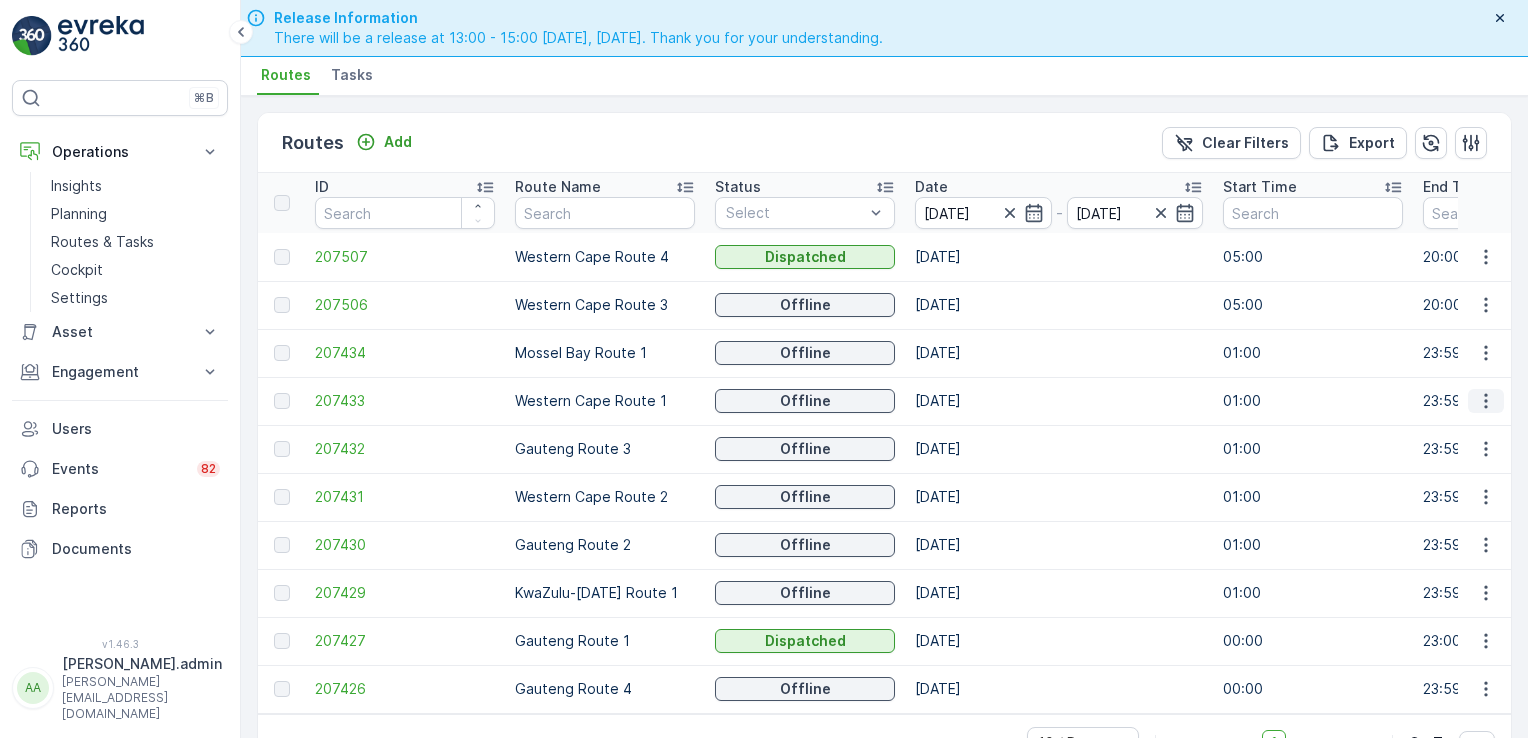 click 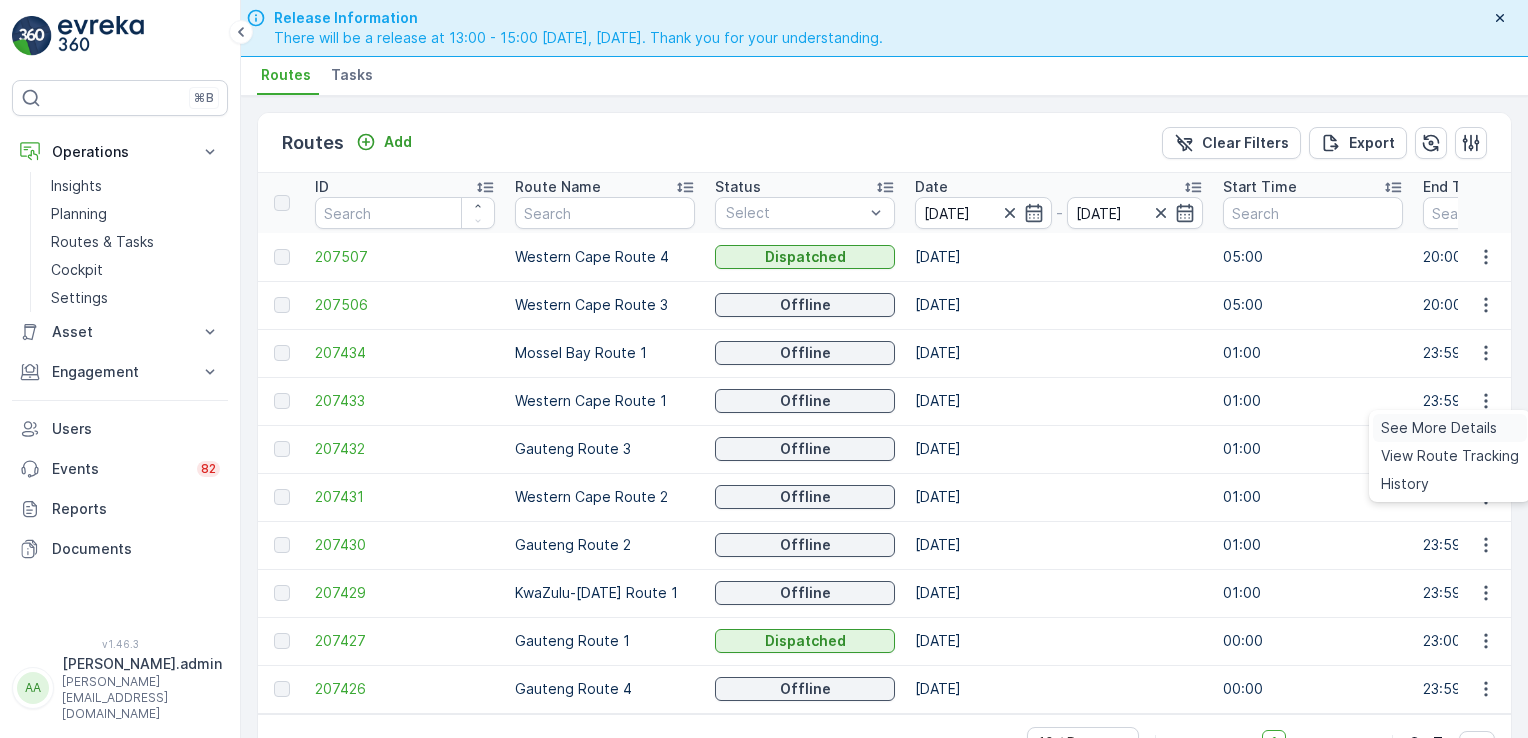 click on "See More Details" at bounding box center [1439, 428] 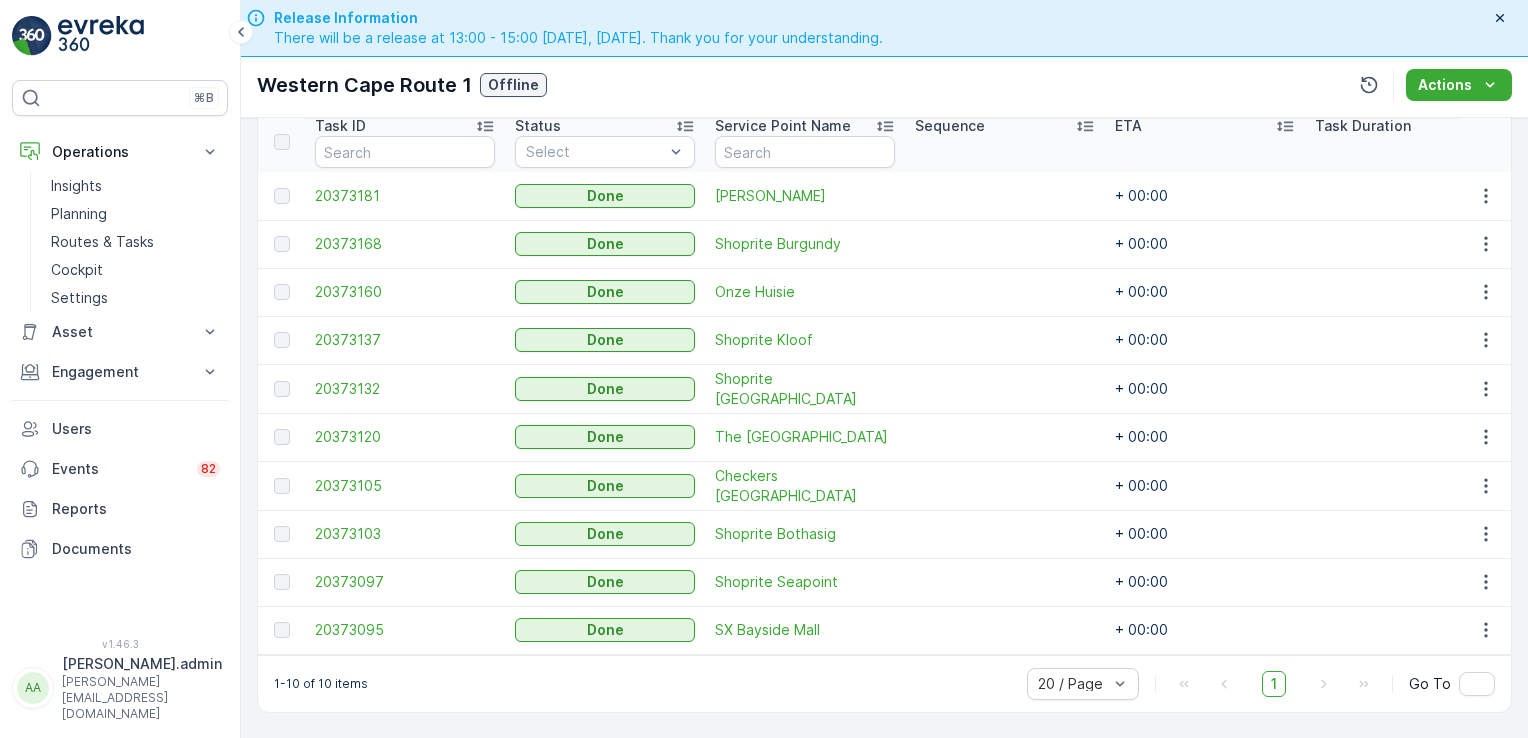 scroll, scrollTop: 556, scrollLeft: 0, axis: vertical 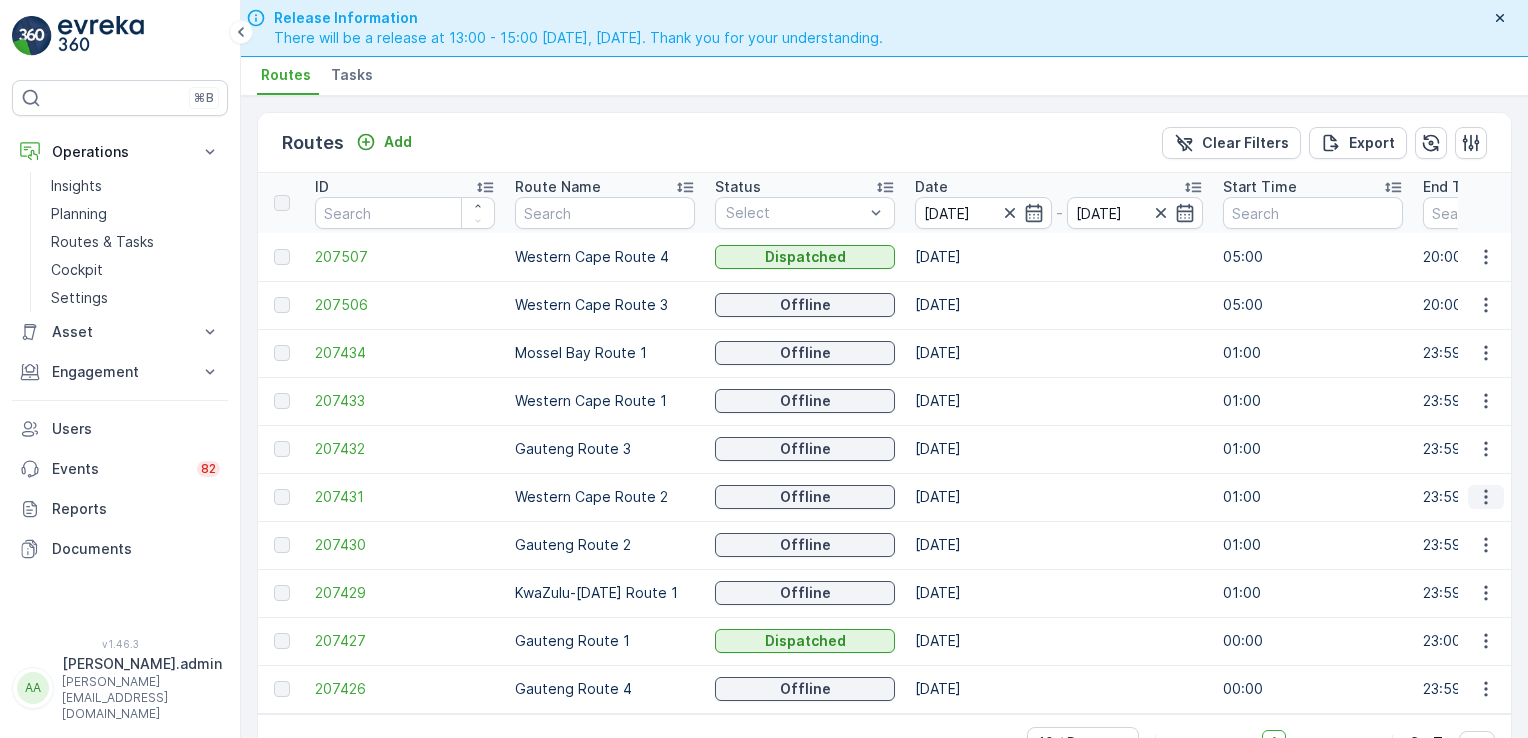 click 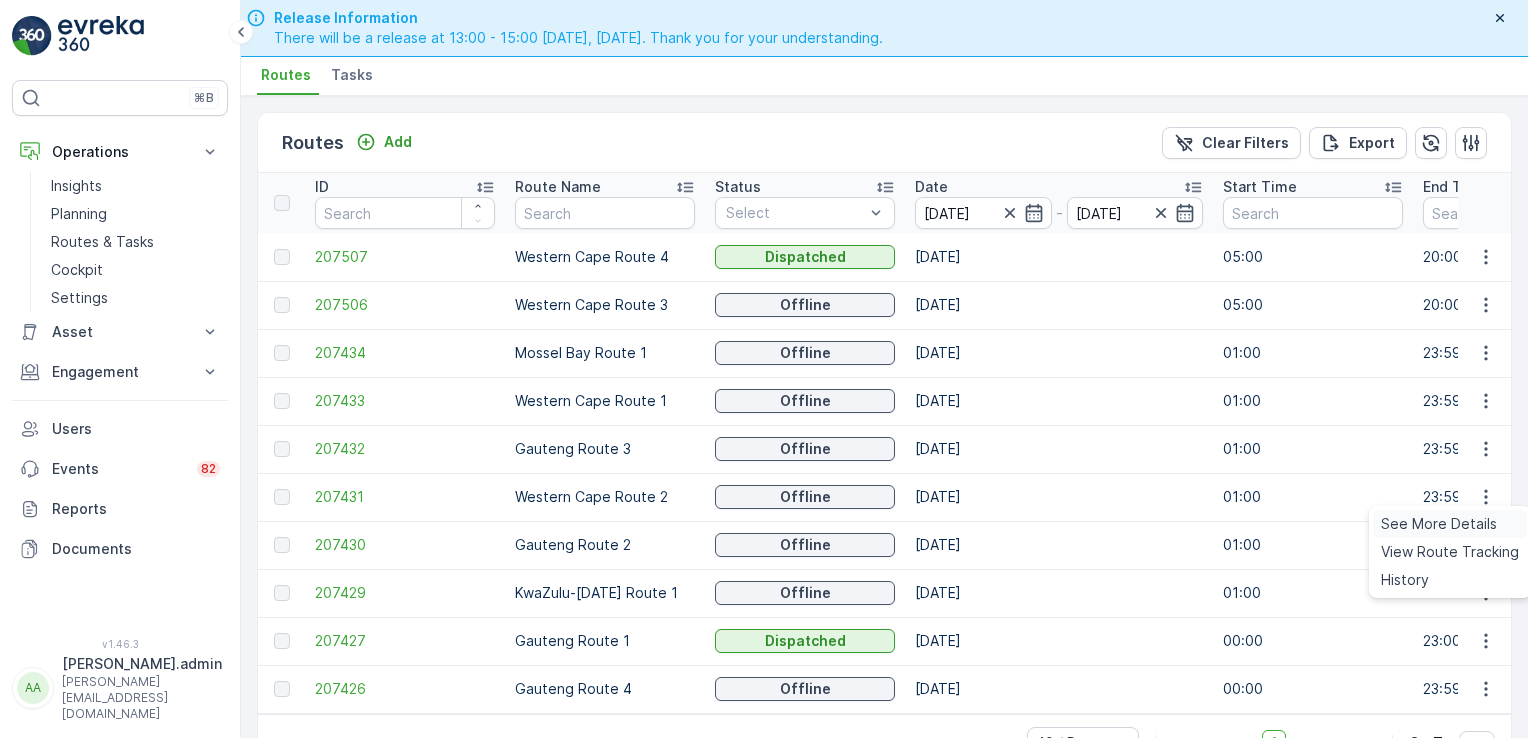 click on "See More Details" at bounding box center (1439, 524) 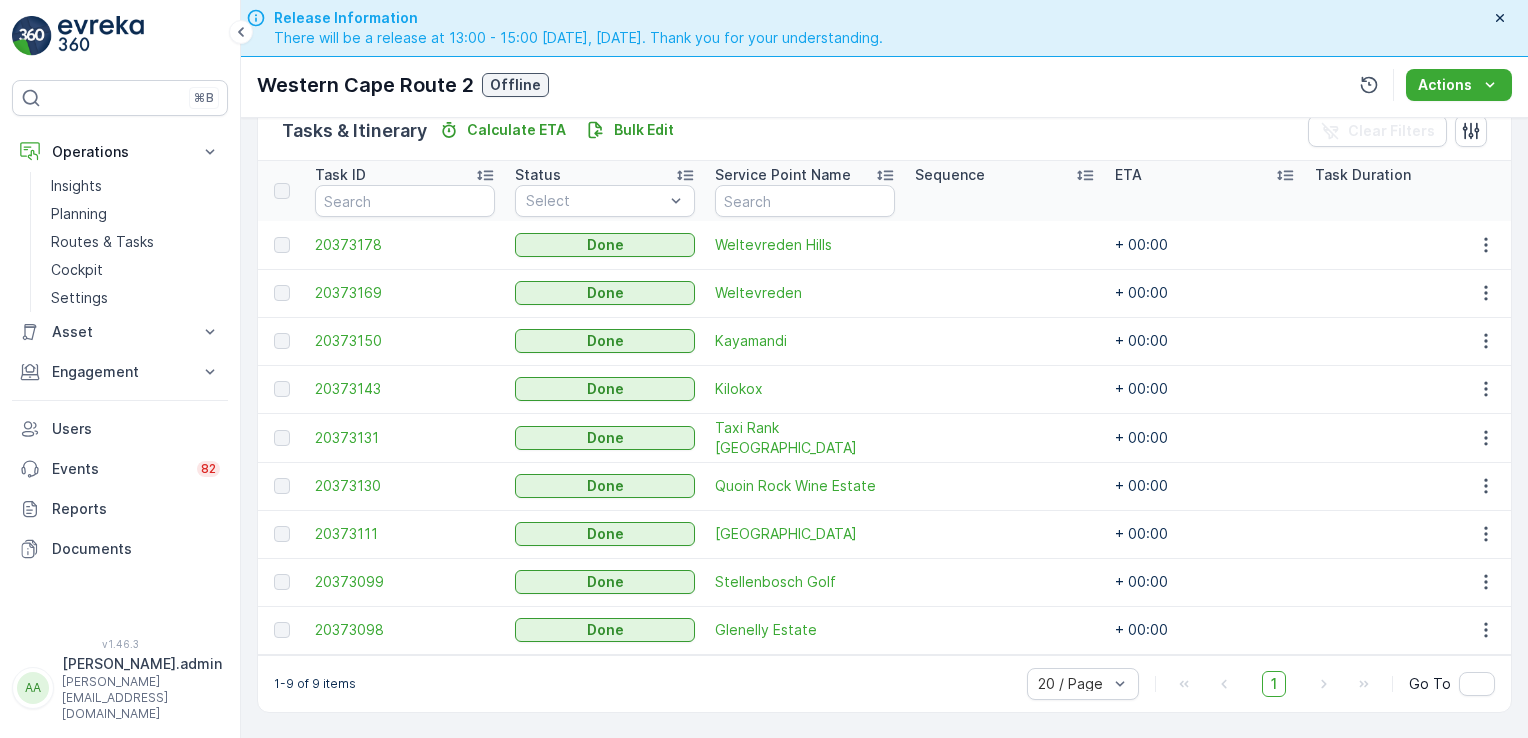 scroll, scrollTop: 508, scrollLeft: 0, axis: vertical 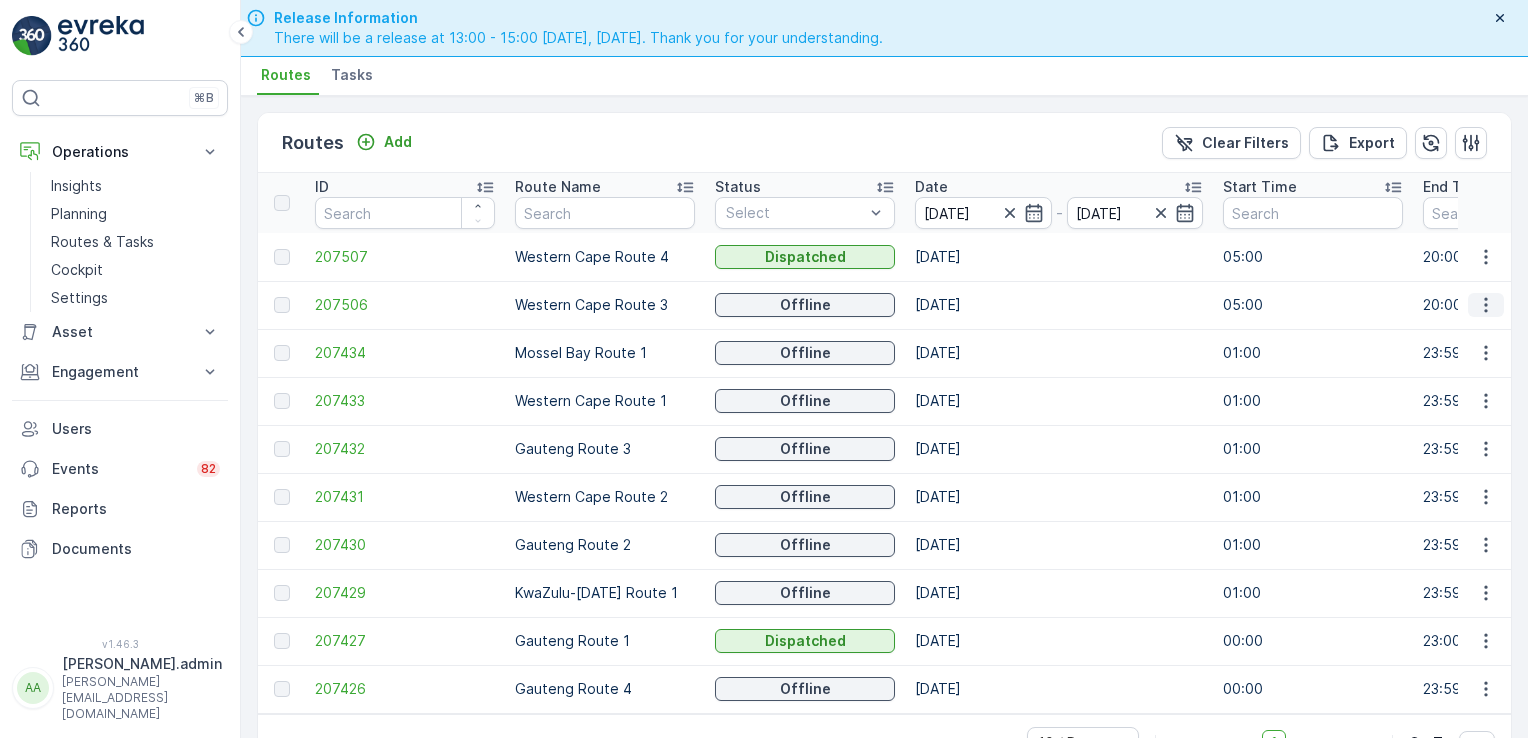 click 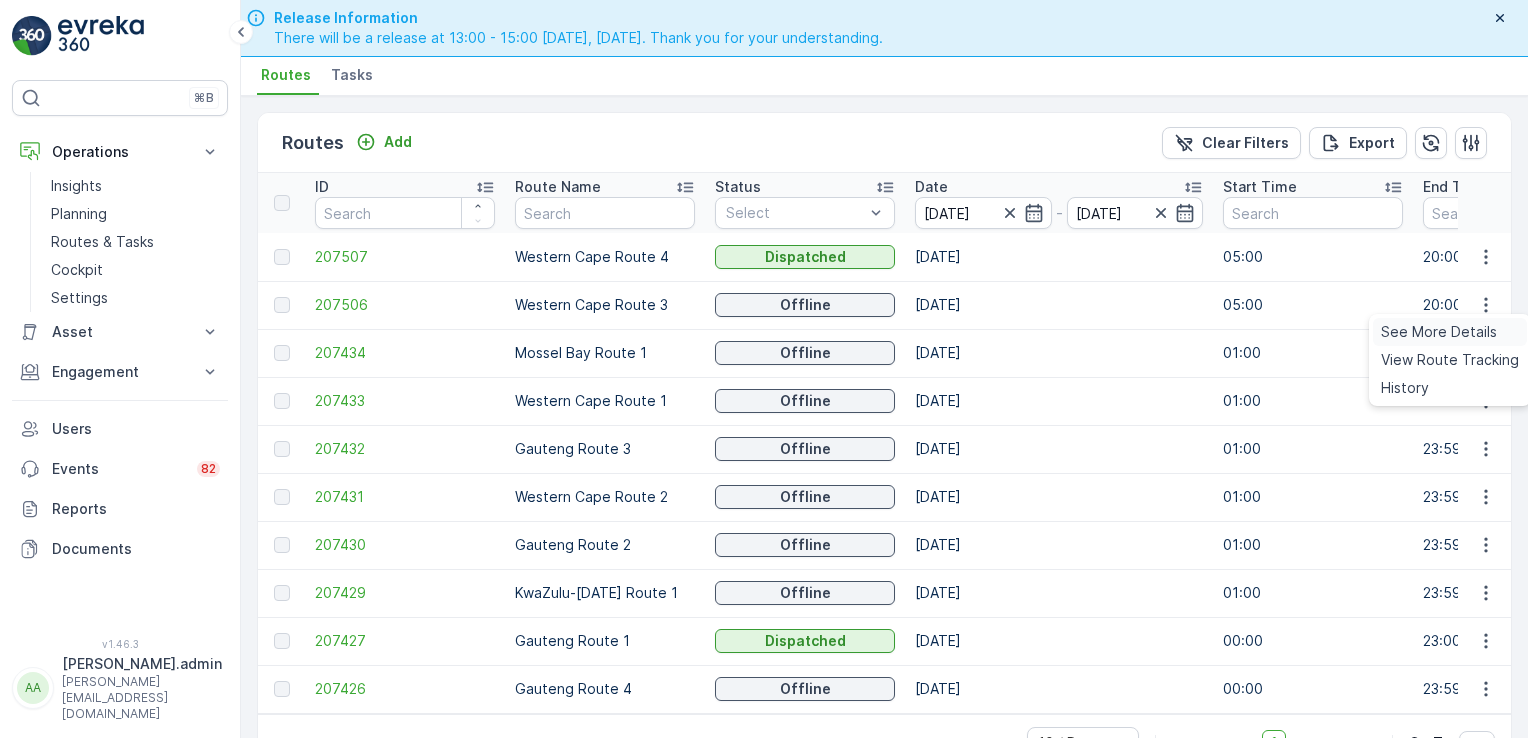 click on "See More Details" at bounding box center [1439, 332] 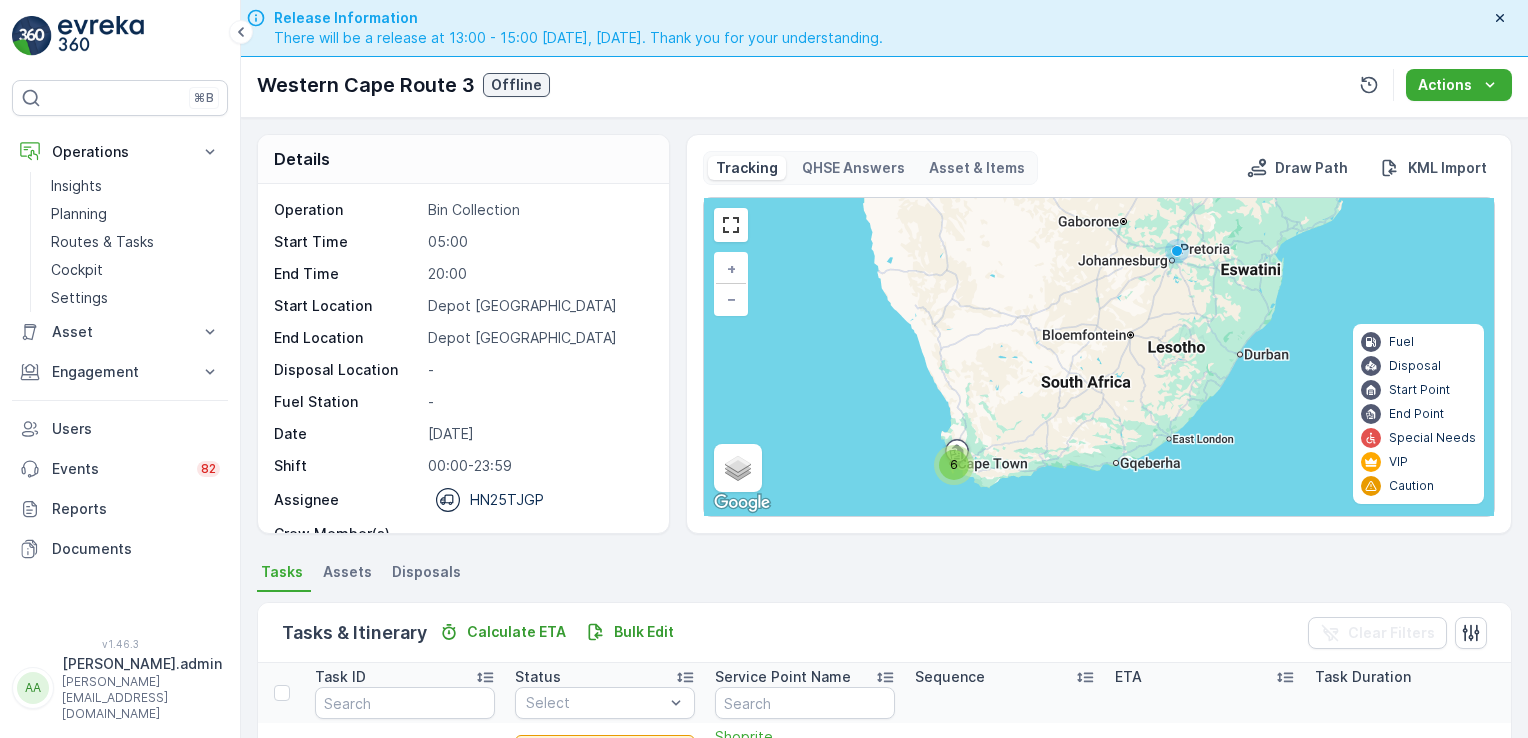 drag, startPoint x: 1520, startPoint y: 204, endPoint x: 1531, endPoint y: 262, distance: 59.03389 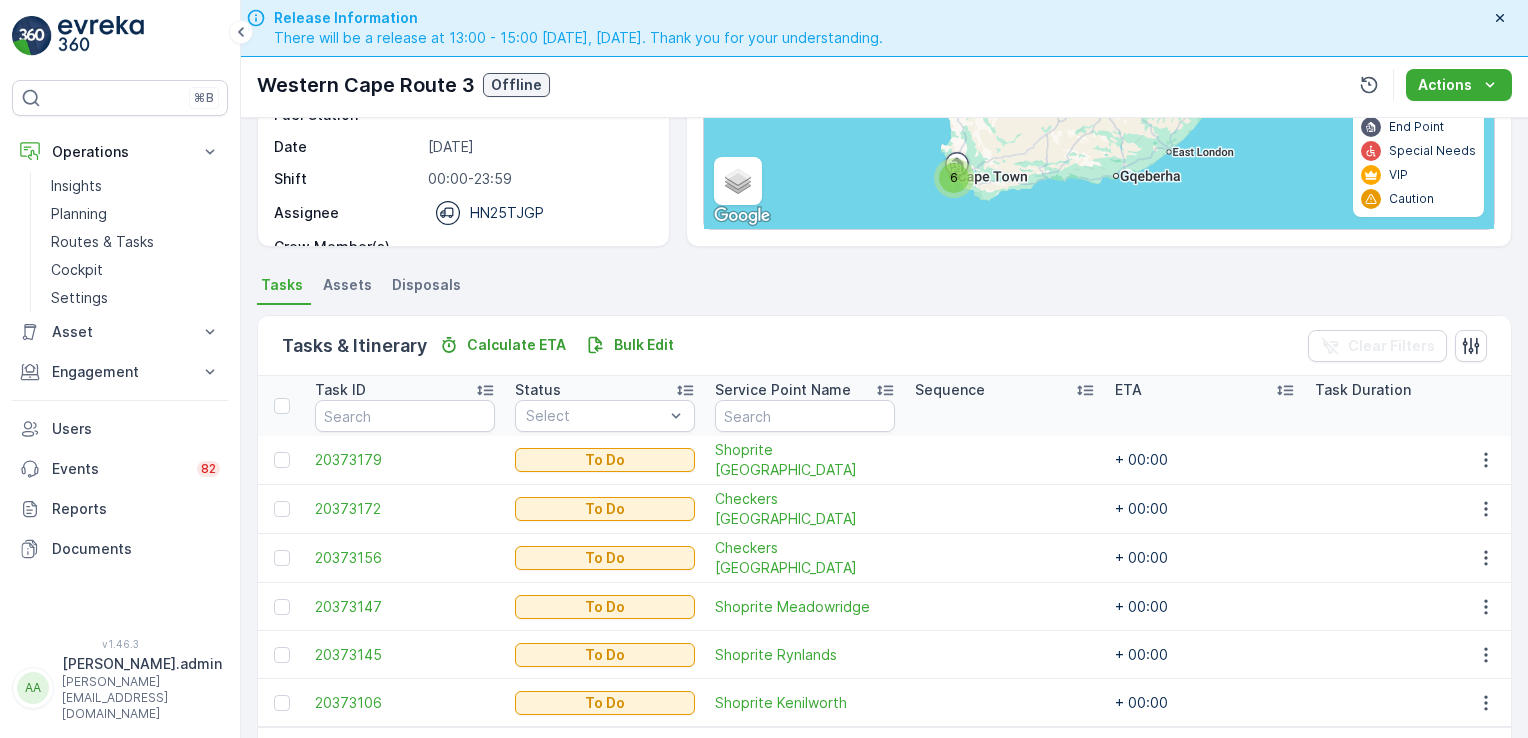 scroll, scrollTop: 364, scrollLeft: 0, axis: vertical 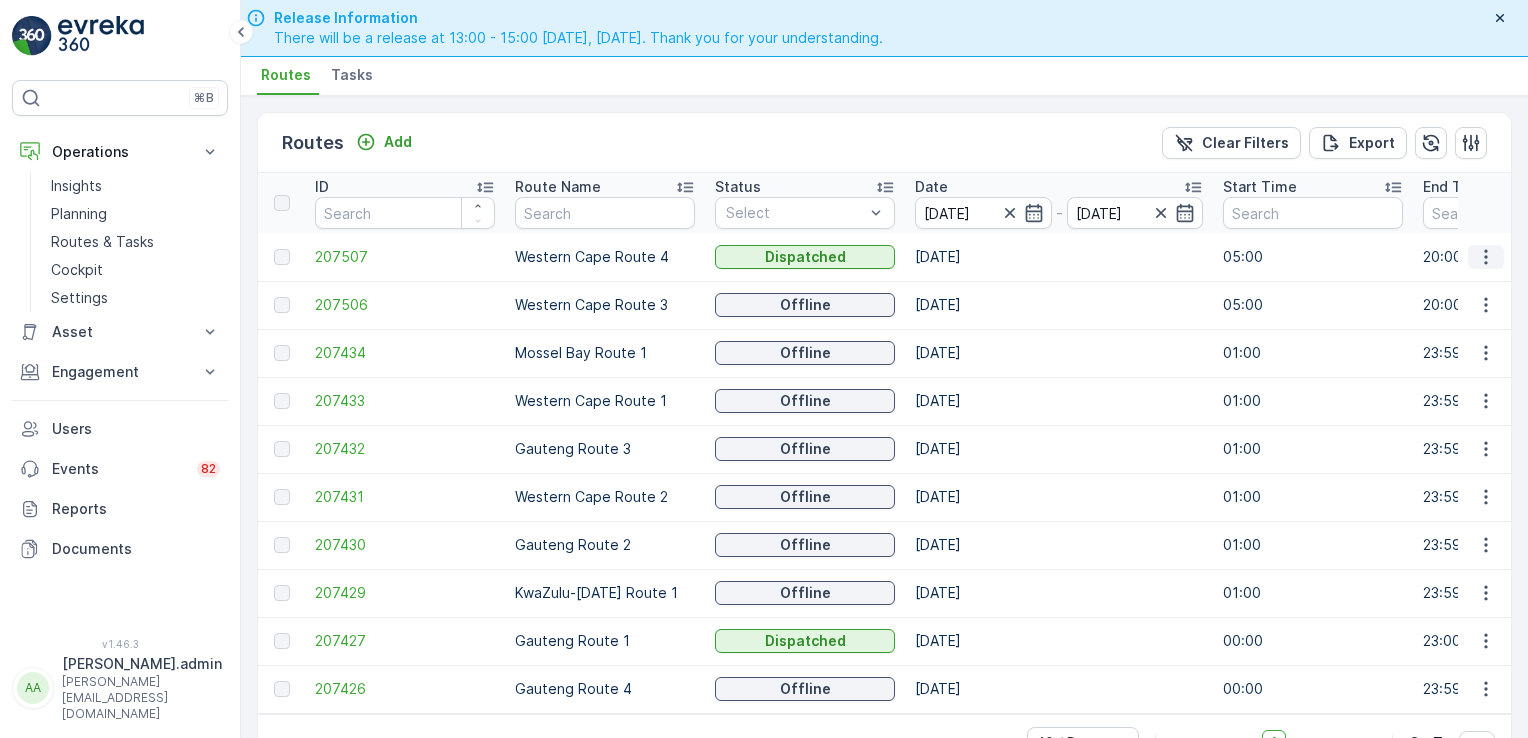 click 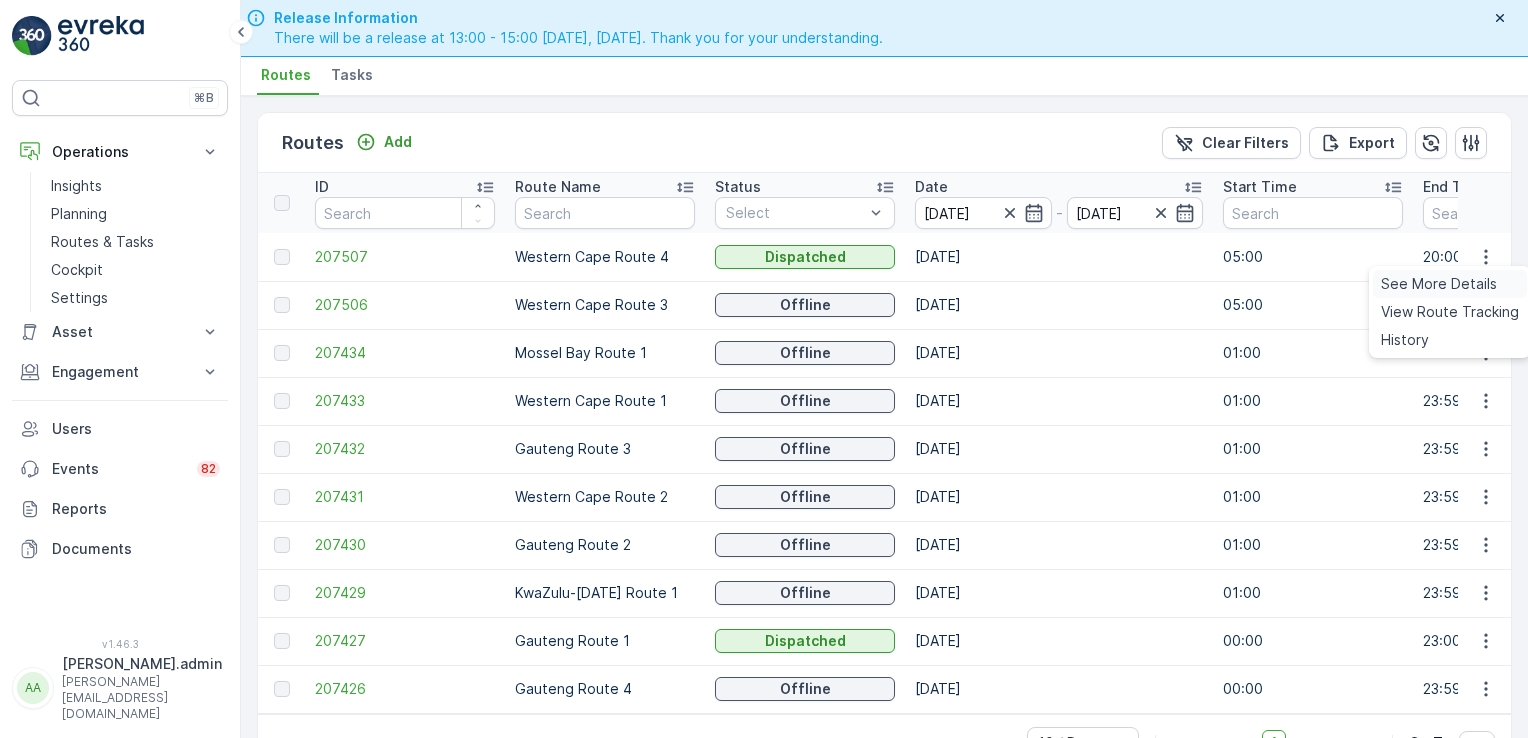 click on "See More Details" at bounding box center [1439, 284] 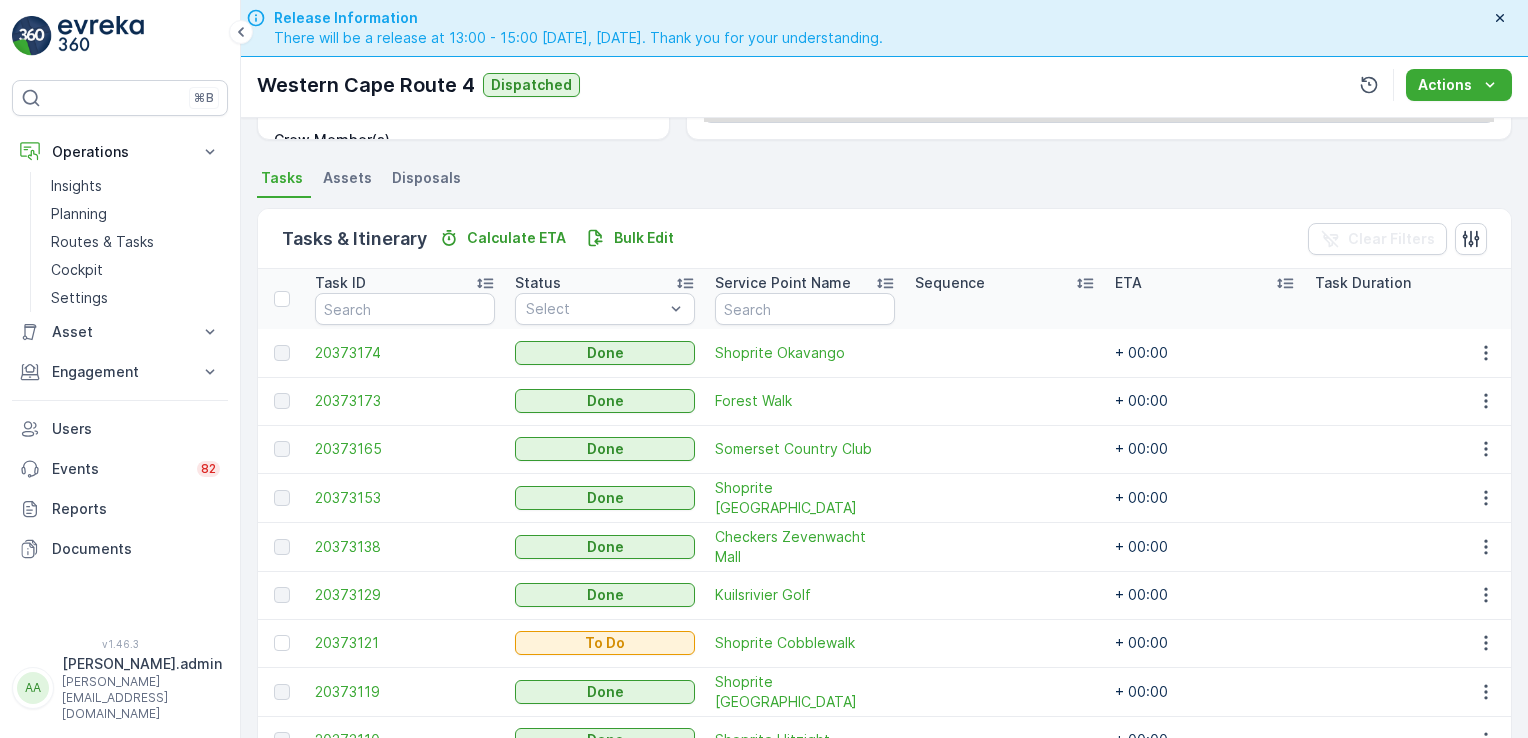 scroll, scrollTop: 508, scrollLeft: 0, axis: vertical 